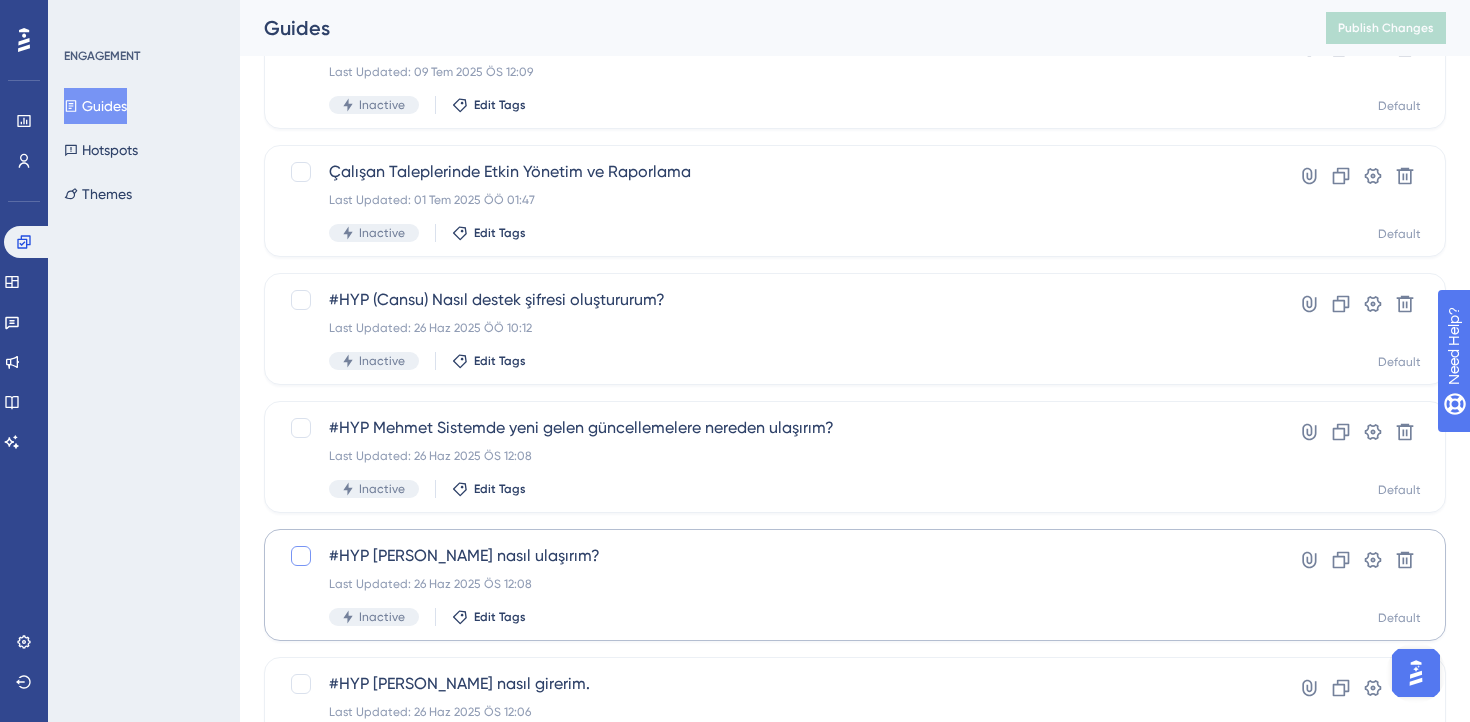 scroll, scrollTop: 0, scrollLeft: 0, axis: both 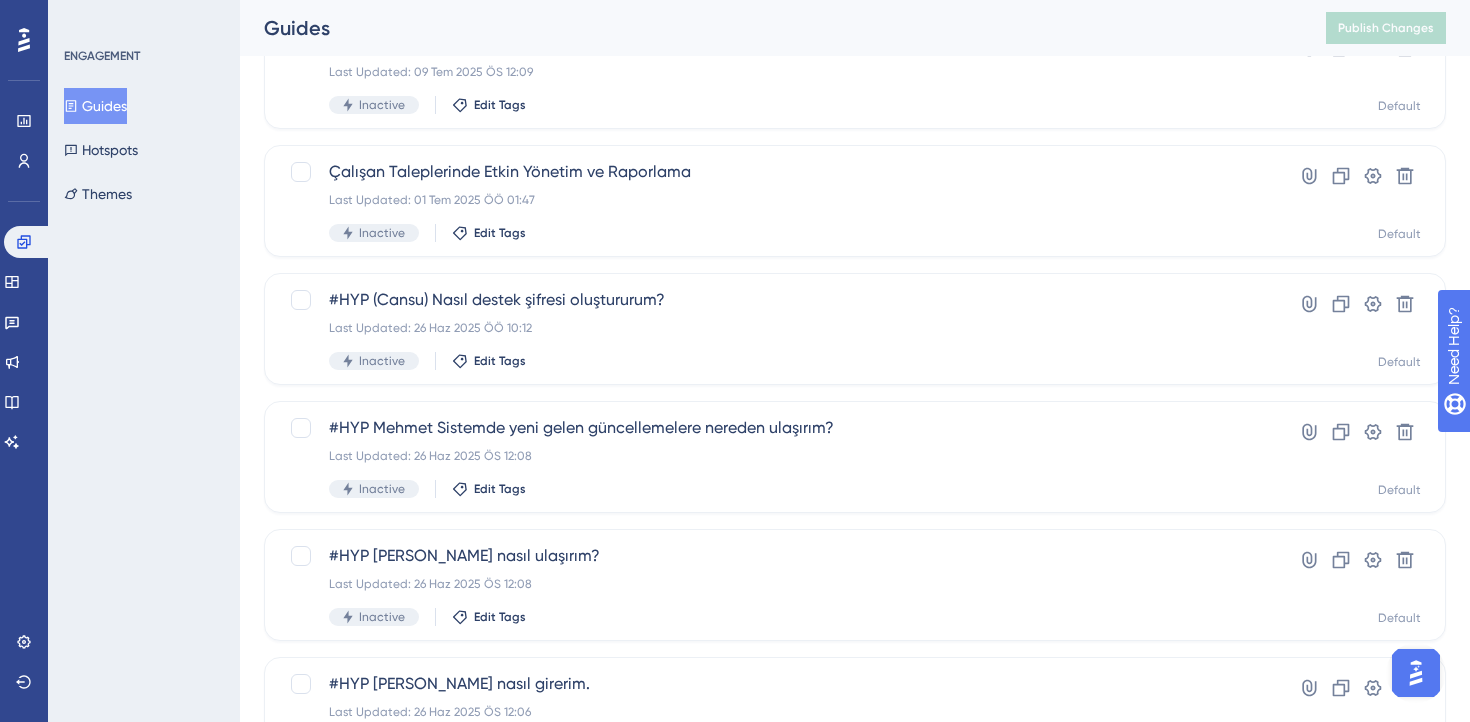 click on "Guides" at bounding box center (95, 106) 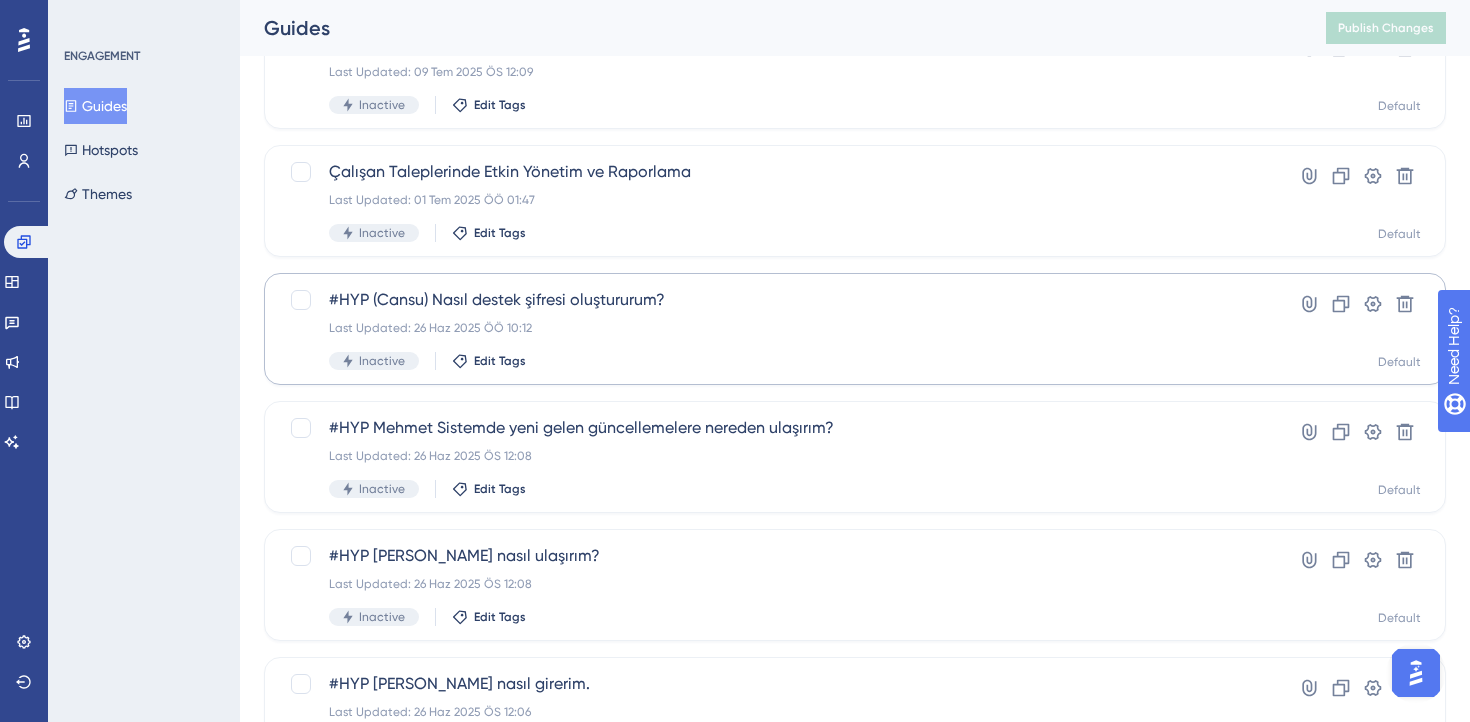 scroll, scrollTop: 0, scrollLeft: 0, axis: both 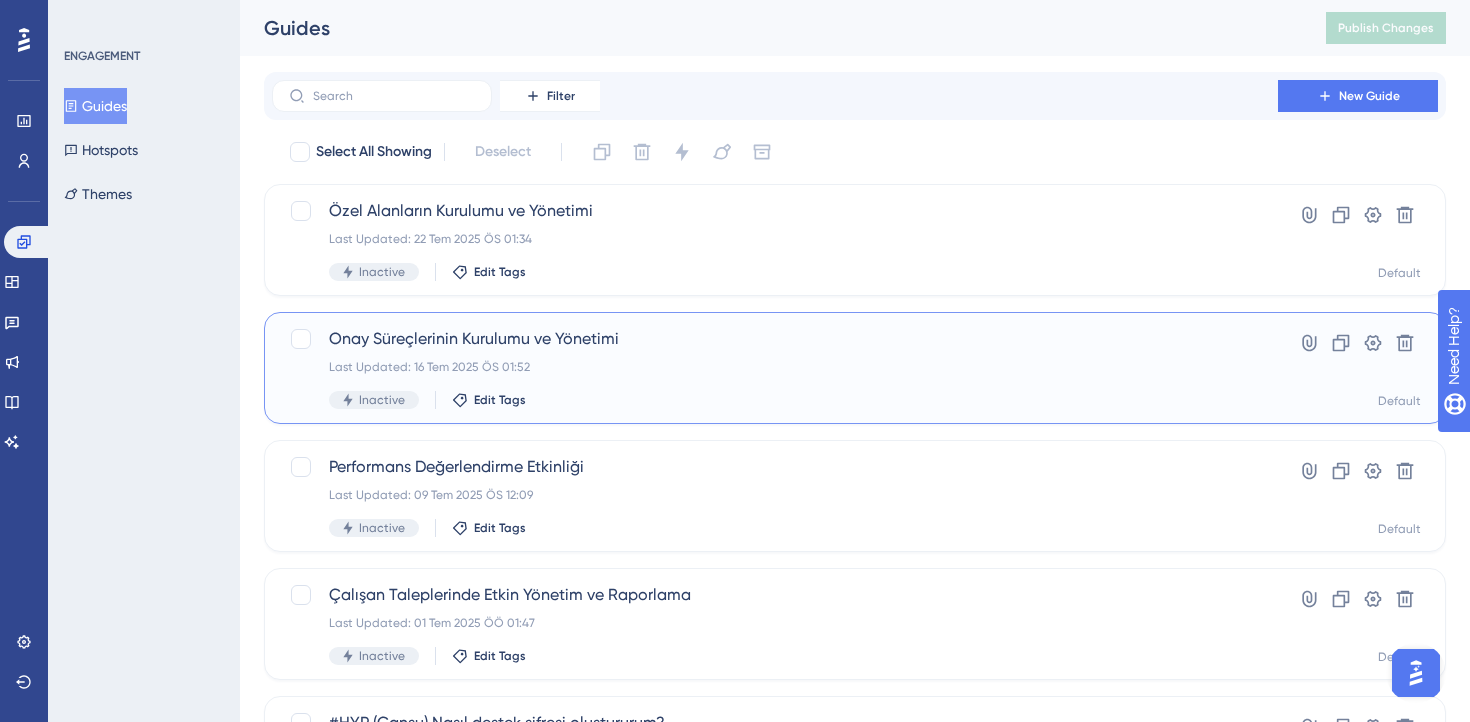 click on "[PERSON_NAME] Kurulumu ve Yönetimi Last Updated: [DATE] ÖS 01:52 Inactive Edit Tags" at bounding box center [775, 368] 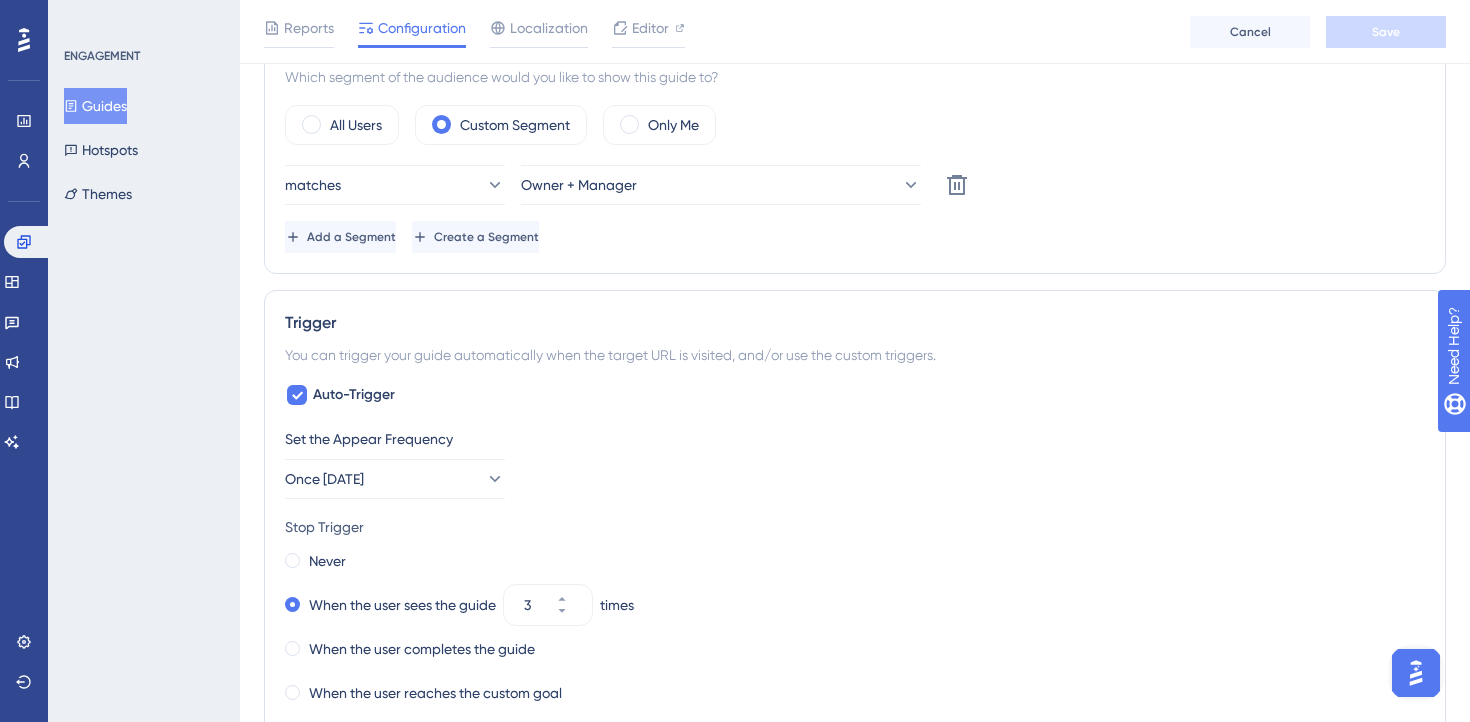 scroll, scrollTop: 761, scrollLeft: 0, axis: vertical 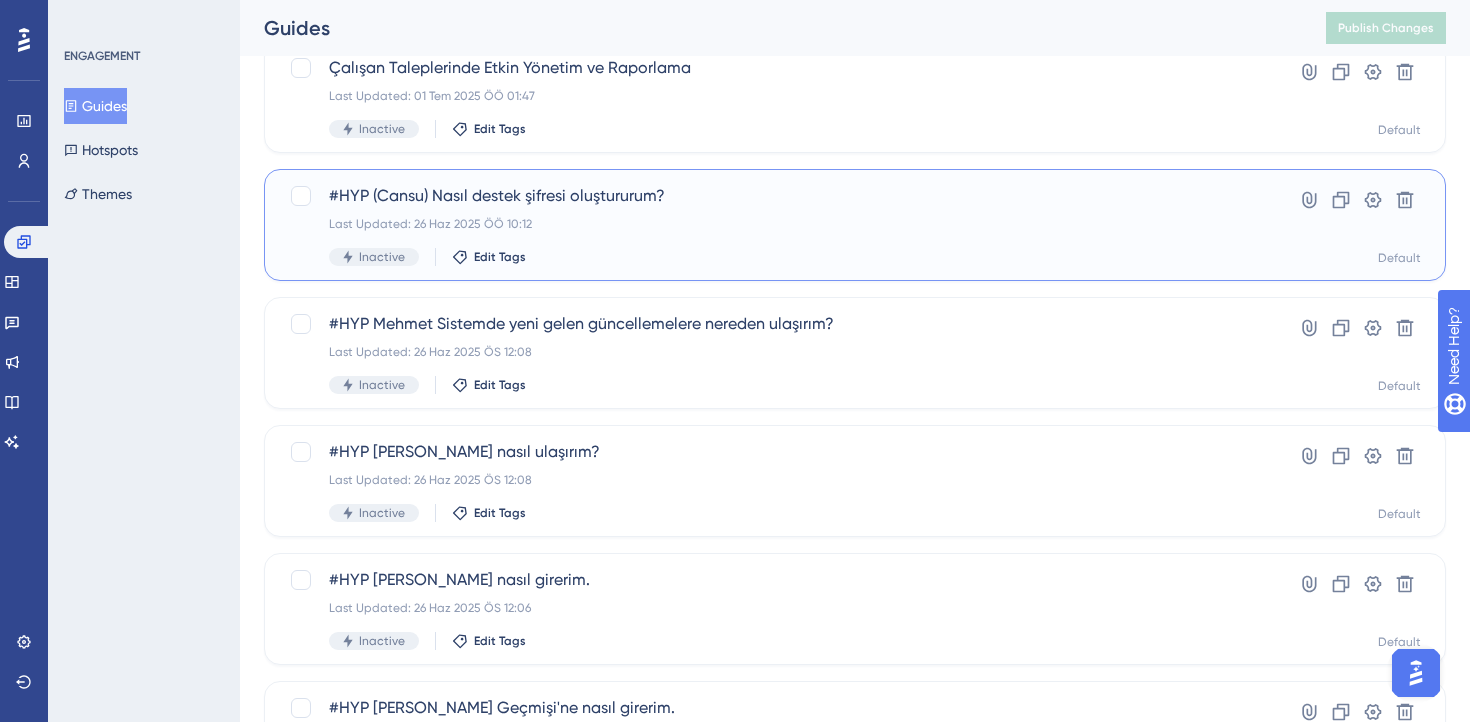 drag, startPoint x: 327, startPoint y: 193, endPoint x: 556, endPoint y: 233, distance: 232.46721 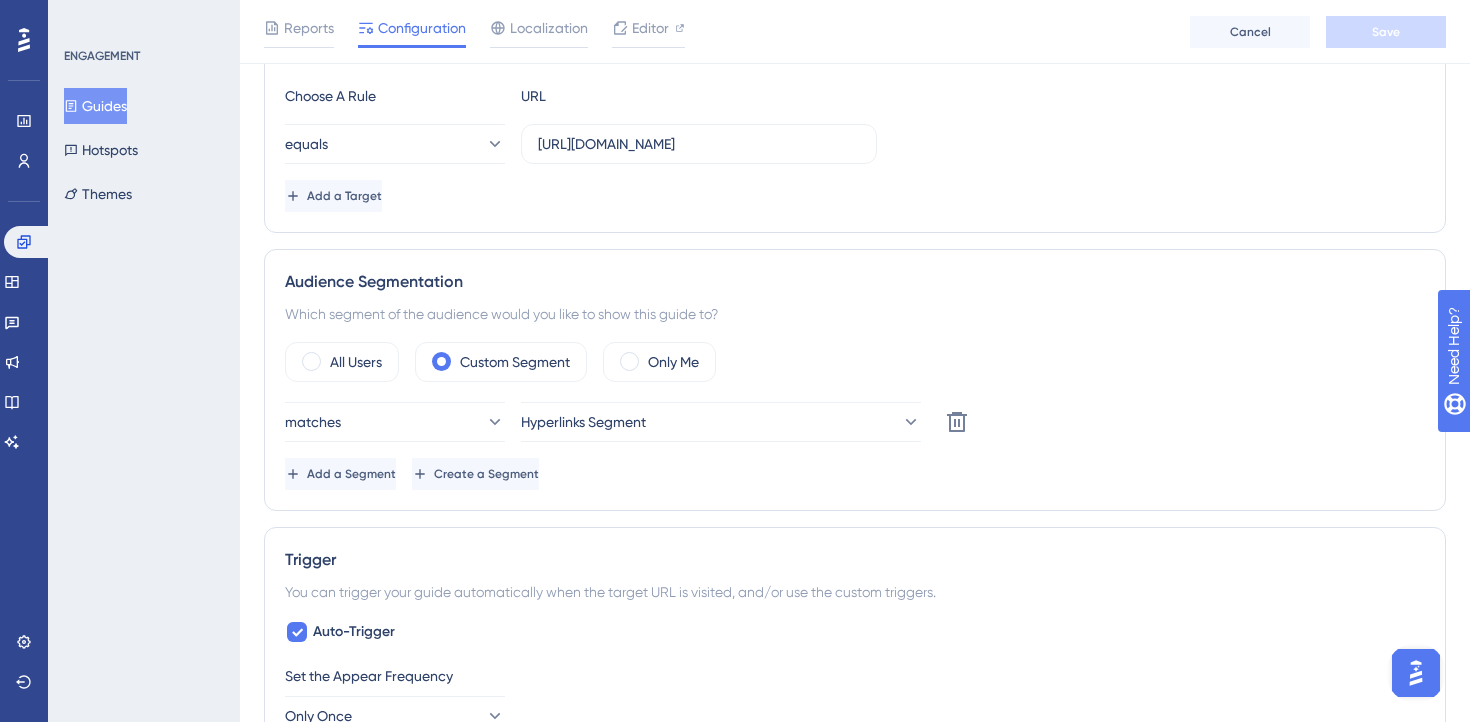 scroll, scrollTop: 0, scrollLeft: 0, axis: both 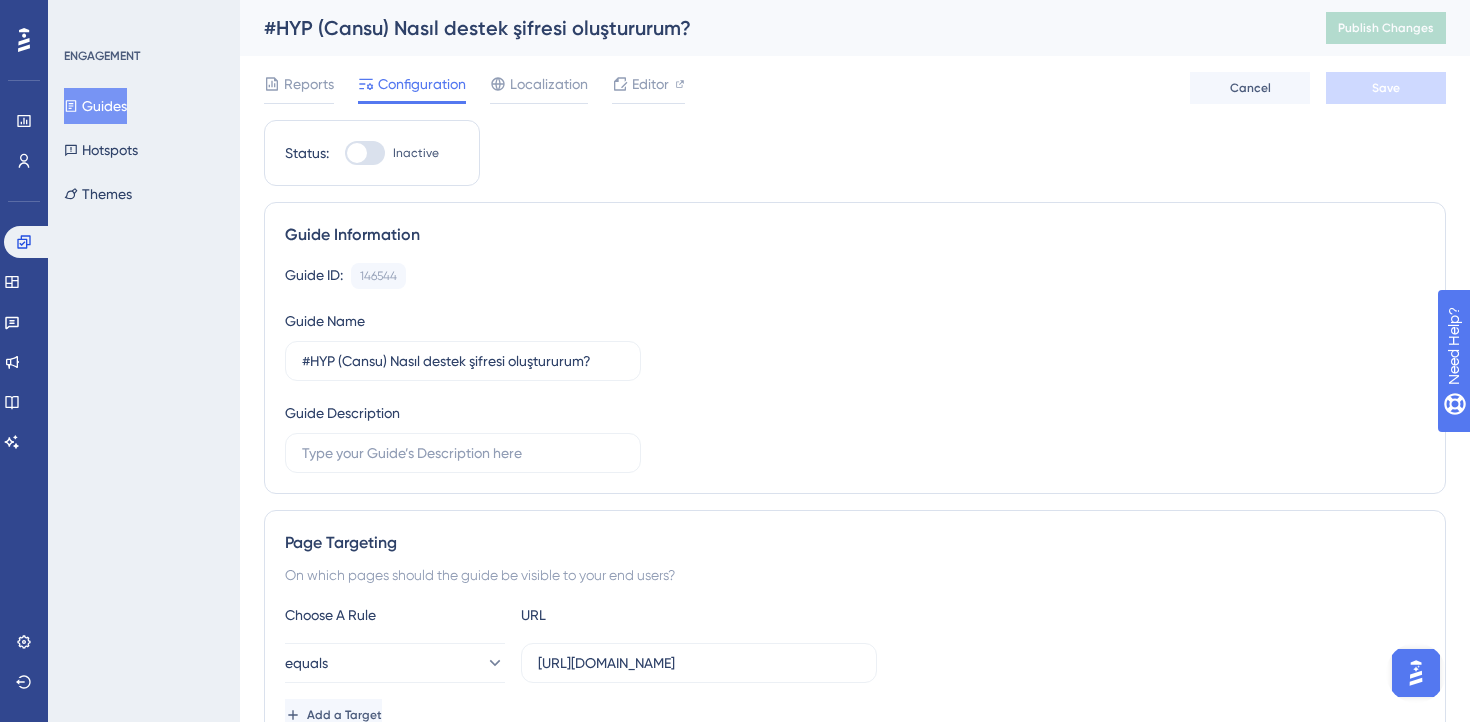 click on "Guide Information" at bounding box center (855, 235) 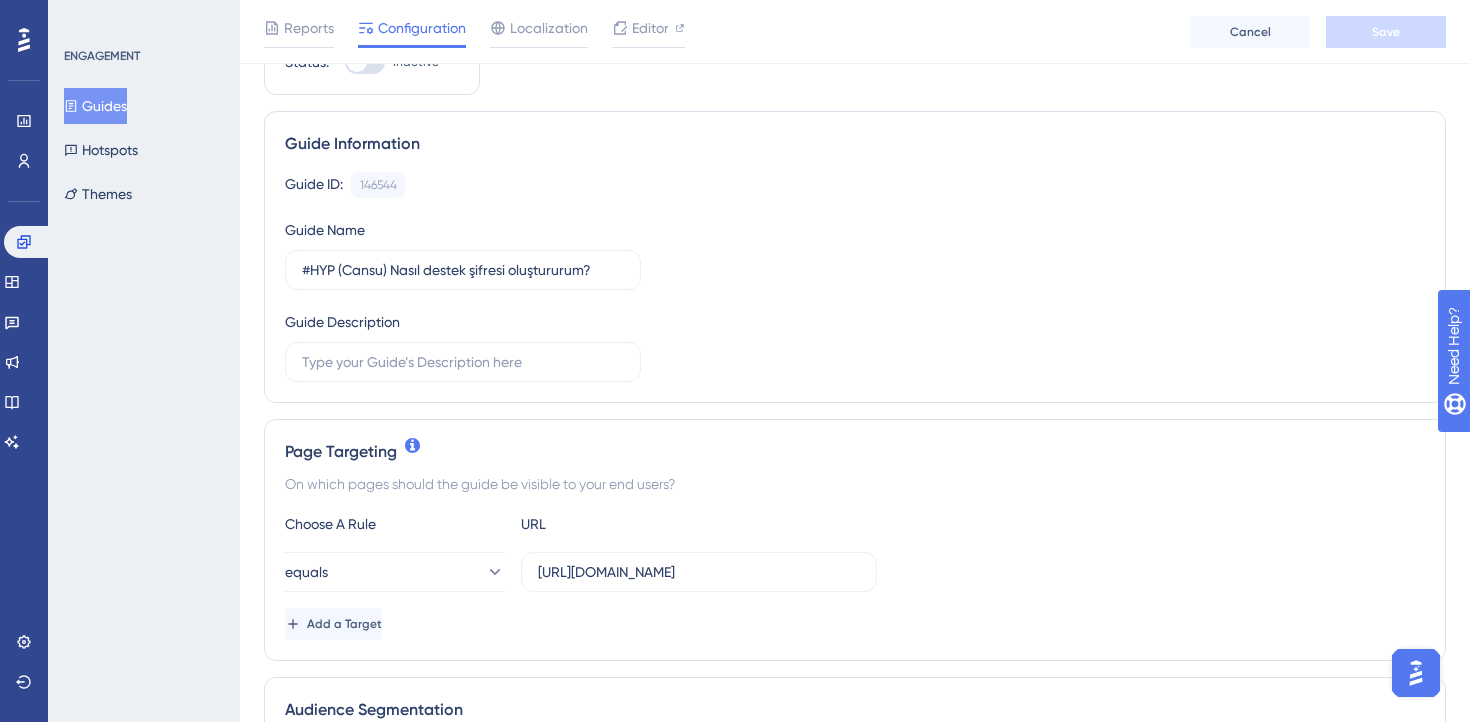 scroll, scrollTop: 0, scrollLeft: 0, axis: both 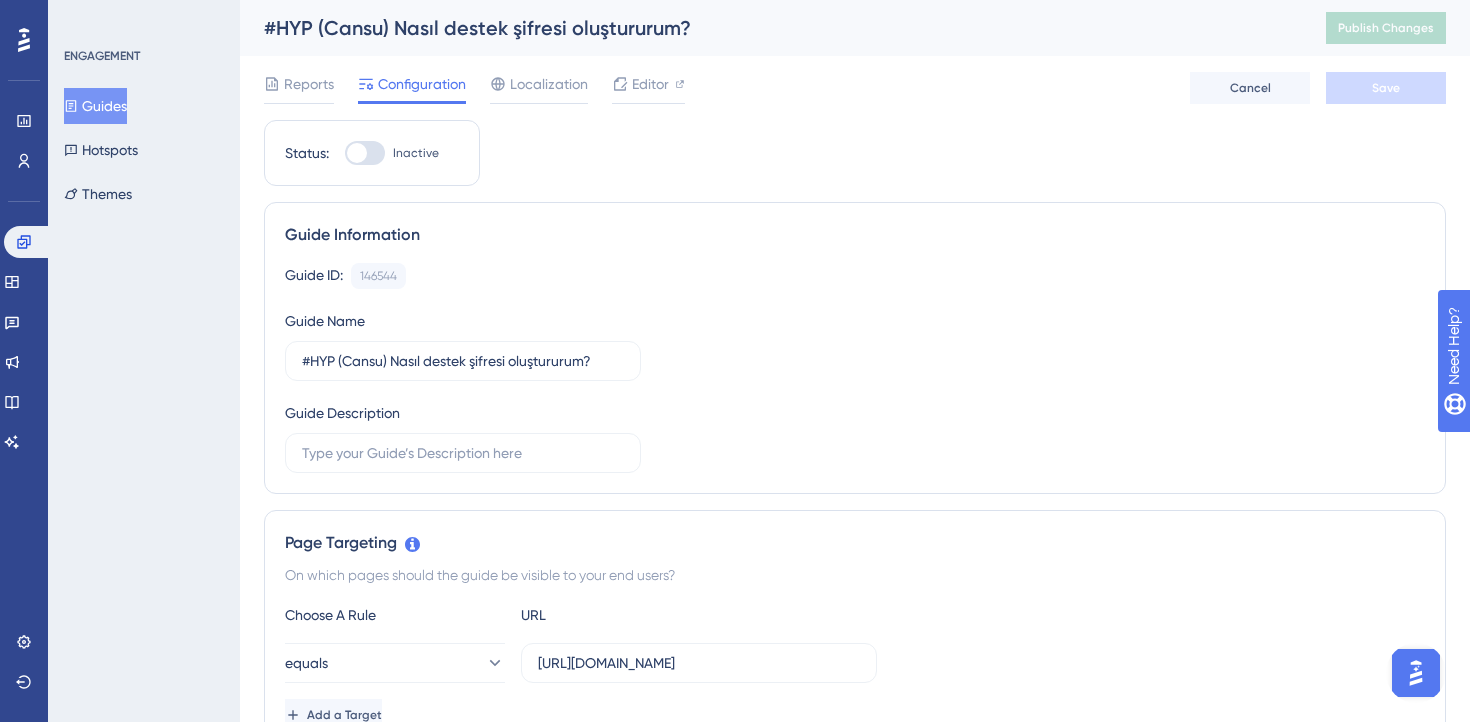 click on "#HYP (Cansu) Nasıl destek şifresi oluştururum?" at bounding box center [770, 28] 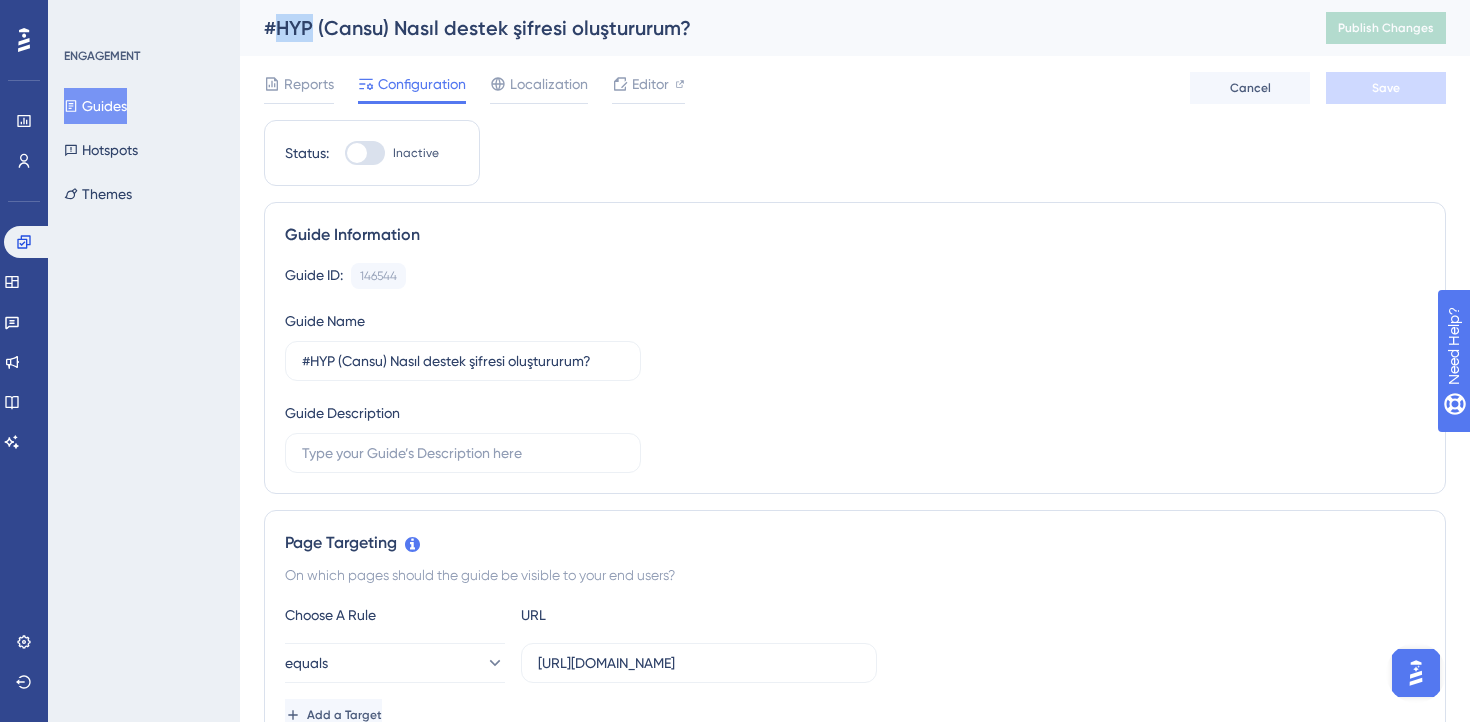 click on "#HYP (Cansu) Nasıl destek şifresi oluştururum?" at bounding box center [770, 28] 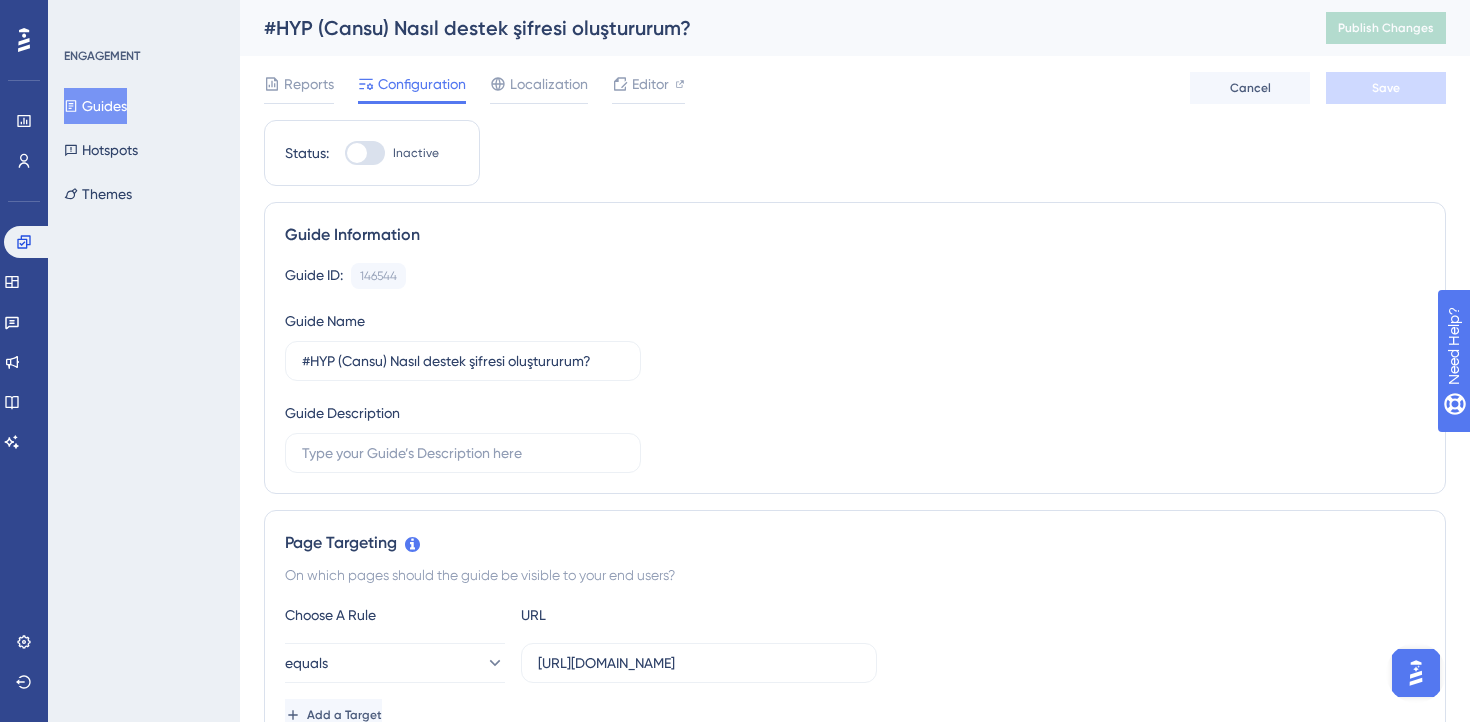 click on "#HYP (Cansu) Nasıl destek şifresi oluştururum?" at bounding box center [770, 28] 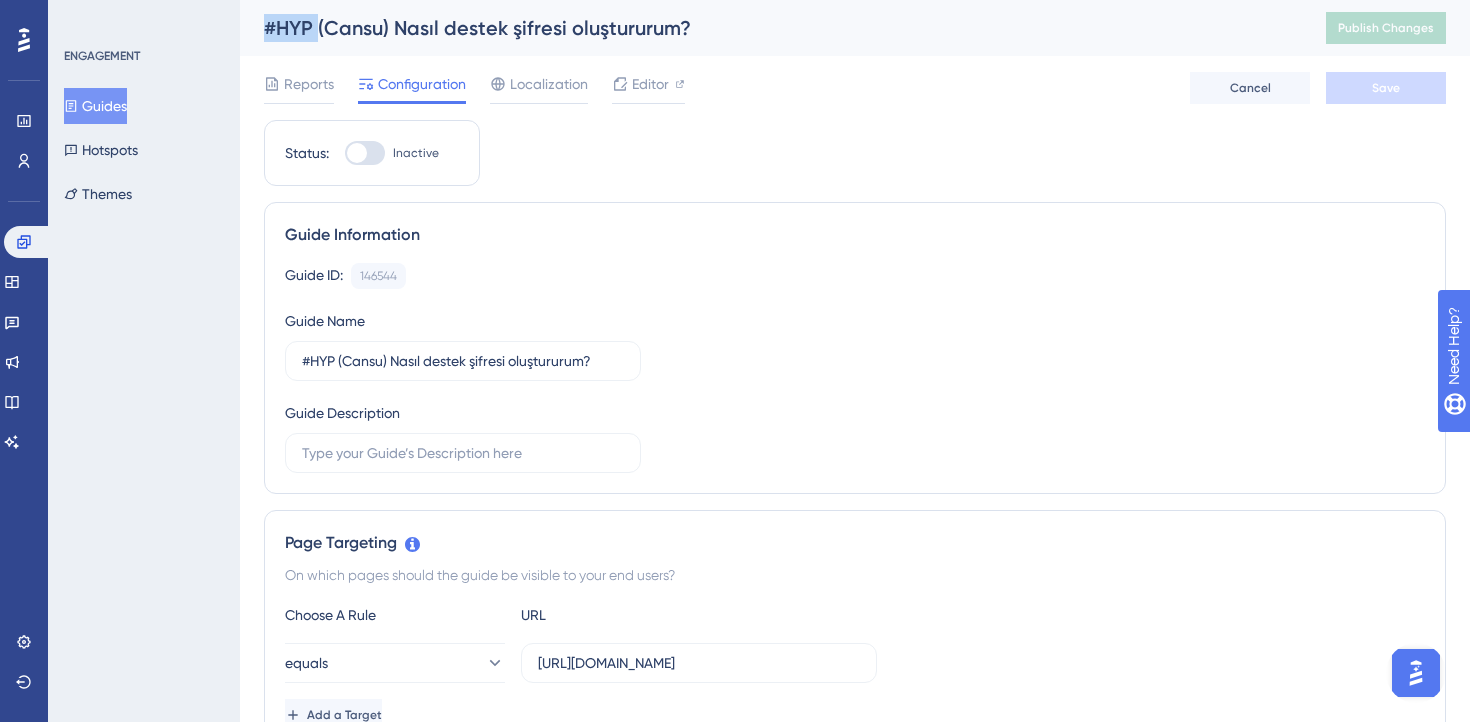 drag, startPoint x: 311, startPoint y: 27, endPoint x: 263, endPoint y: 27, distance: 48 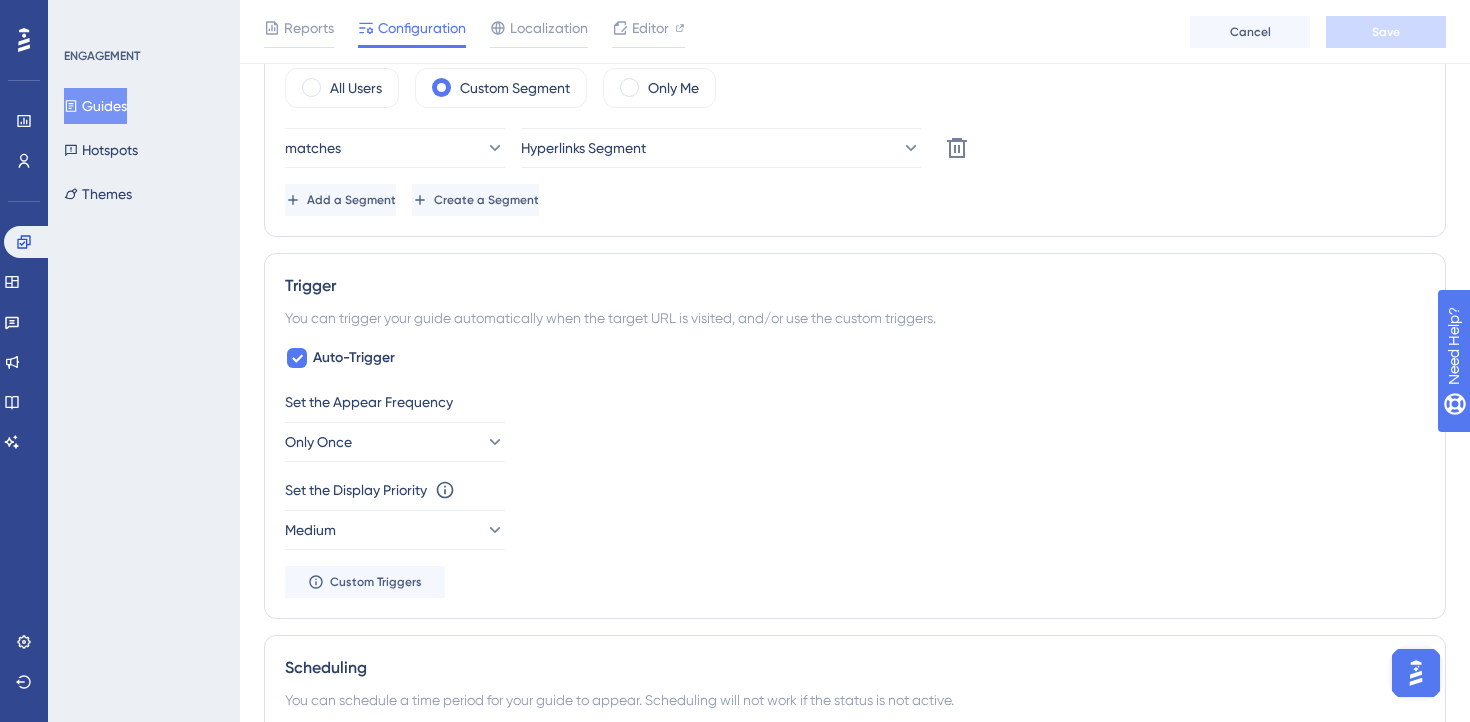 scroll, scrollTop: 799, scrollLeft: 0, axis: vertical 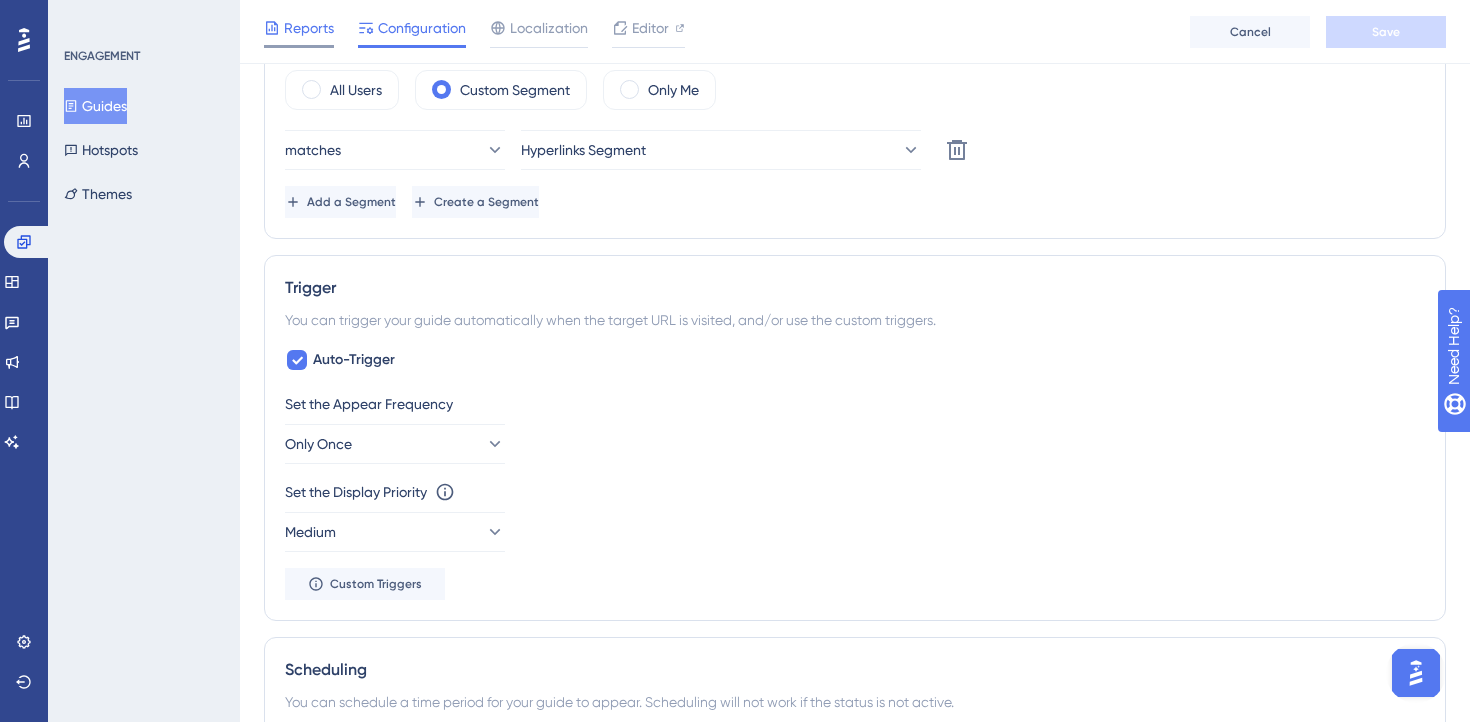 click on "Reports" at bounding box center [309, 28] 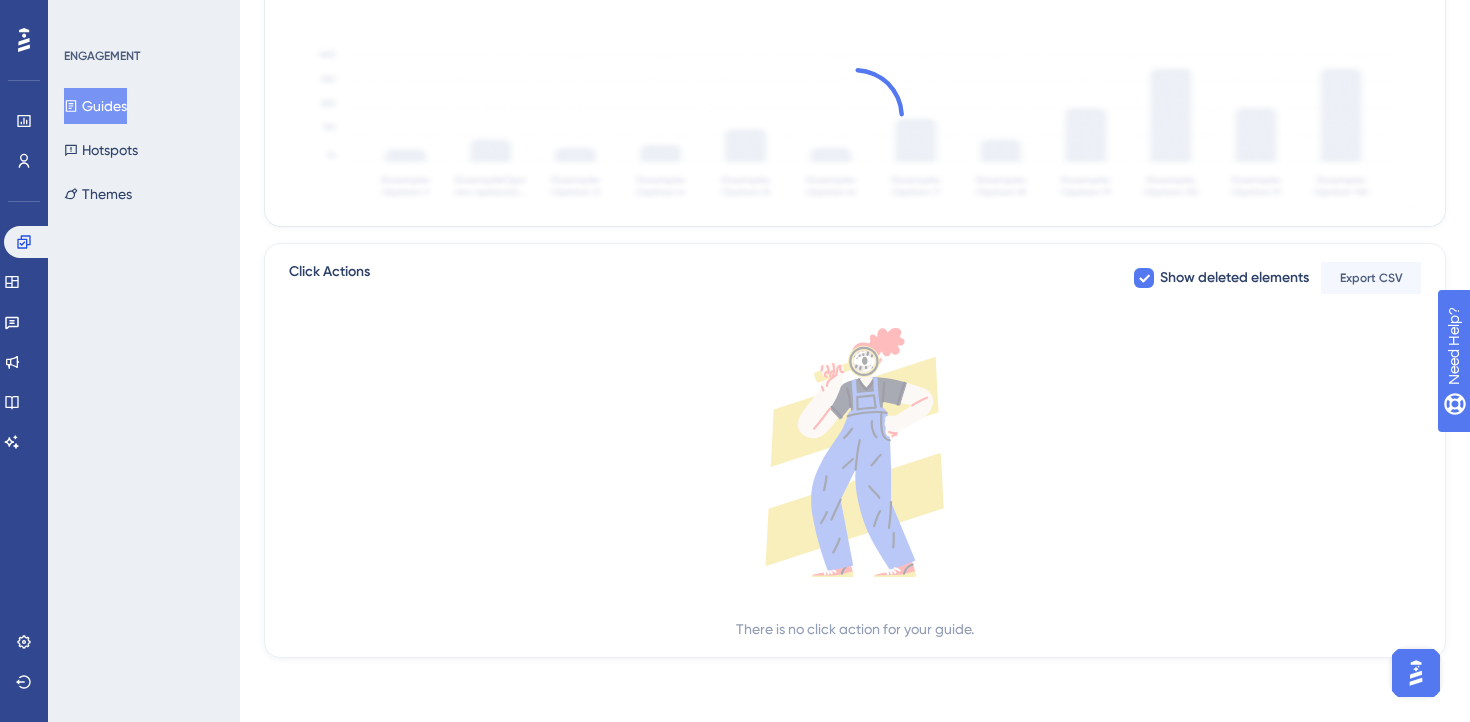 scroll, scrollTop: 0, scrollLeft: 0, axis: both 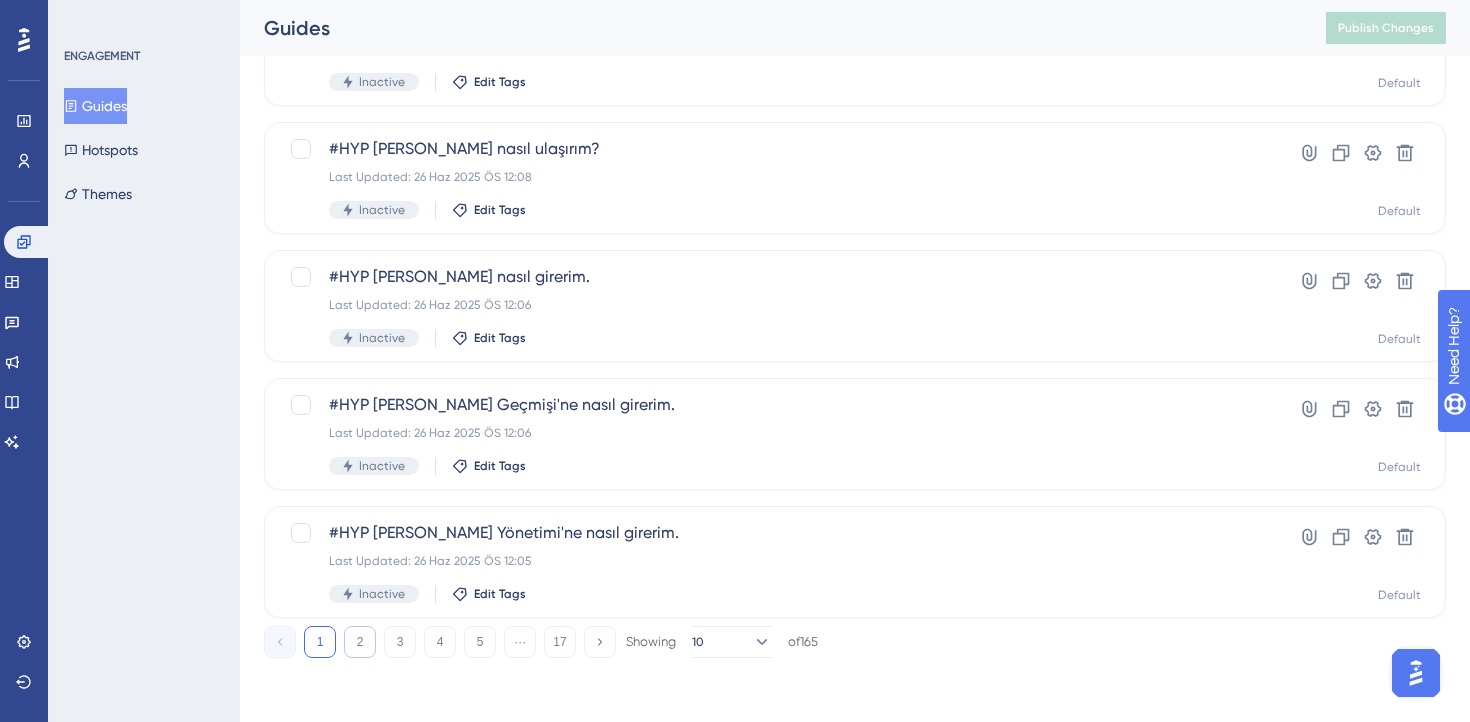click on "2" at bounding box center (360, 642) 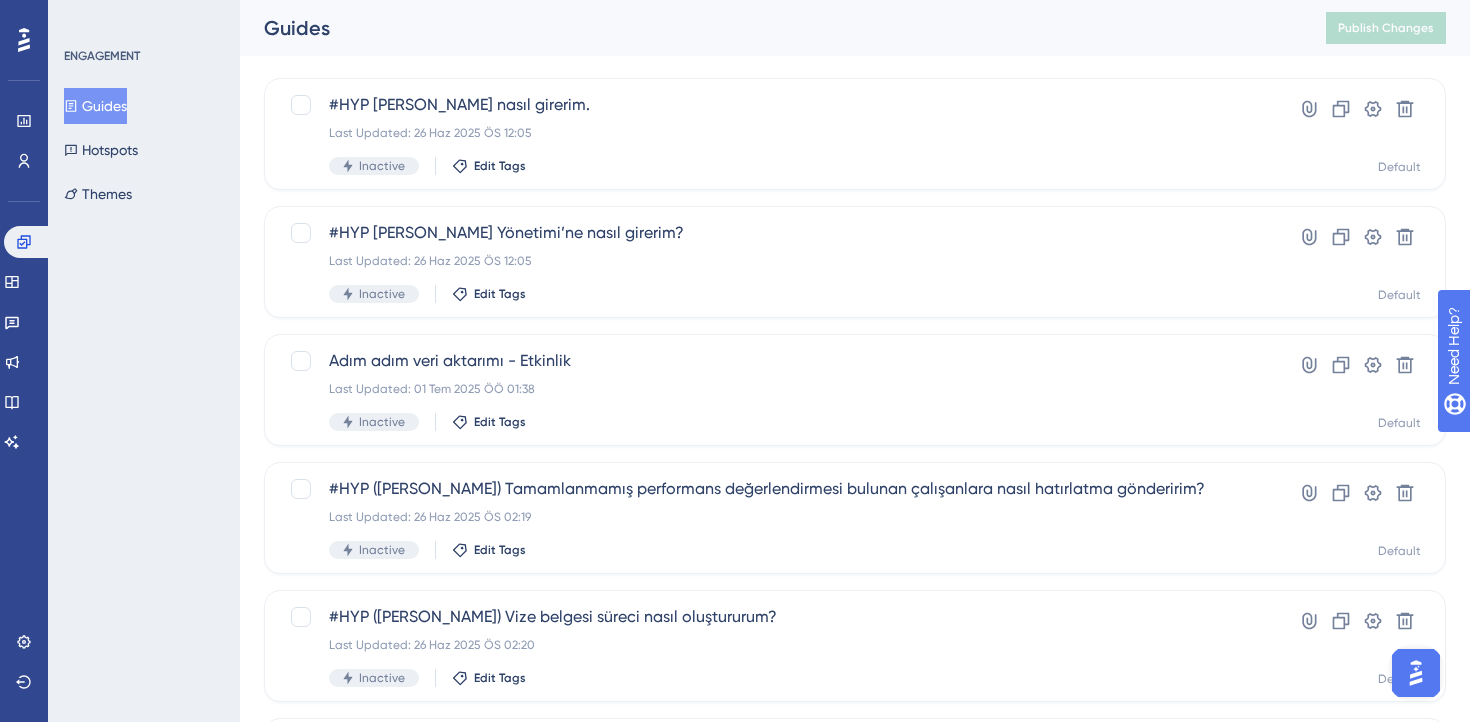 scroll, scrollTop: 114, scrollLeft: 0, axis: vertical 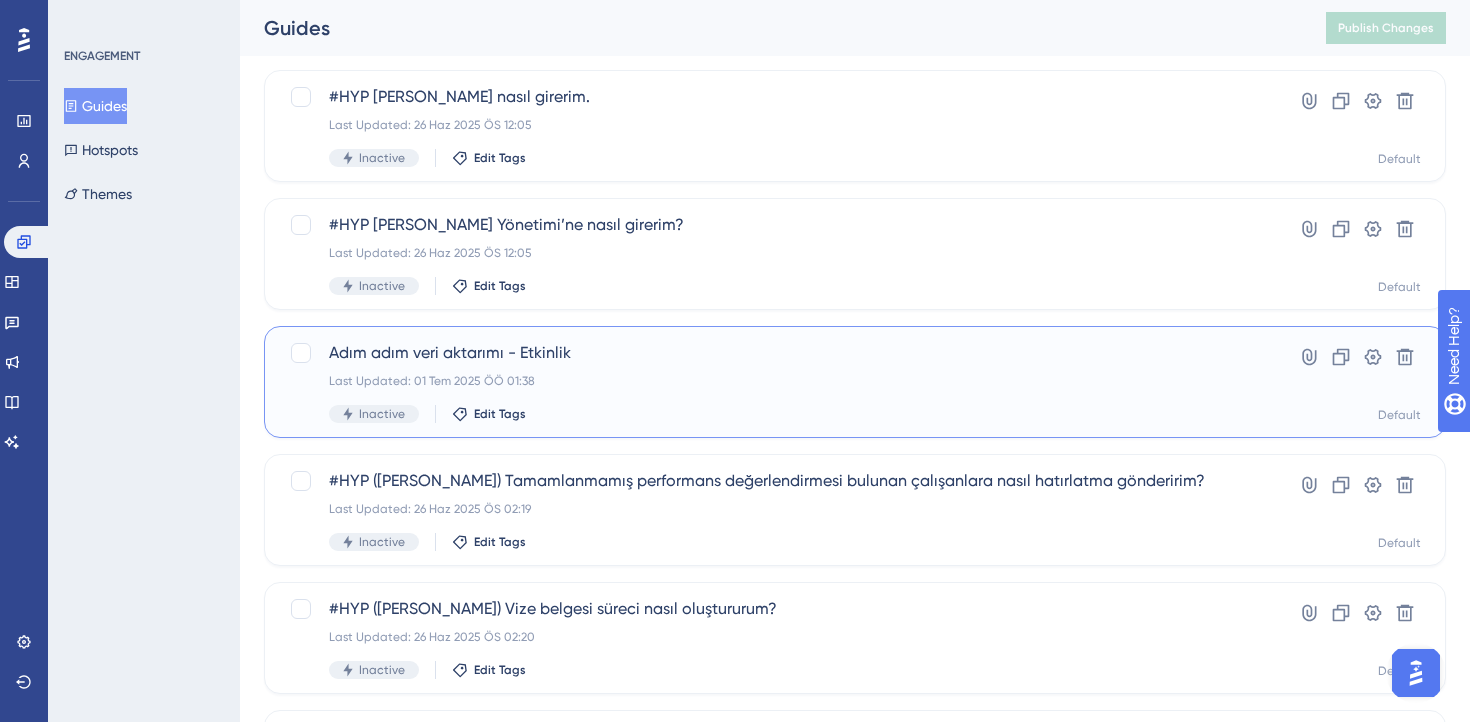 click on "Last Updated: 01 Tem 2025 ÖÖ 01:38" at bounding box center [775, 381] 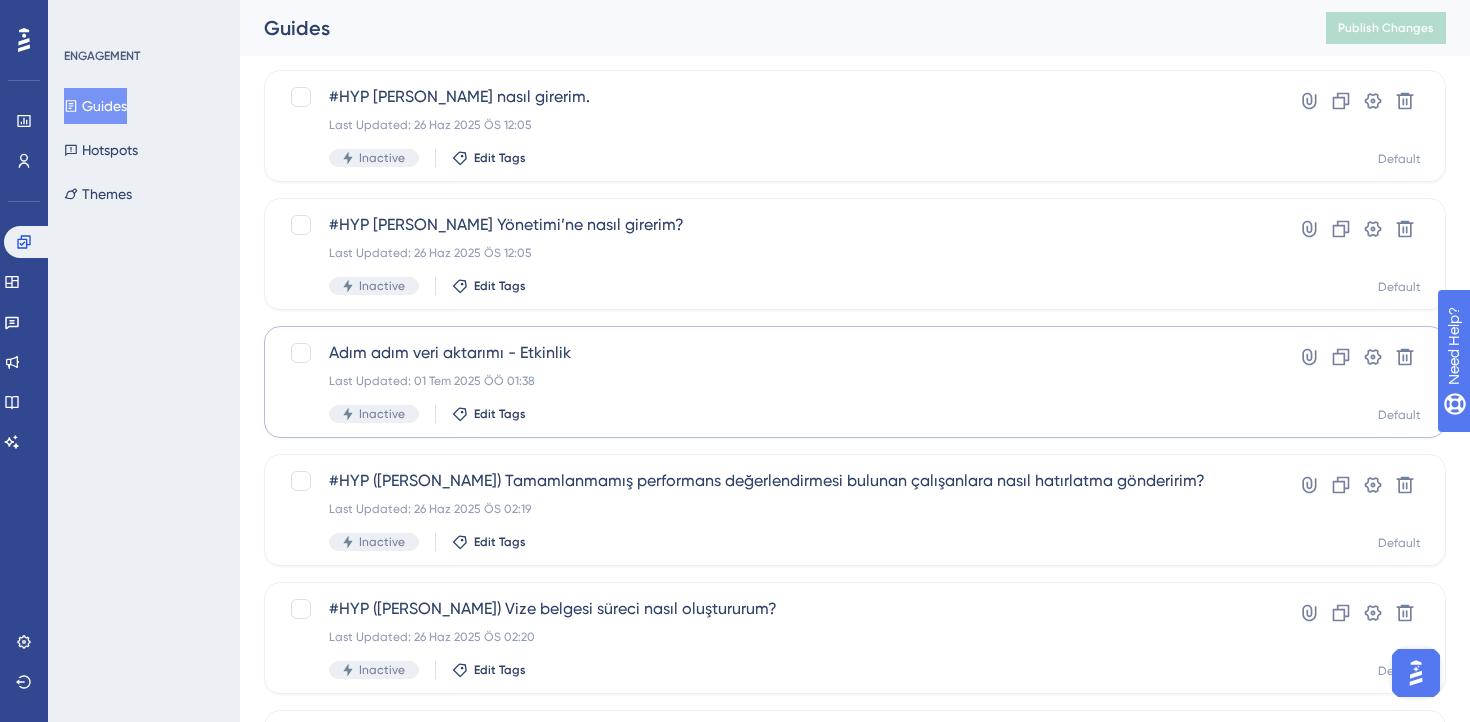 scroll, scrollTop: 0, scrollLeft: 0, axis: both 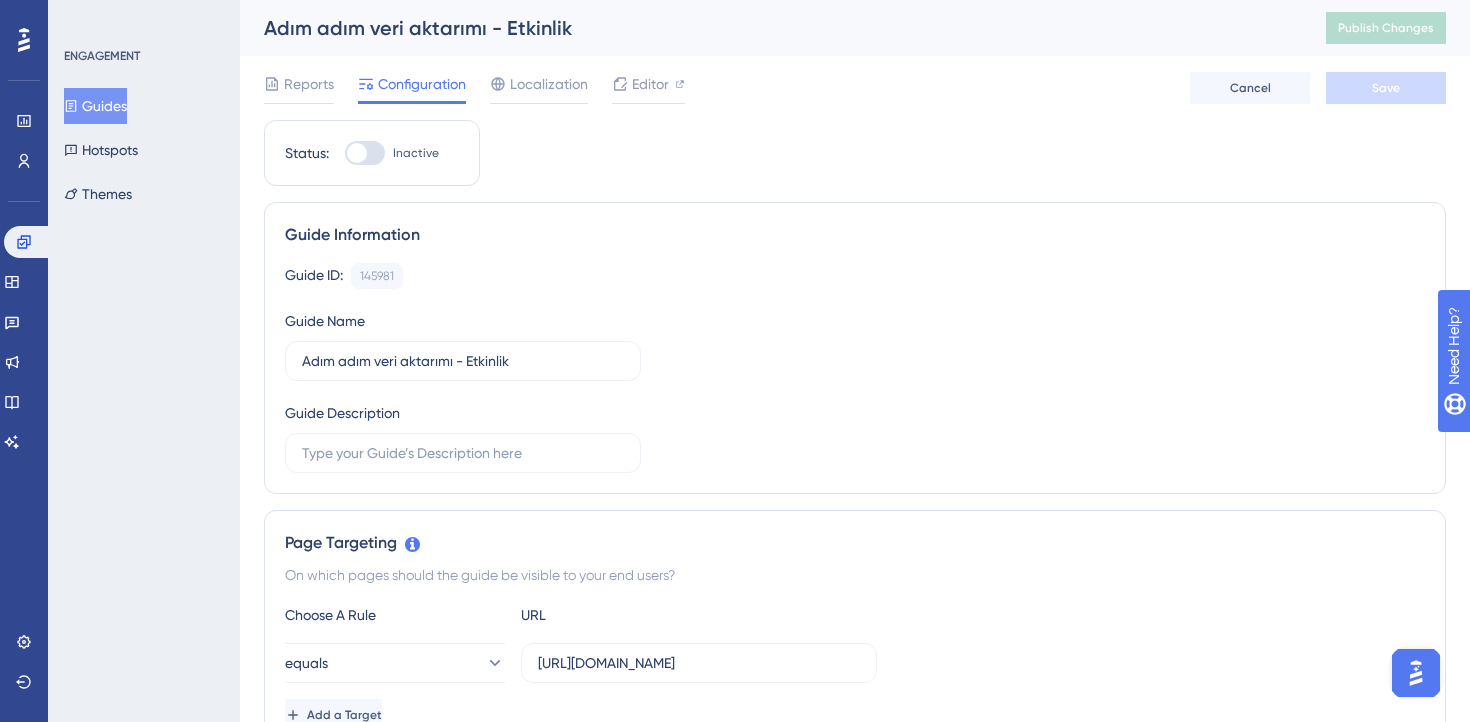 click on "Adım adım veri aktarımı - Etkinlik" at bounding box center (770, 28) 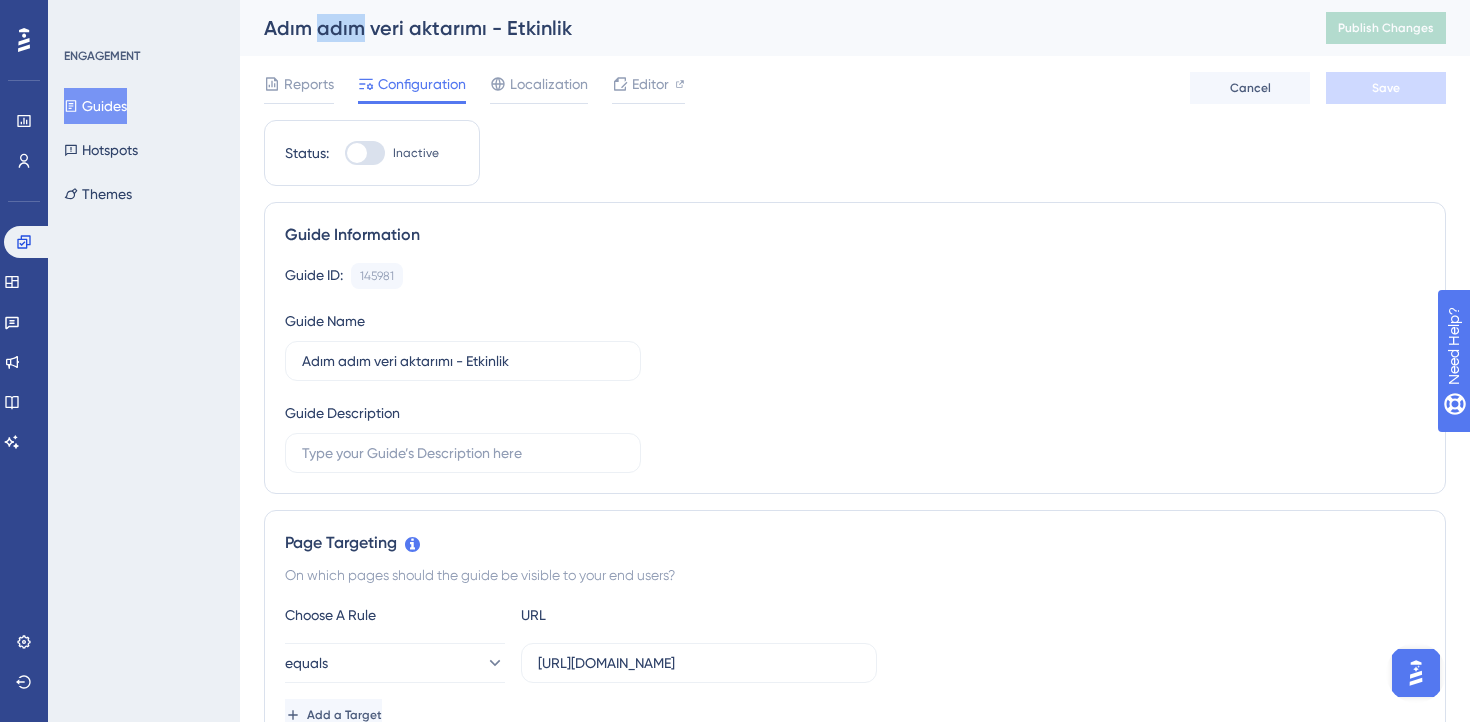 click on "Adım adım veri aktarımı - Etkinlik" at bounding box center [770, 28] 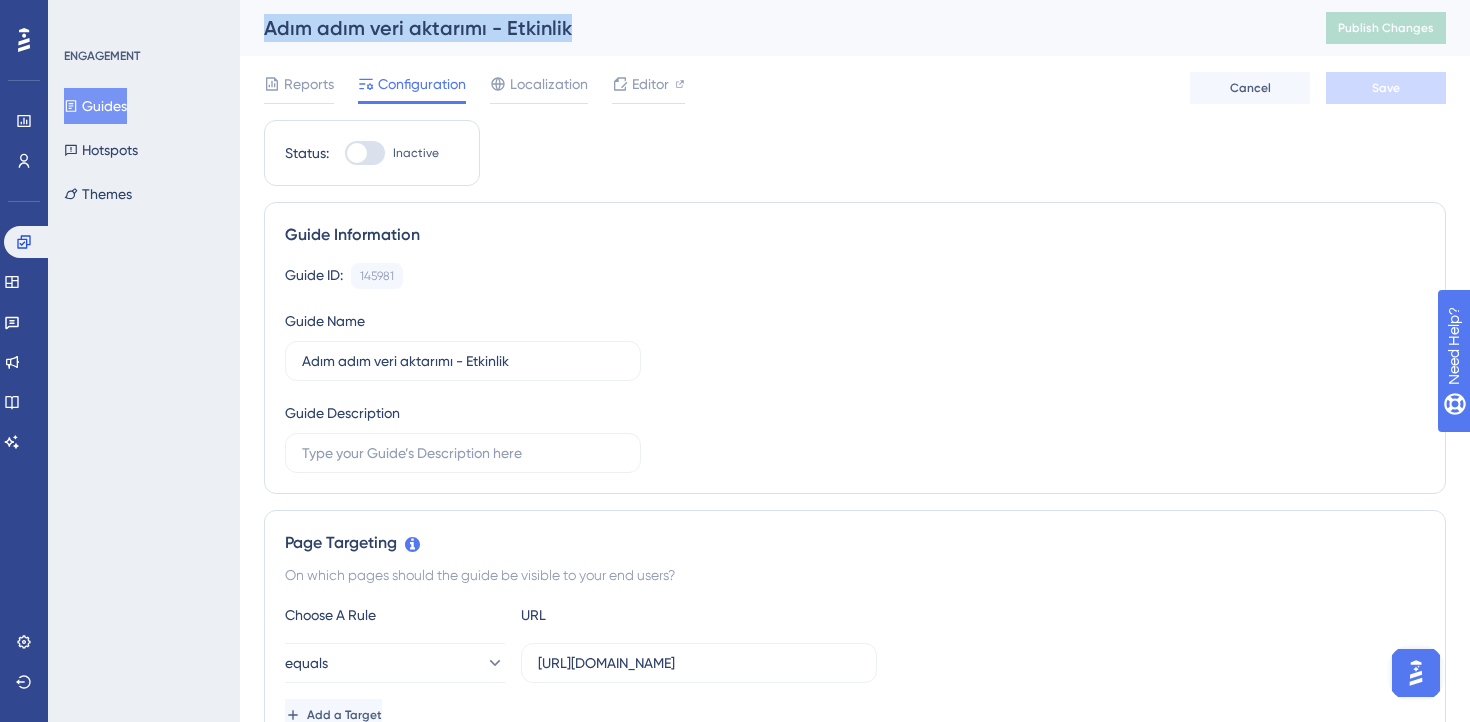 click on "Adım adım veri aktarımı - Etkinlik" at bounding box center [770, 28] 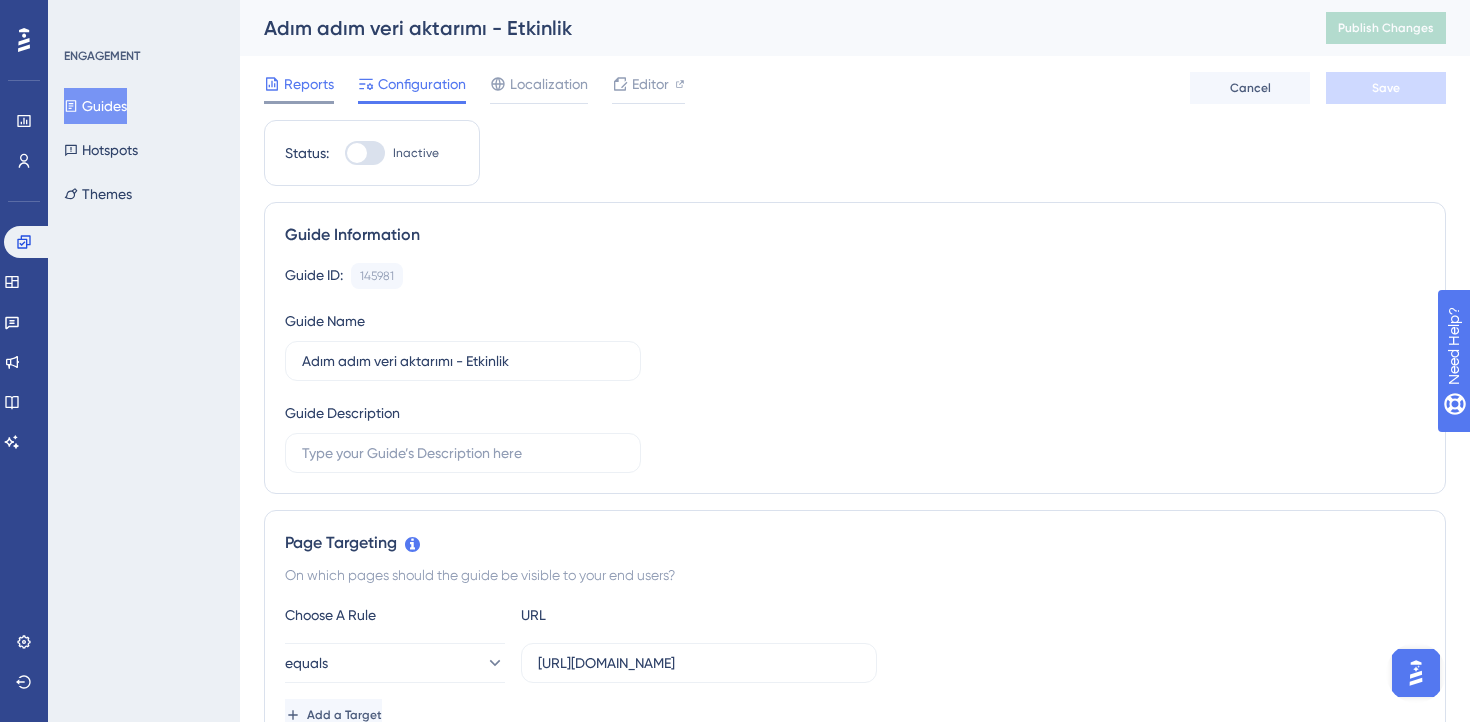 click on "Reports" at bounding box center (309, 84) 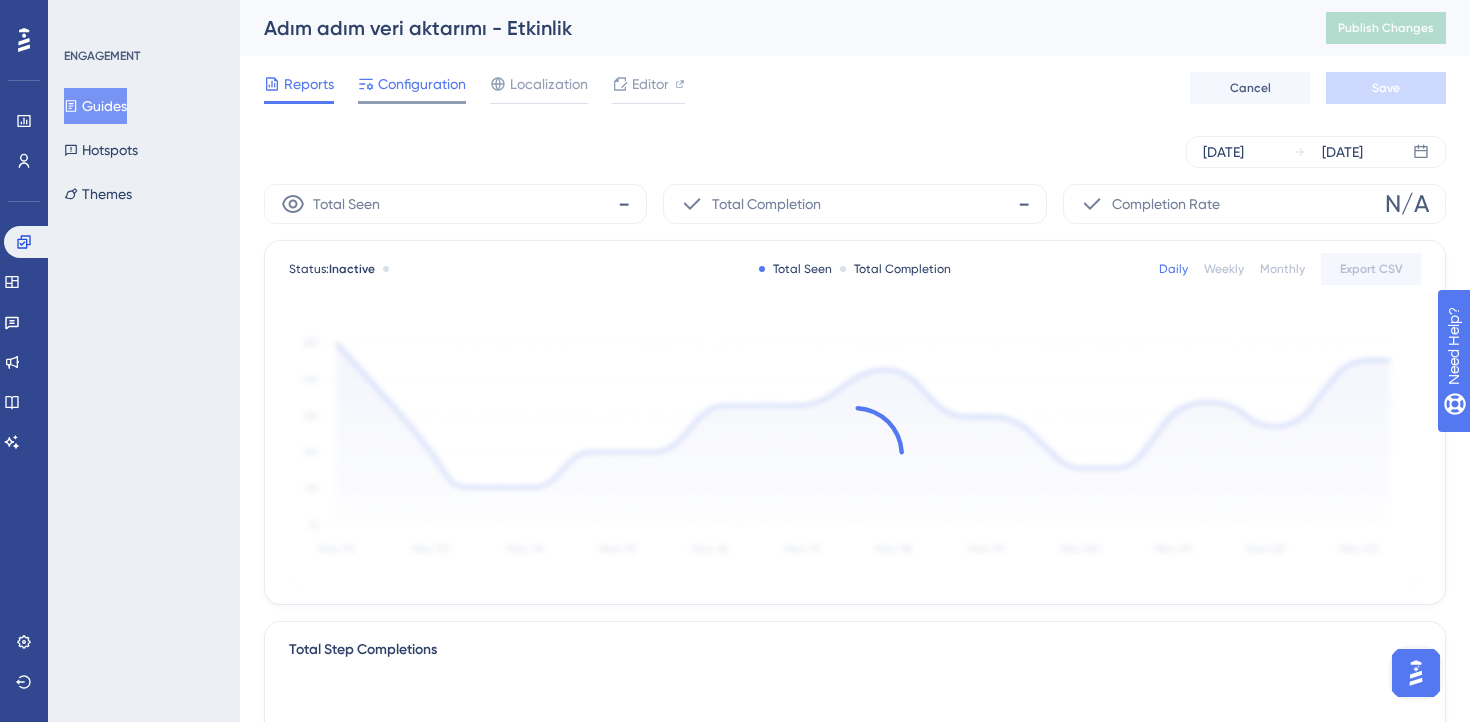 click on "Configuration" at bounding box center (422, 84) 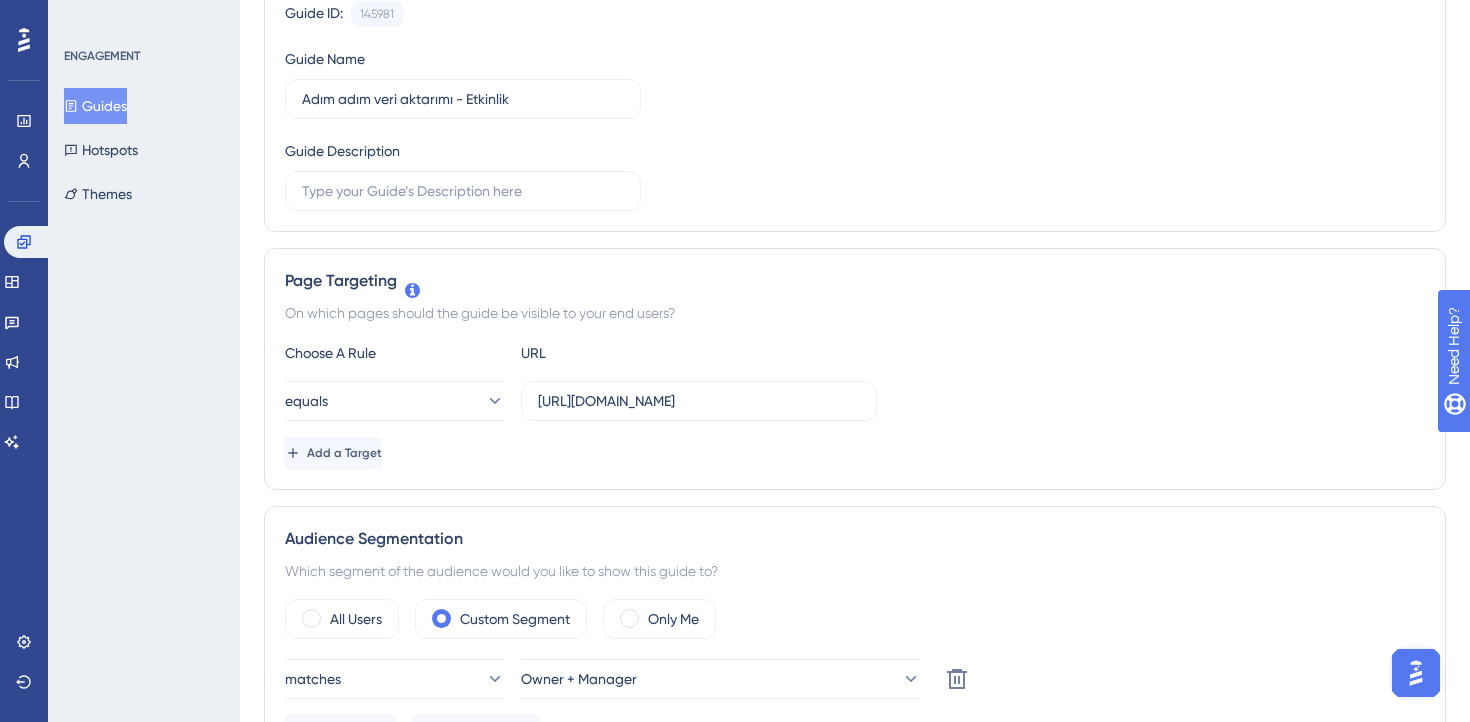 scroll, scrollTop: 0, scrollLeft: 0, axis: both 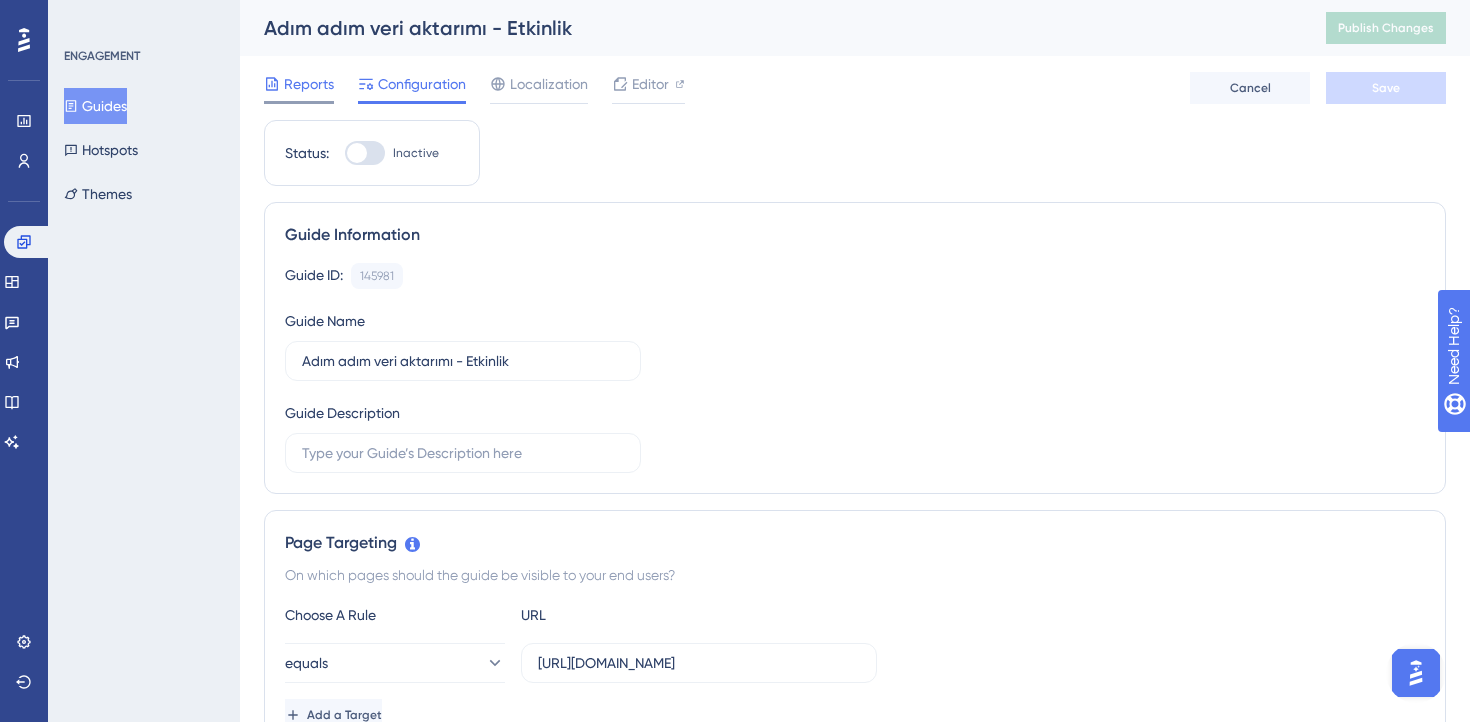 click on "Reports" at bounding box center (309, 84) 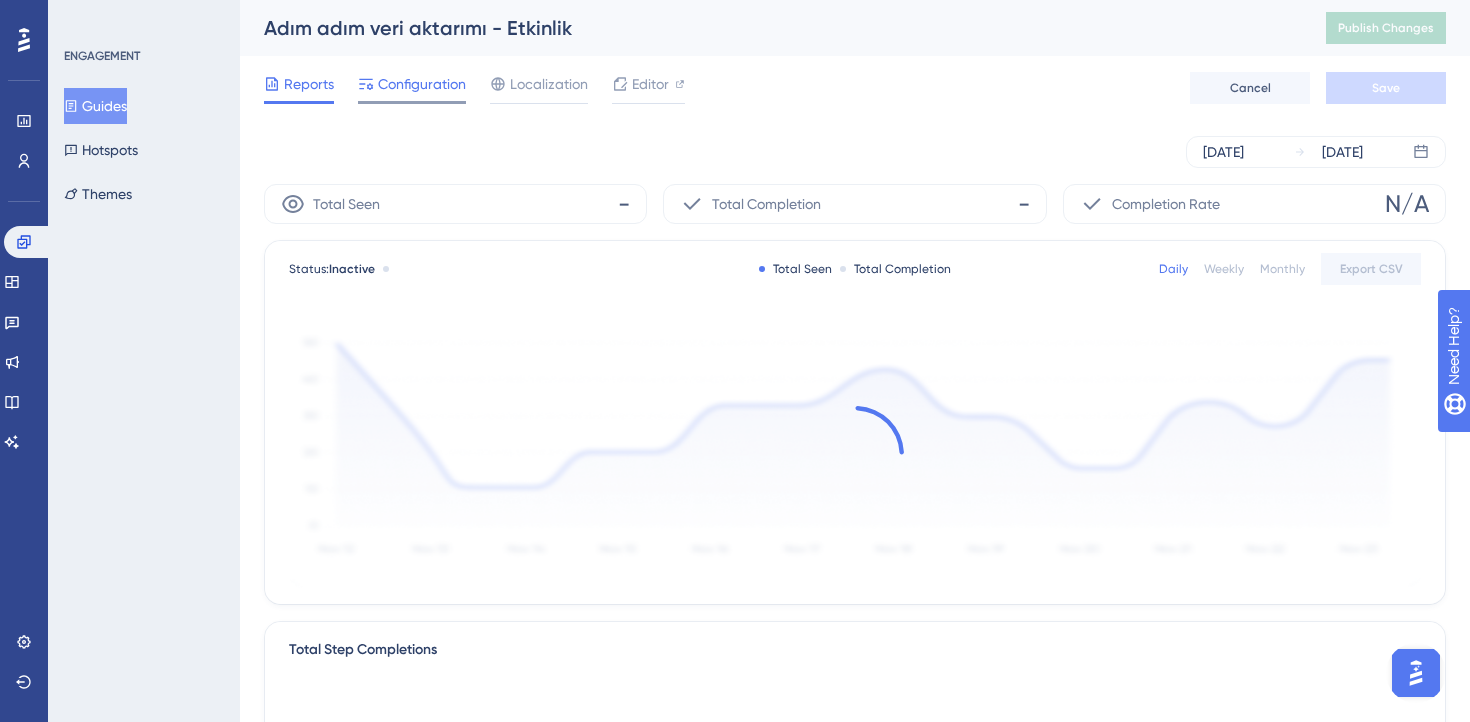 click on "Configuration" at bounding box center (422, 84) 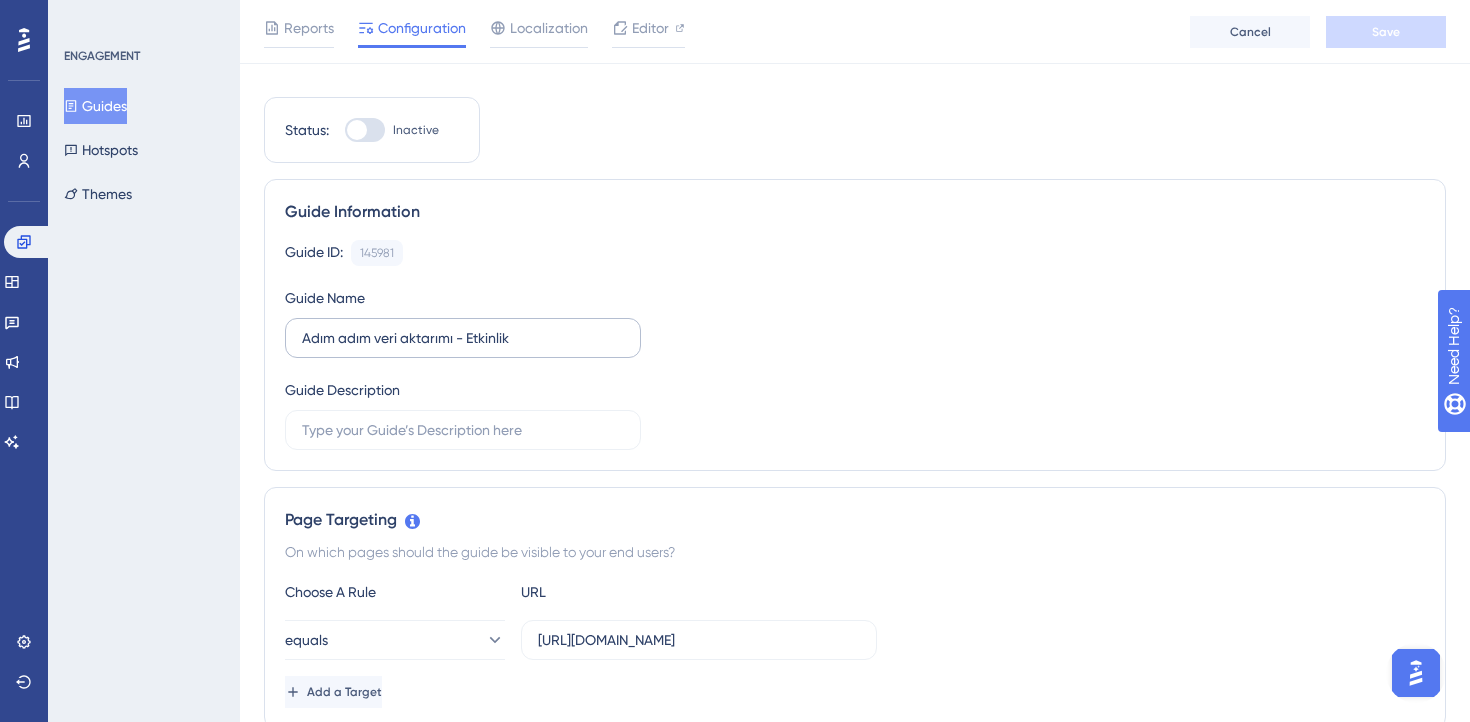 scroll, scrollTop: 0, scrollLeft: 0, axis: both 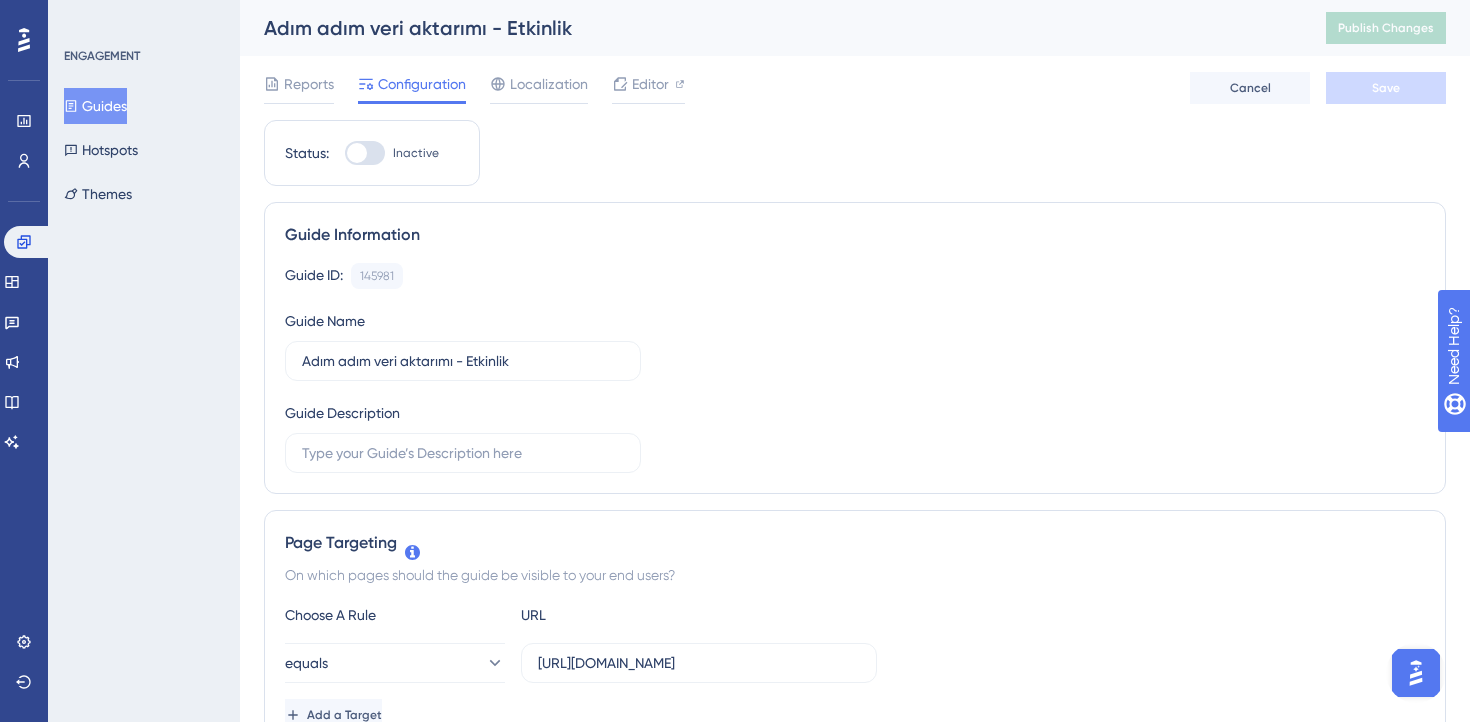click on "Guides" at bounding box center [95, 106] 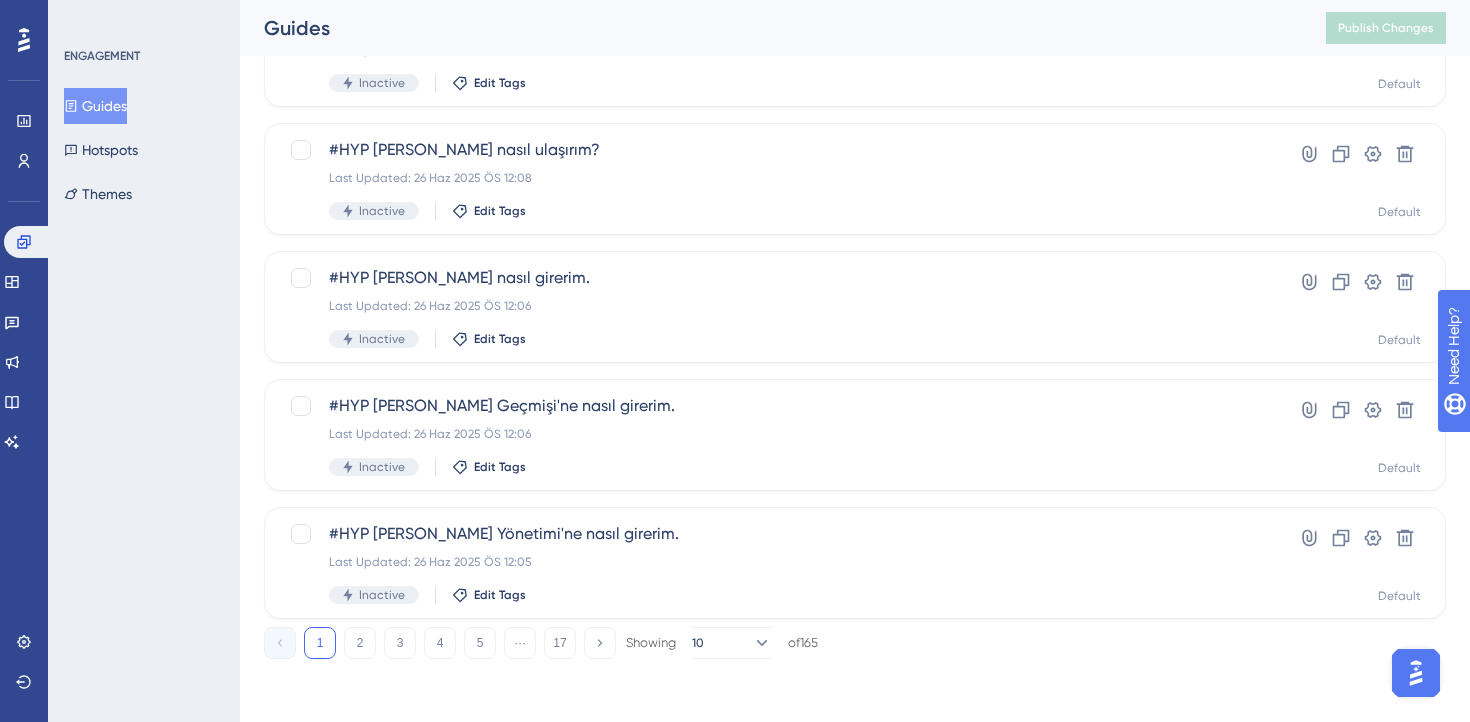 scroll, scrollTop: 830, scrollLeft: 0, axis: vertical 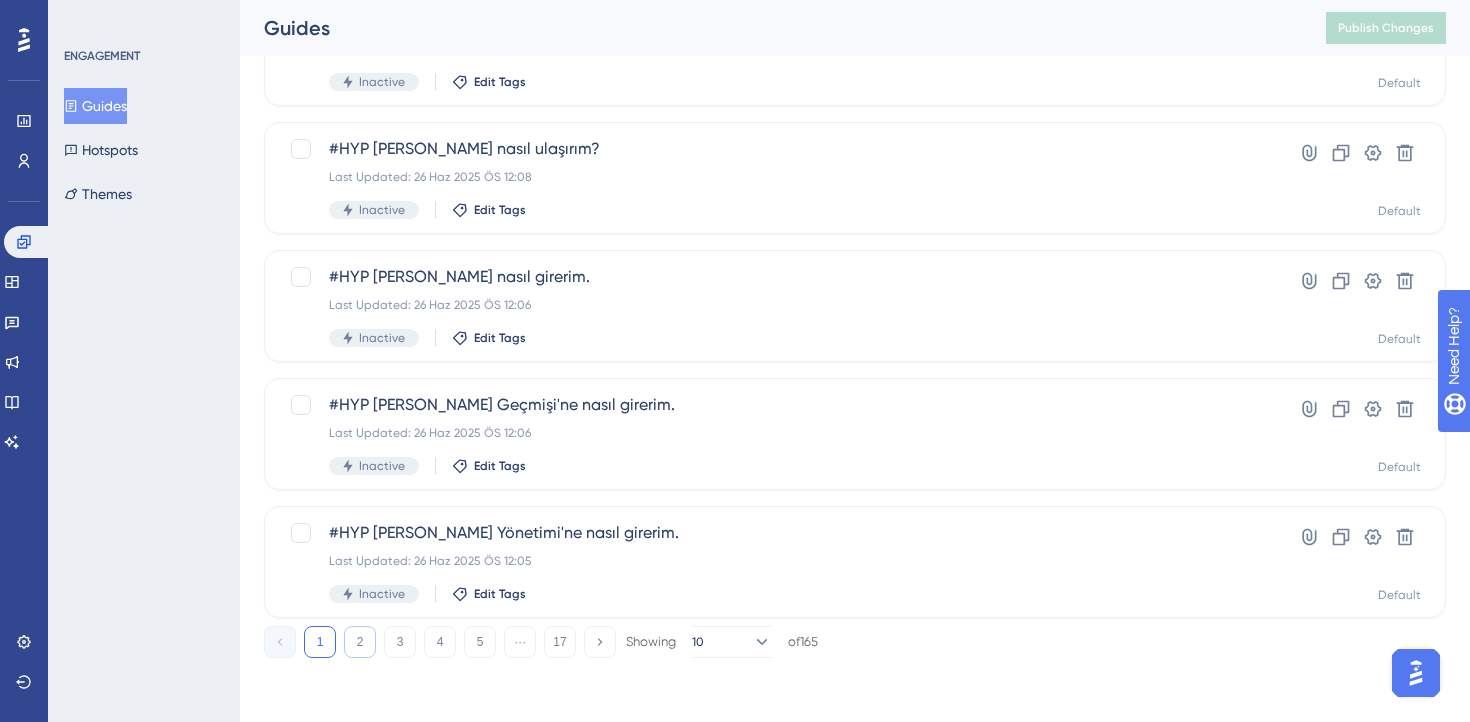 click on "2" at bounding box center [360, 642] 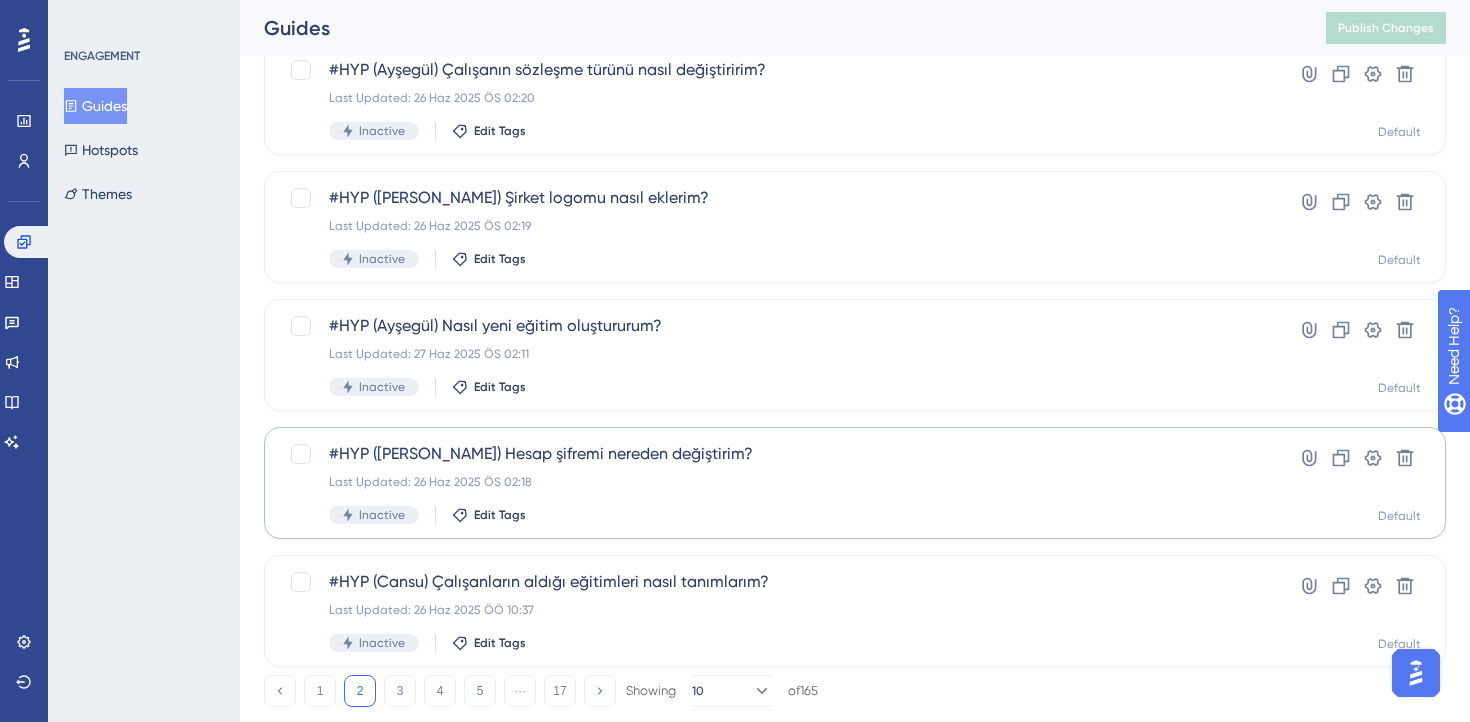 scroll, scrollTop: 830, scrollLeft: 0, axis: vertical 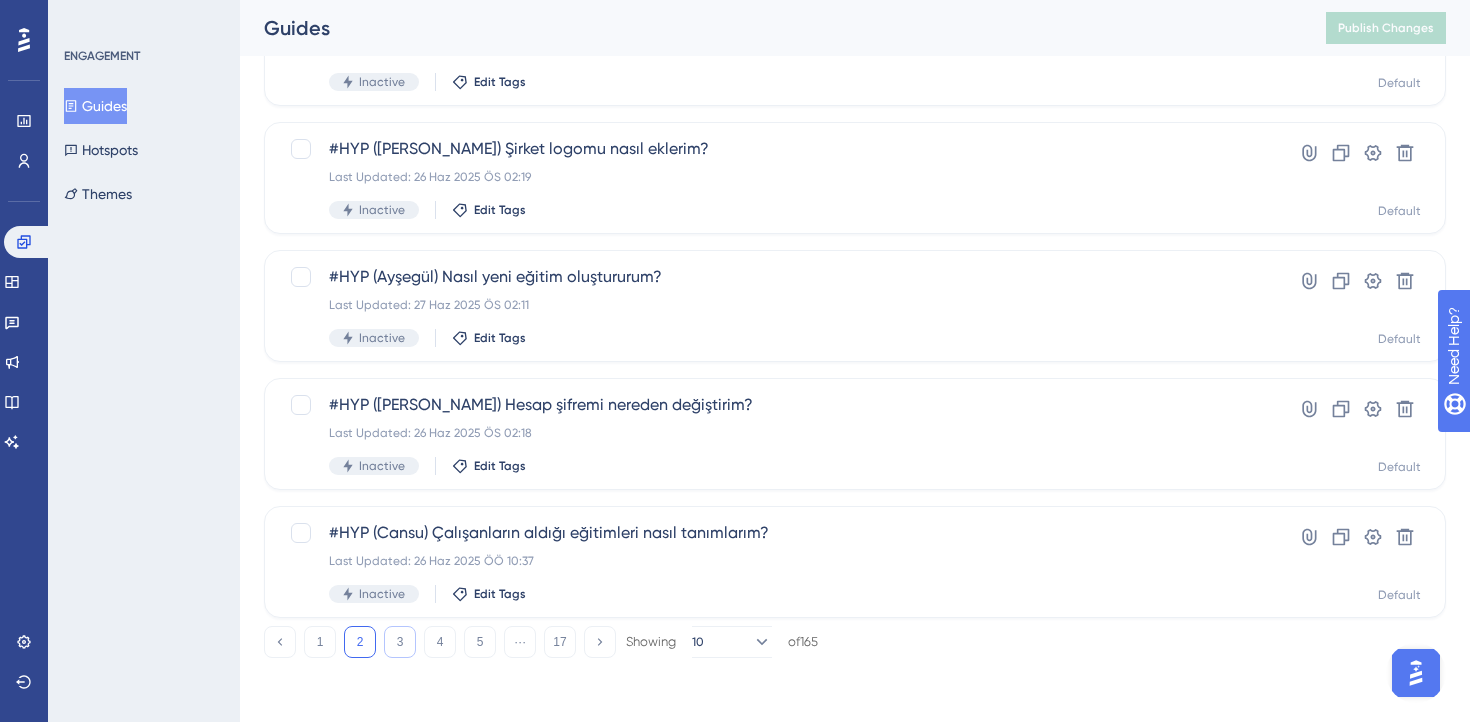 click on "3" at bounding box center [400, 642] 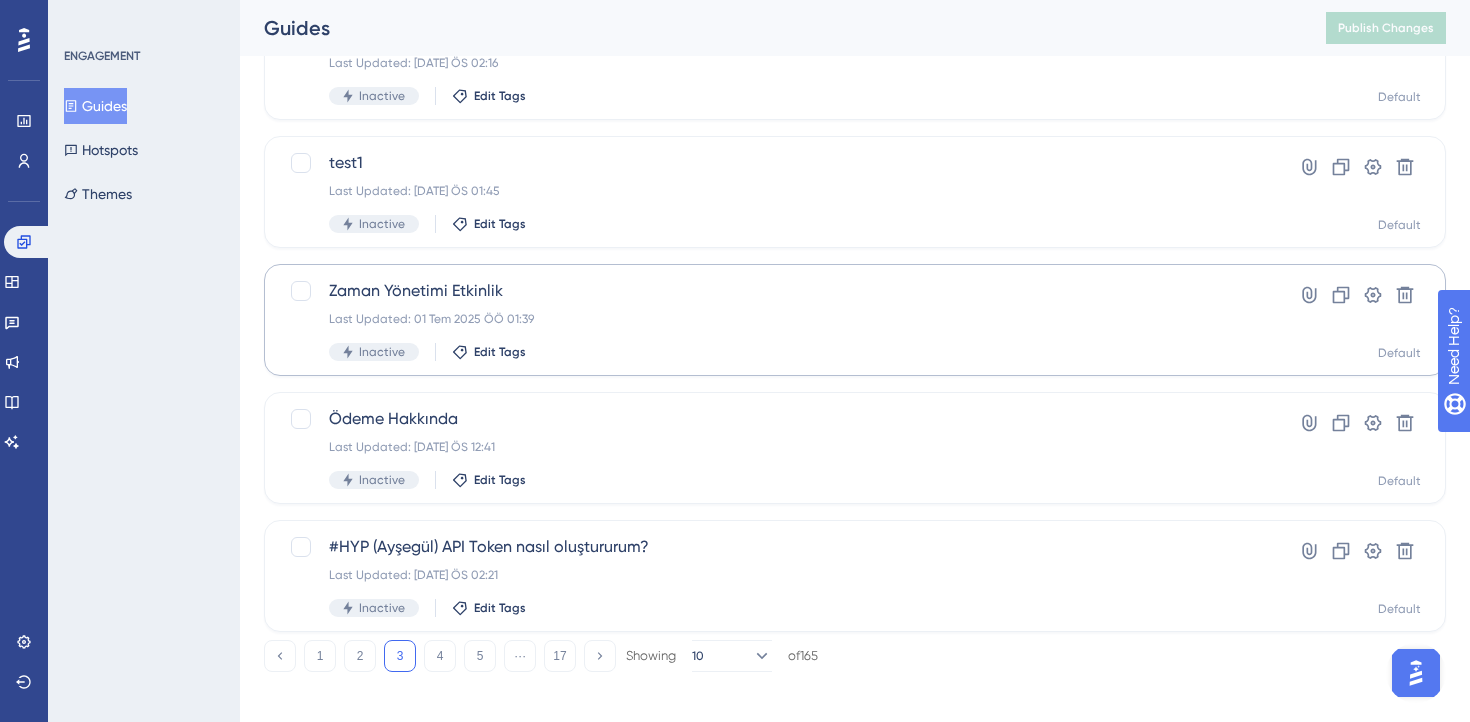 scroll, scrollTop: 830, scrollLeft: 0, axis: vertical 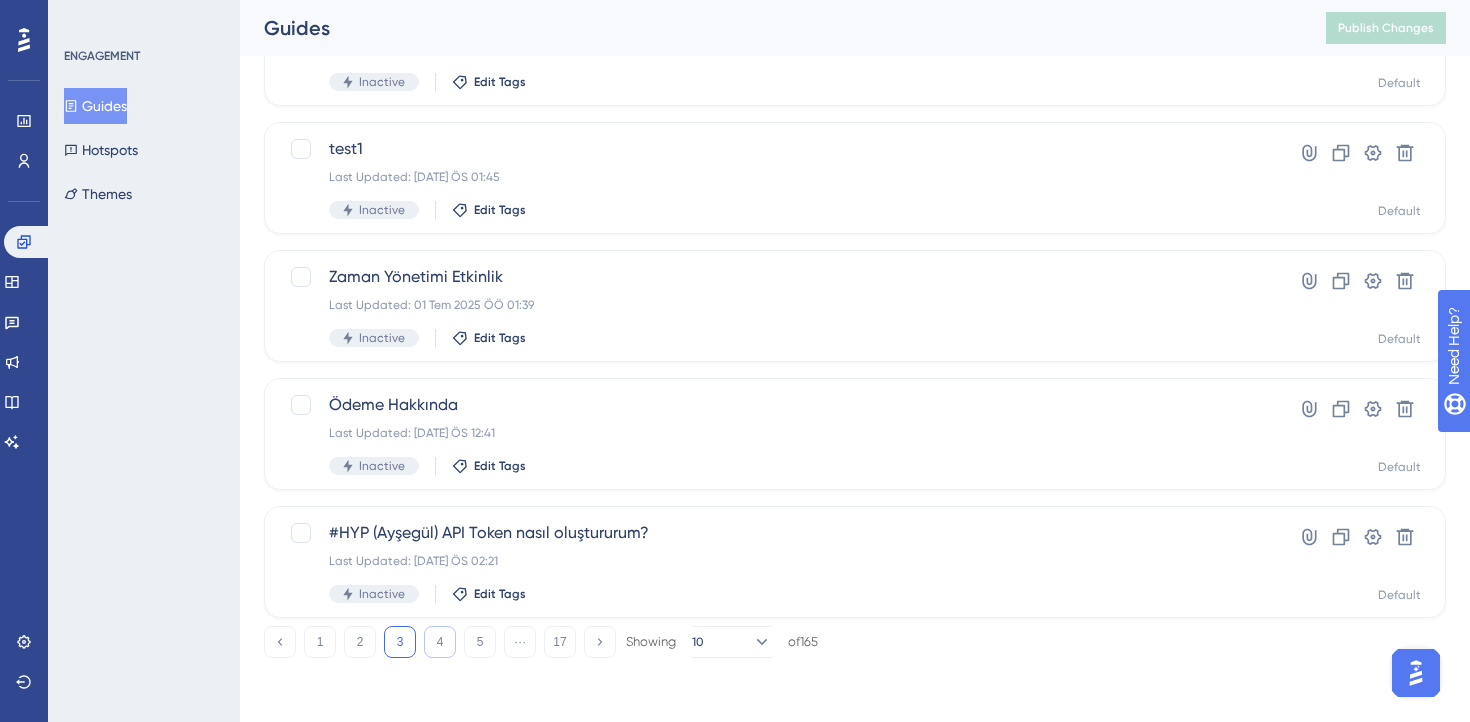 click on "4" at bounding box center [440, 642] 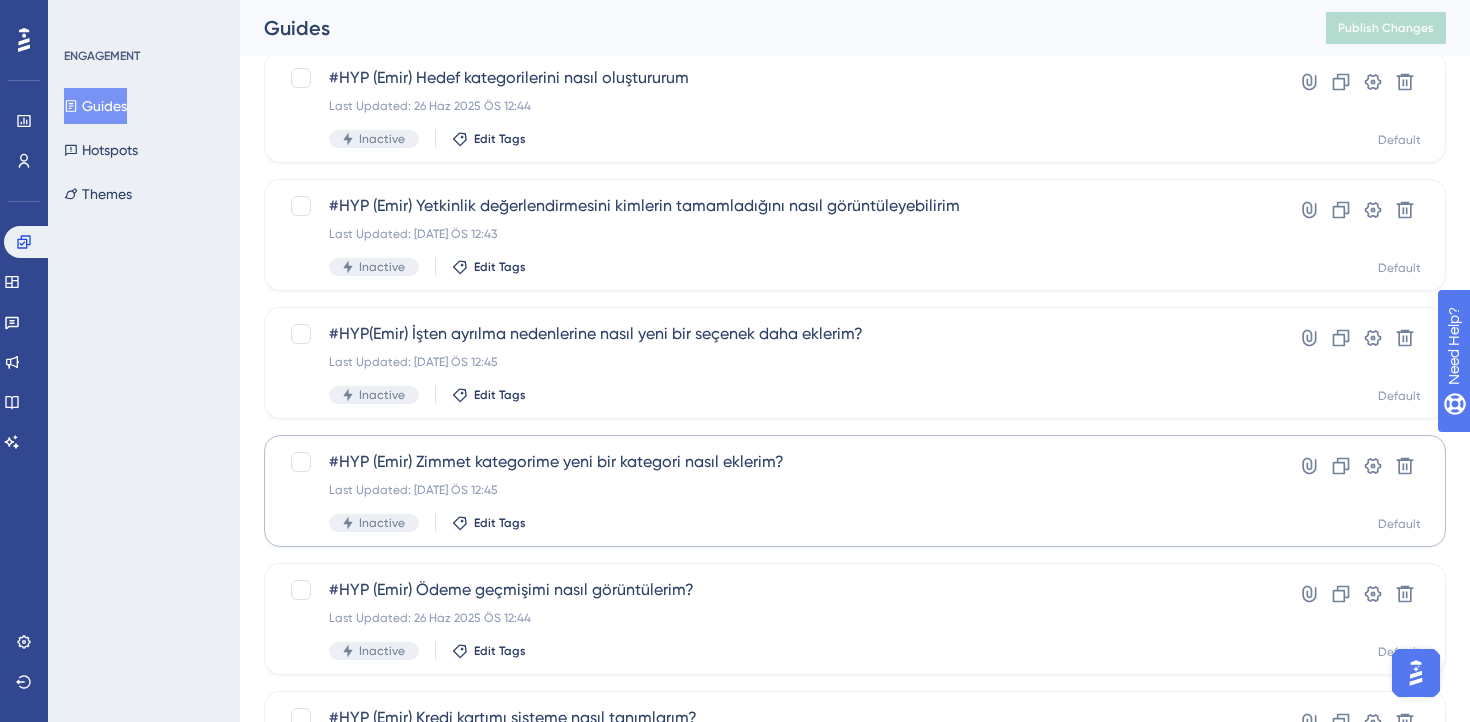 scroll, scrollTop: 830, scrollLeft: 0, axis: vertical 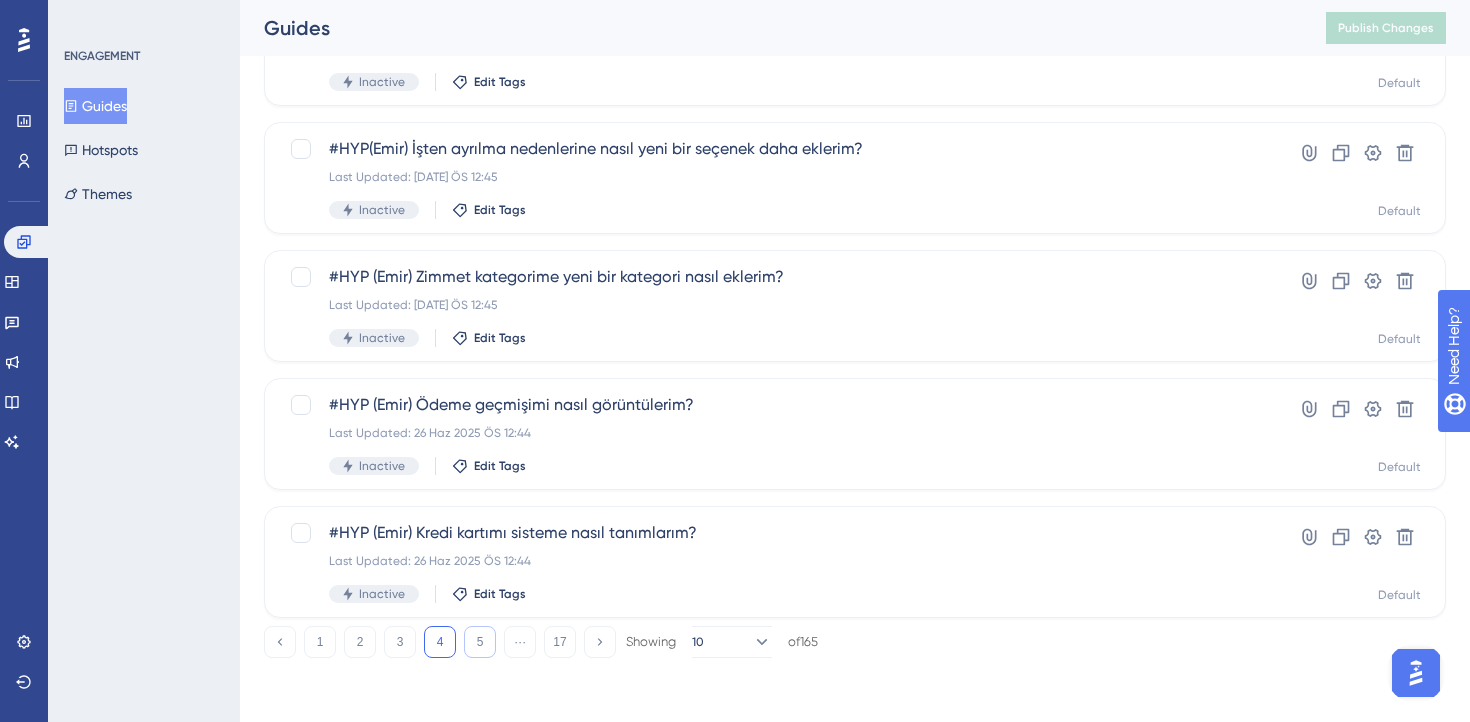 click on "5" at bounding box center [480, 642] 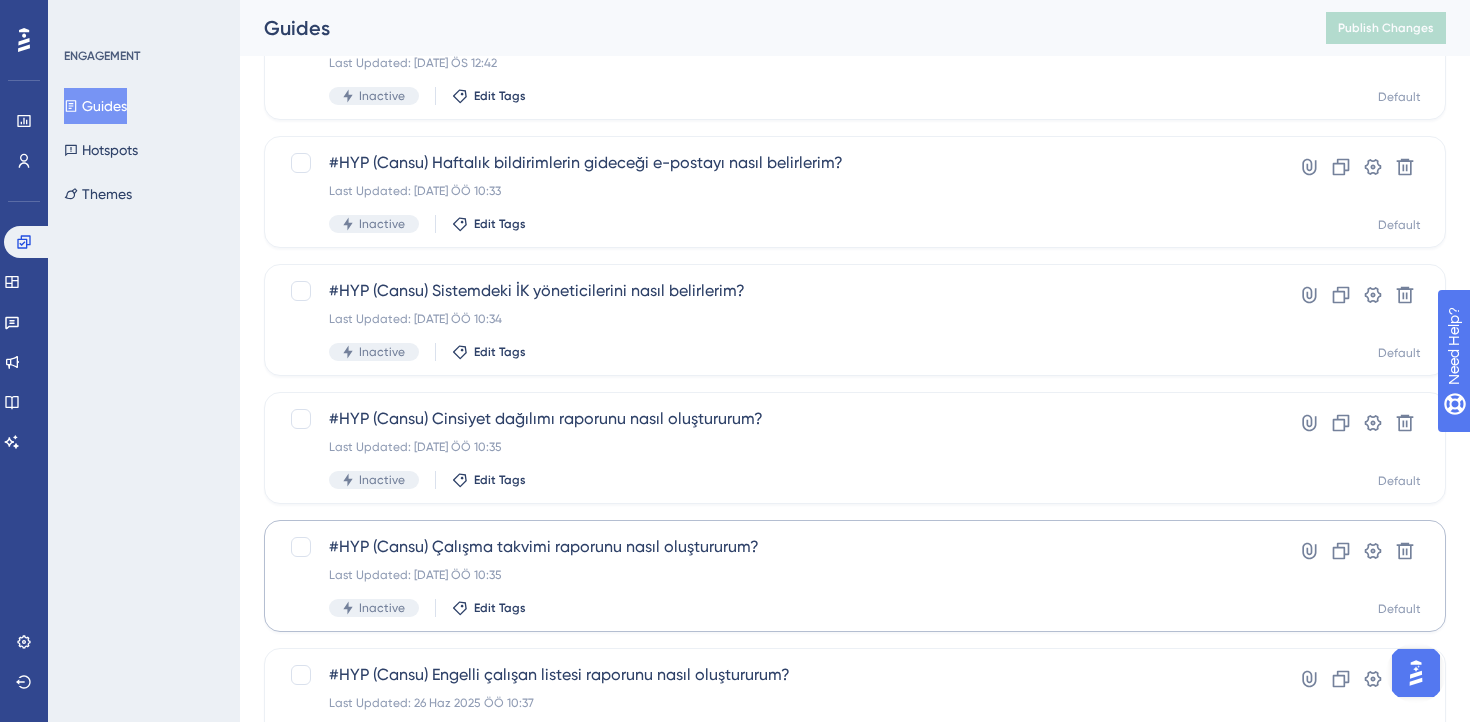 scroll, scrollTop: 830, scrollLeft: 0, axis: vertical 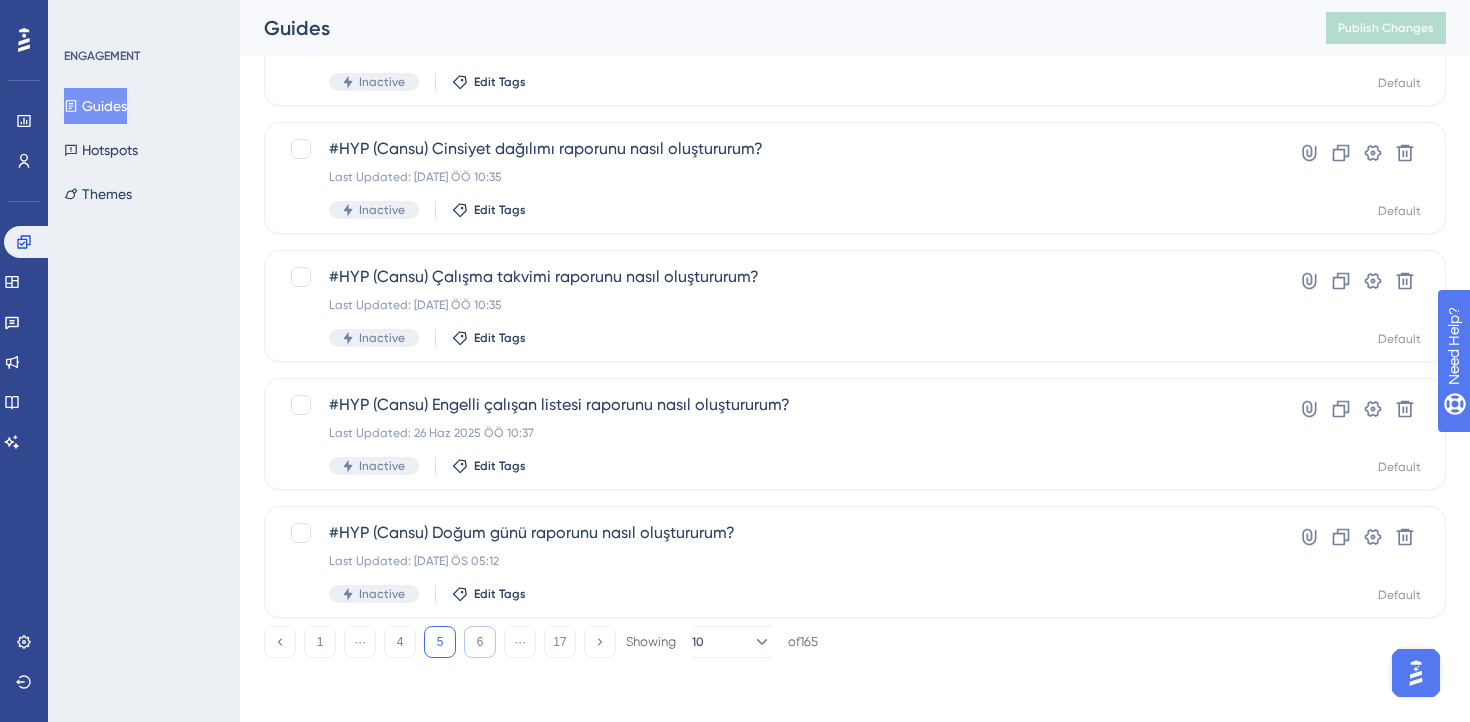 click on "6" at bounding box center [480, 642] 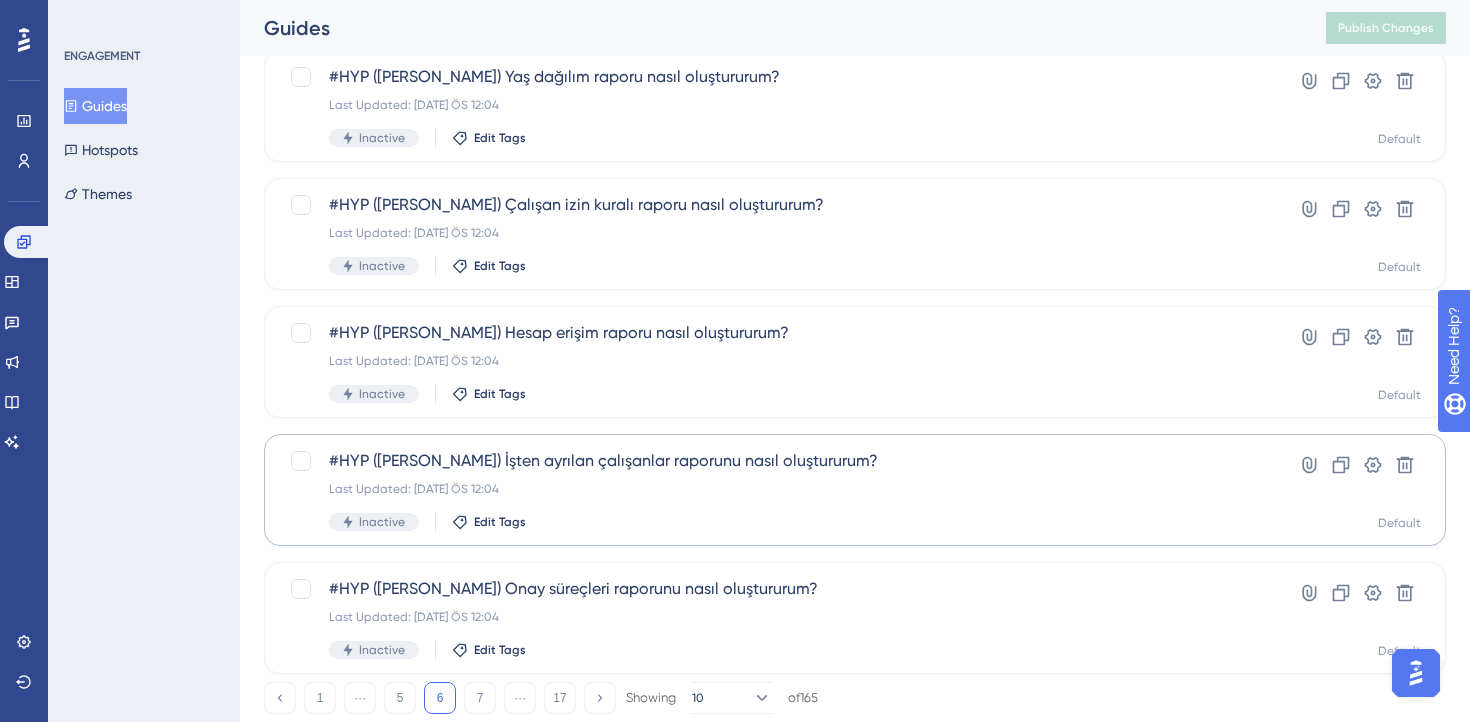 scroll, scrollTop: 830, scrollLeft: 0, axis: vertical 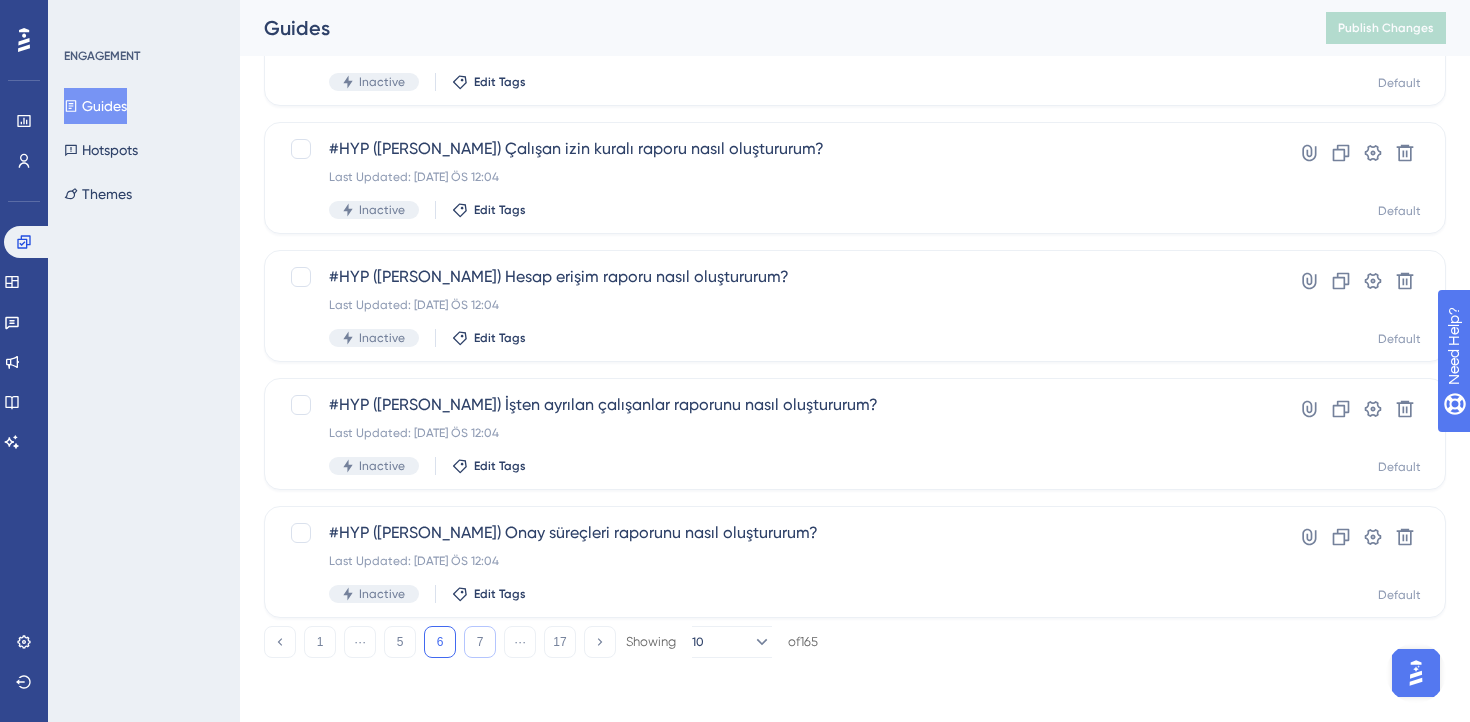 click on "7" at bounding box center (480, 642) 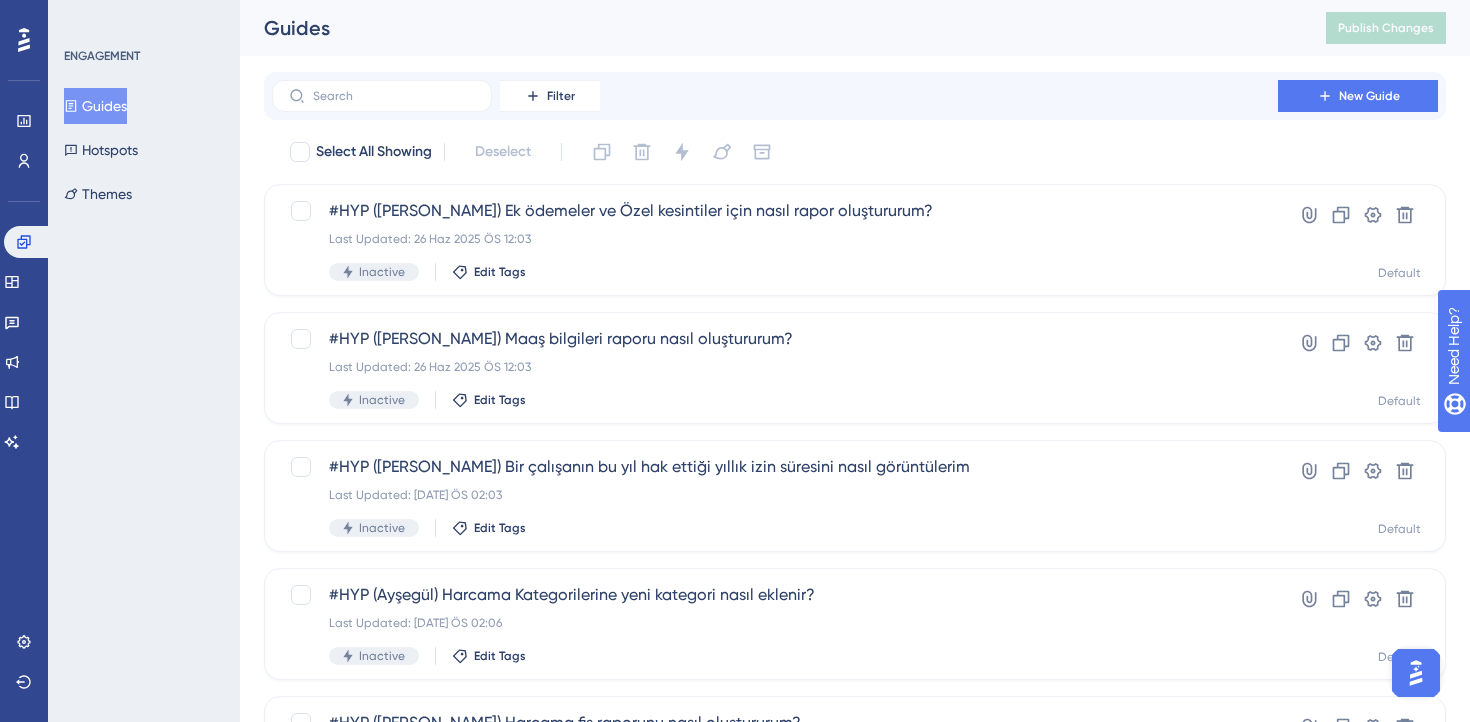 scroll, scrollTop: 830, scrollLeft: 0, axis: vertical 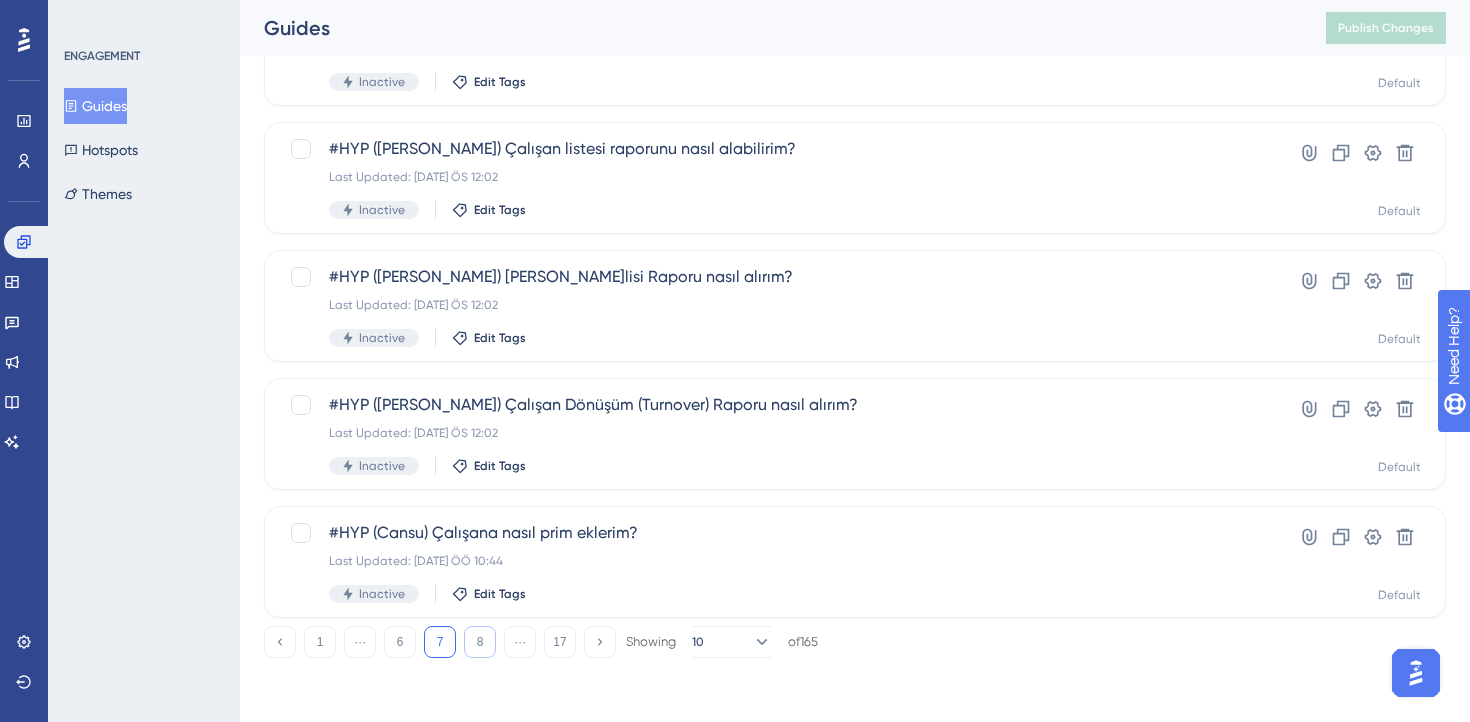 click on "8" at bounding box center (480, 642) 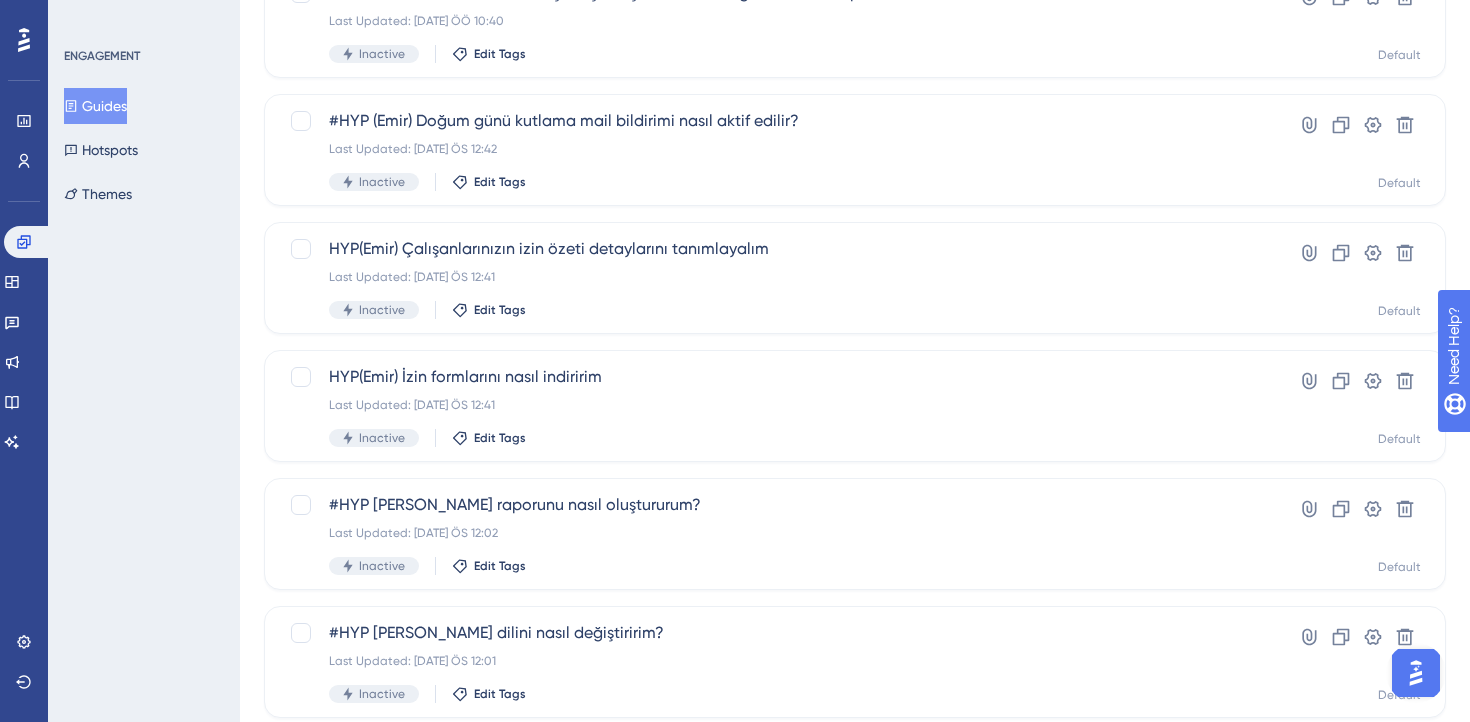 scroll, scrollTop: 830, scrollLeft: 0, axis: vertical 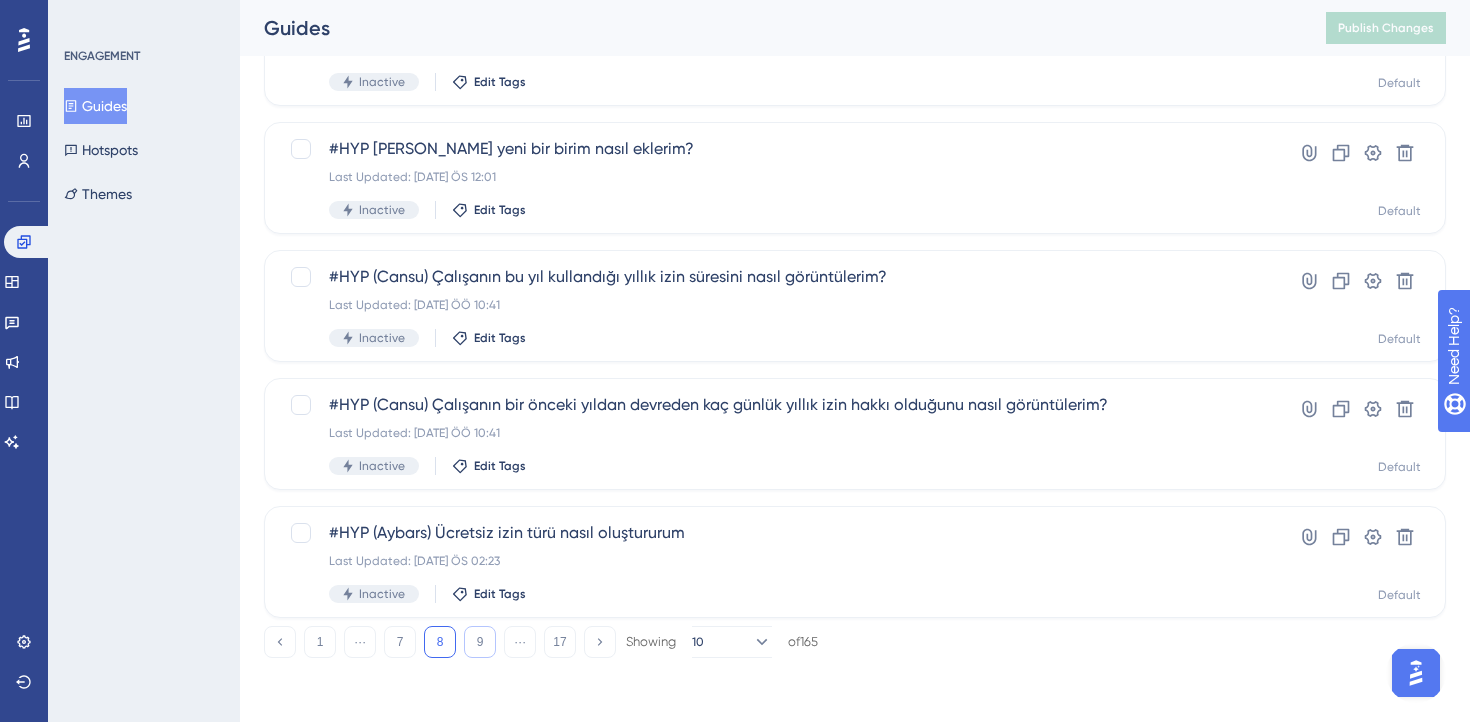 click on "9" at bounding box center (480, 642) 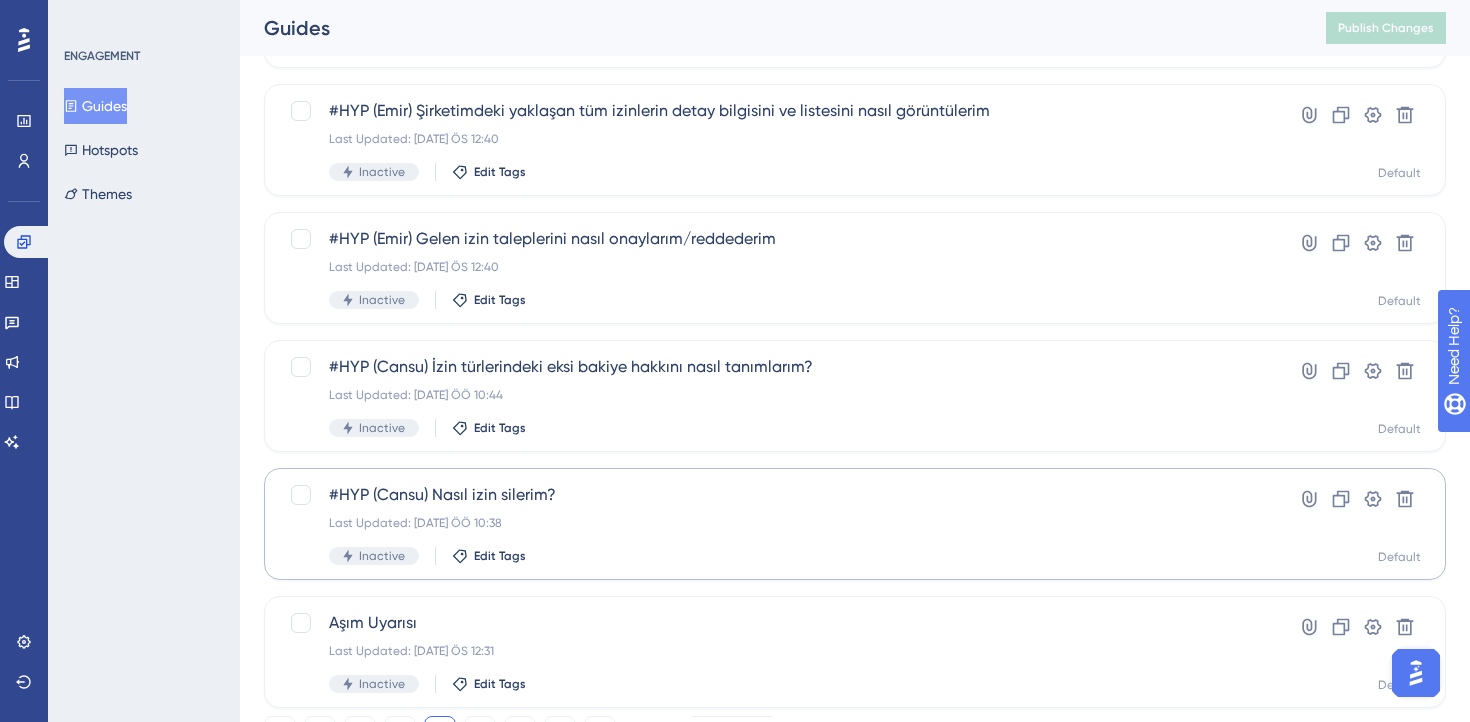 scroll, scrollTop: 830, scrollLeft: 0, axis: vertical 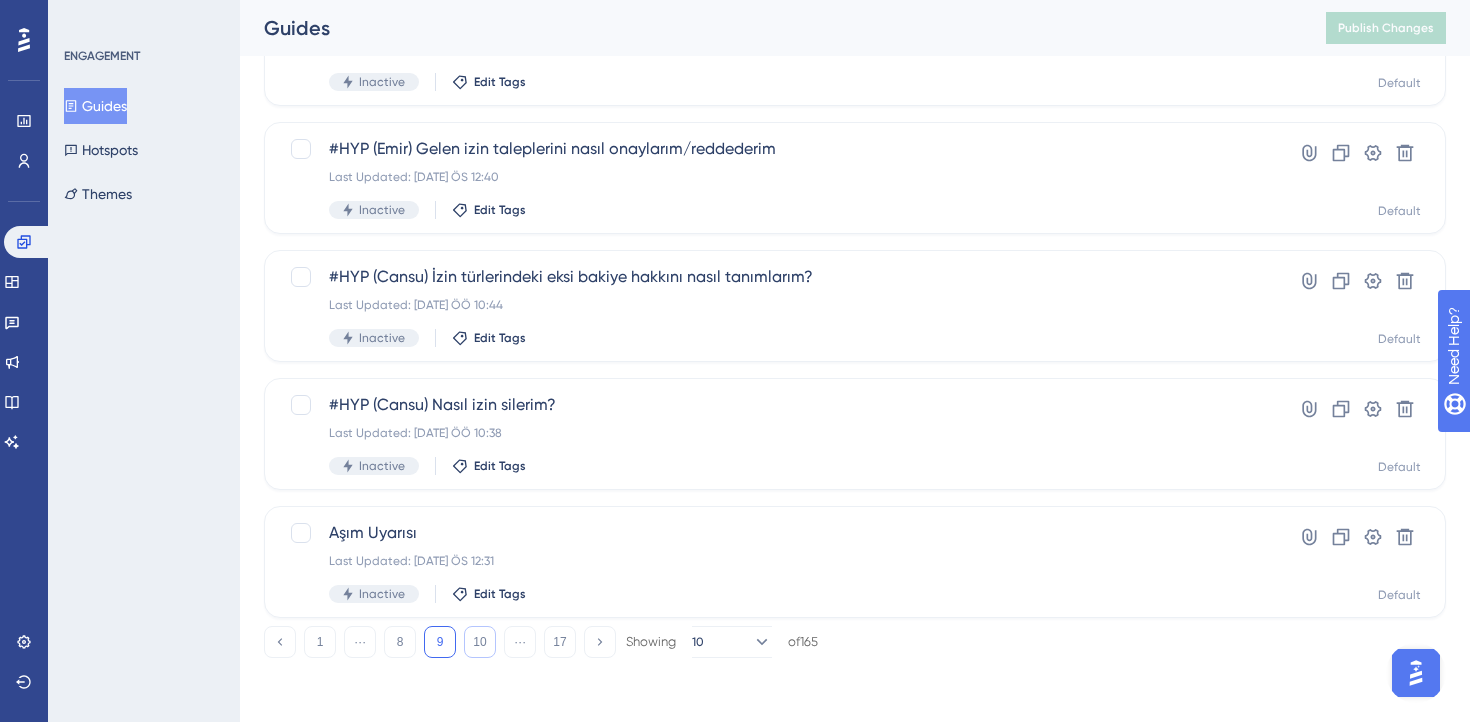 click on "10" at bounding box center [480, 642] 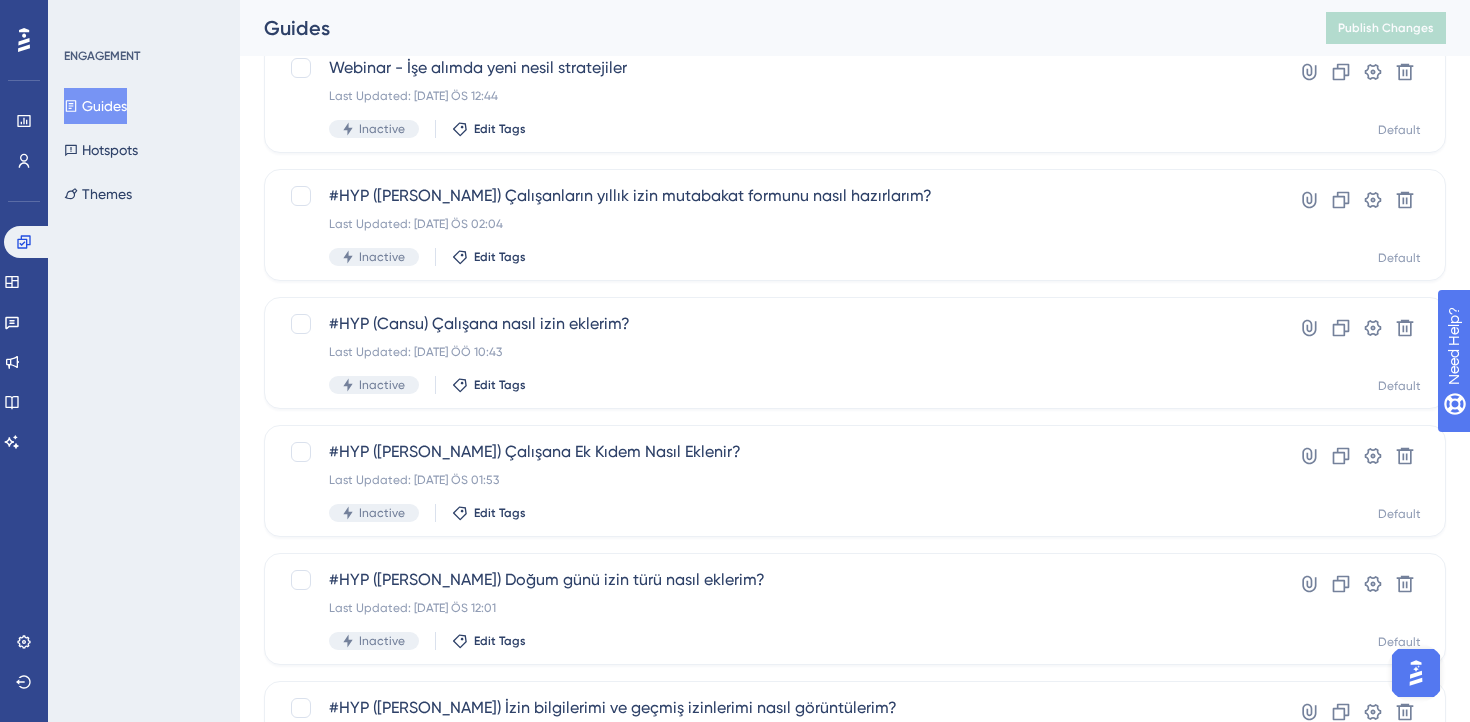 scroll, scrollTop: 0, scrollLeft: 0, axis: both 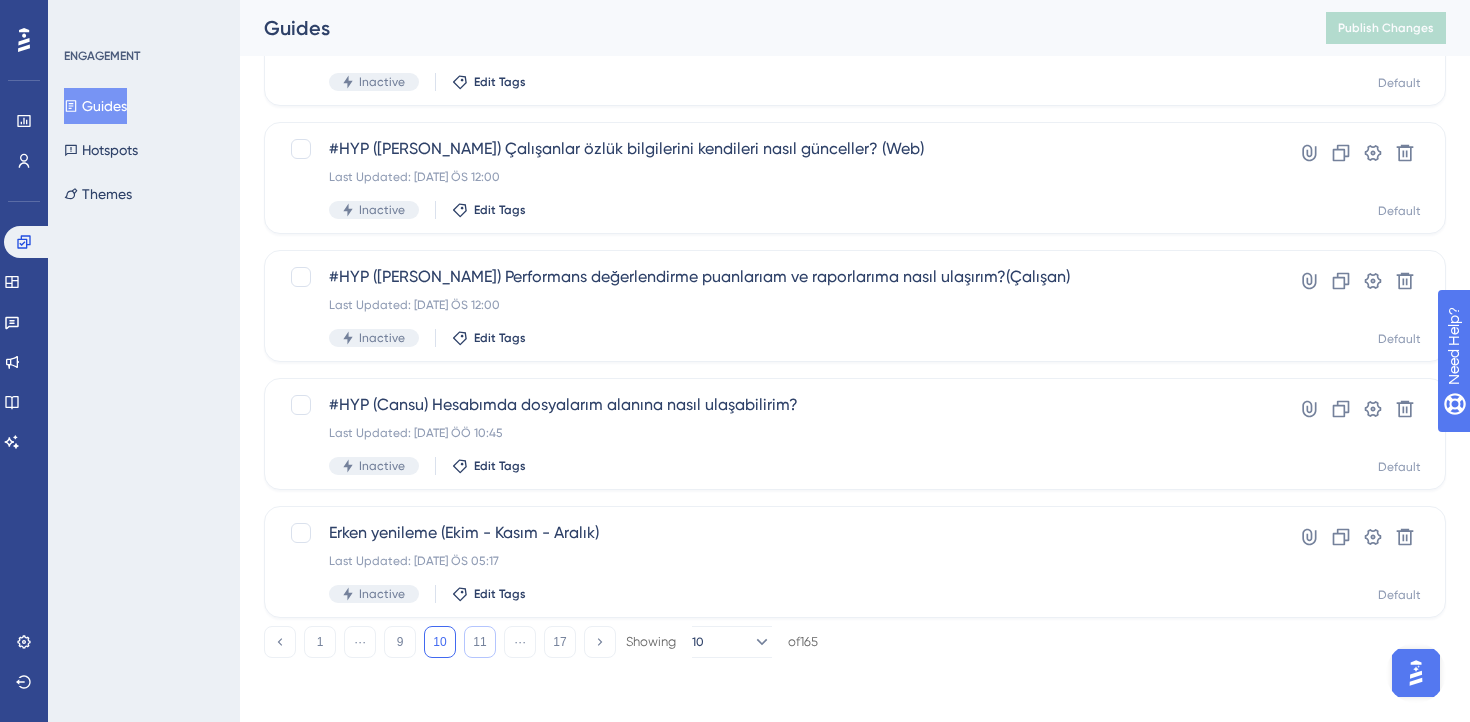 click on "11" at bounding box center (480, 642) 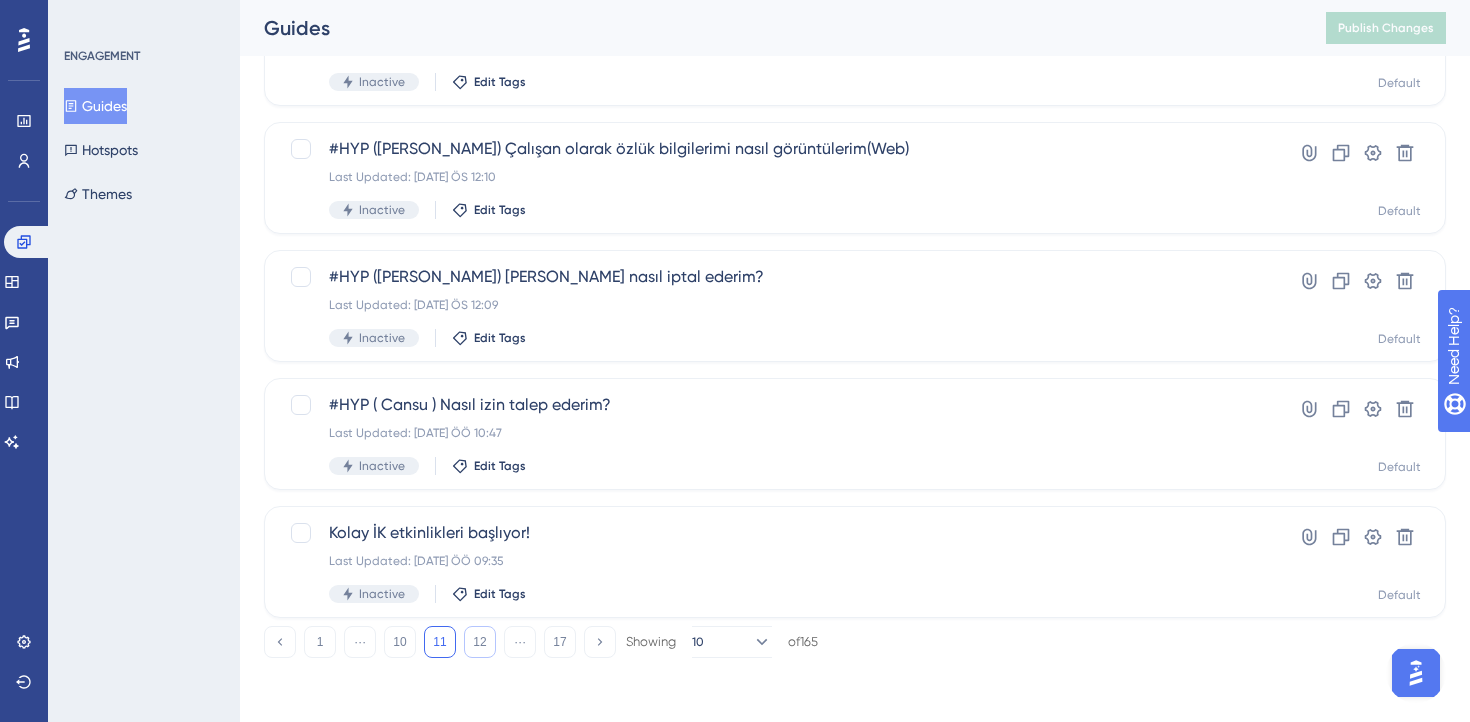 click on "12" at bounding box center (480, 642) 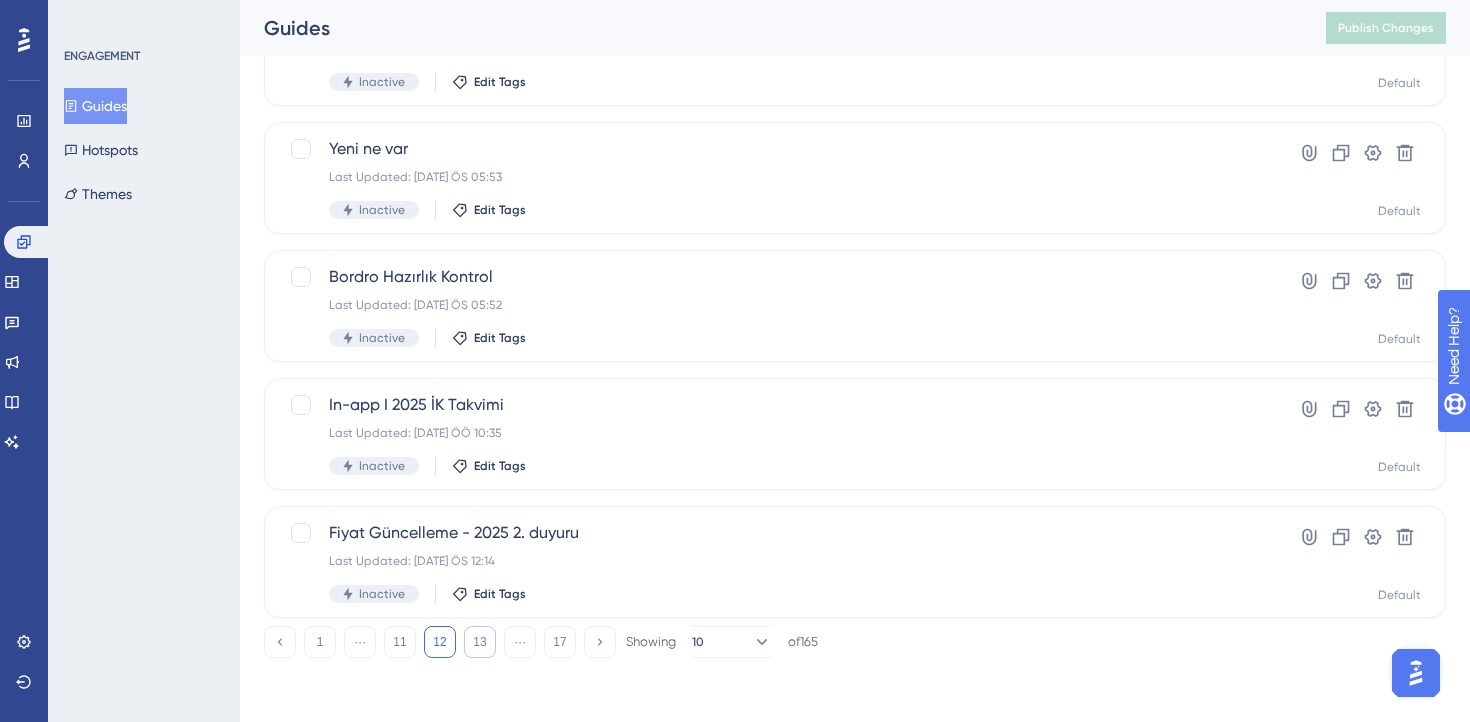 click on "13" at bounding box center [480, 642] 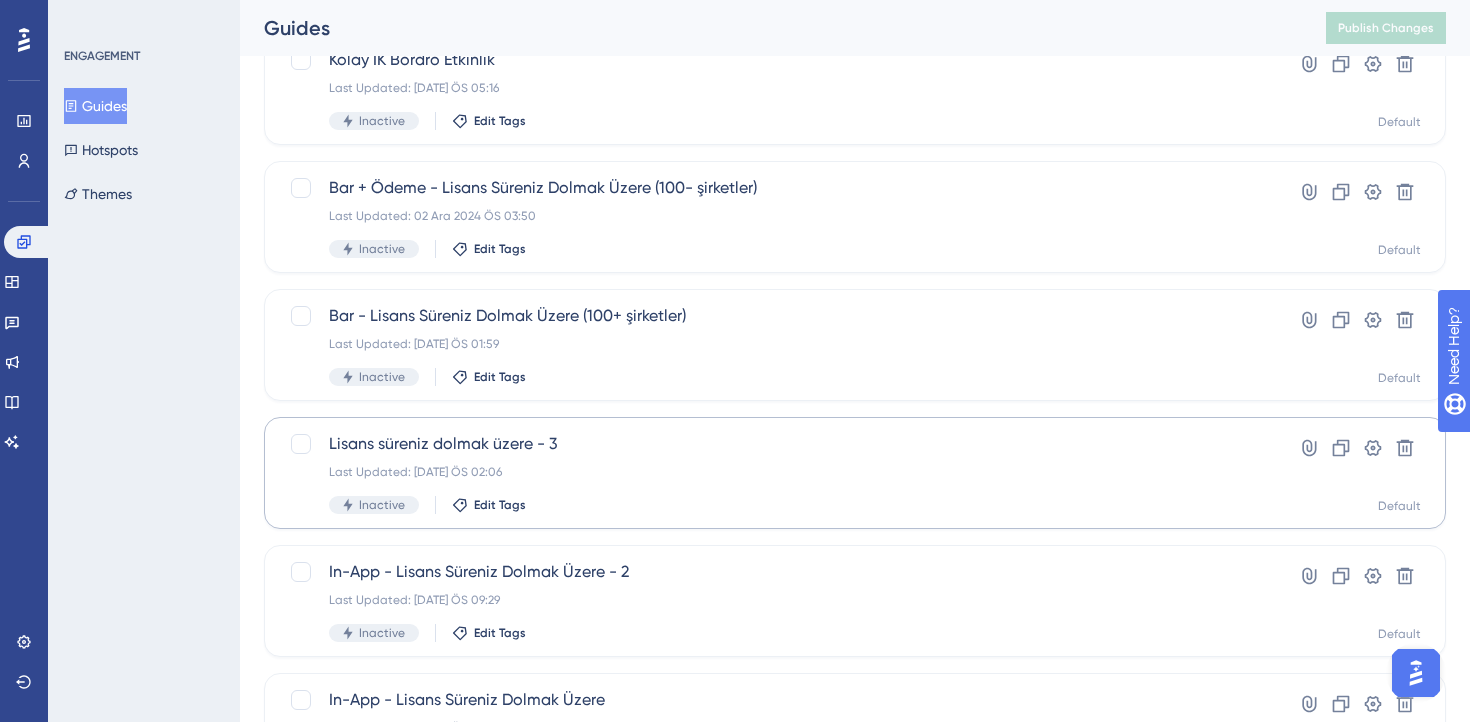 type 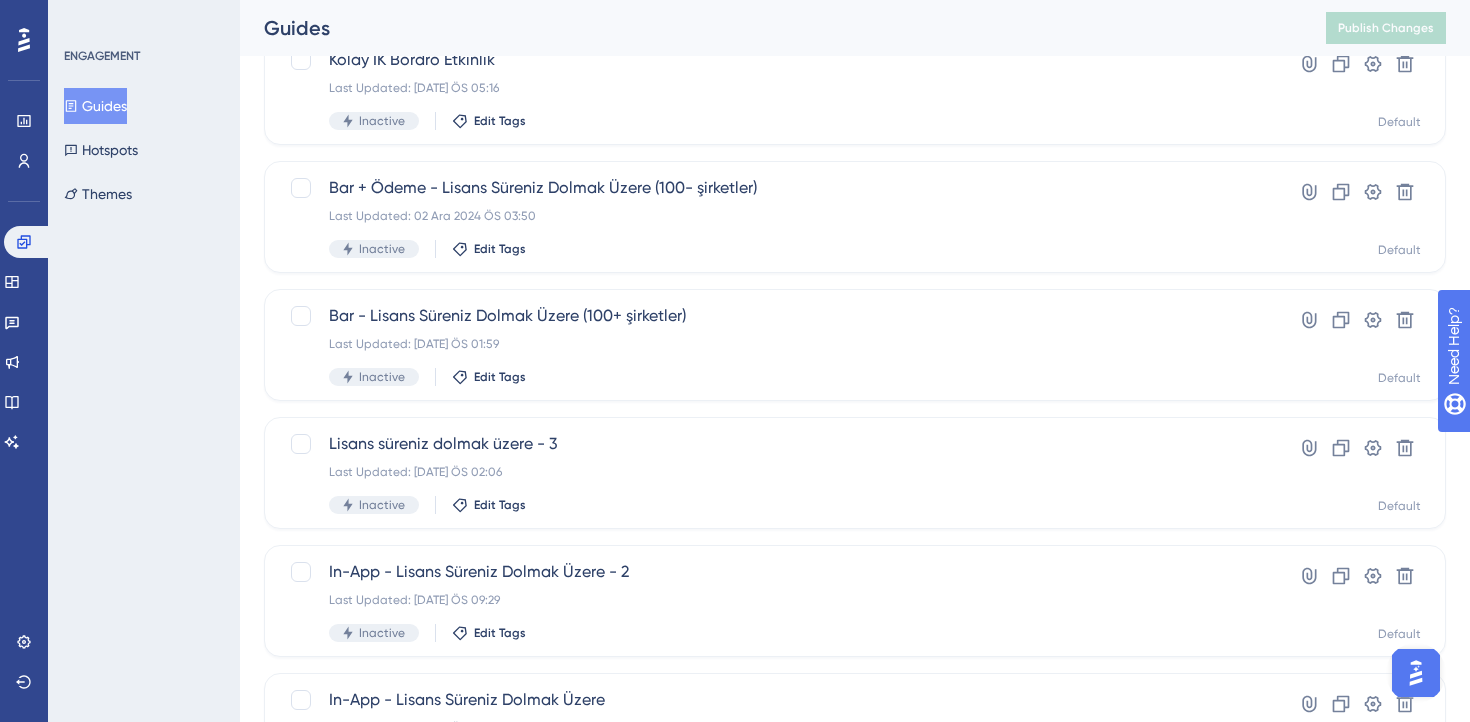 click at bounding box center [1416, 673] 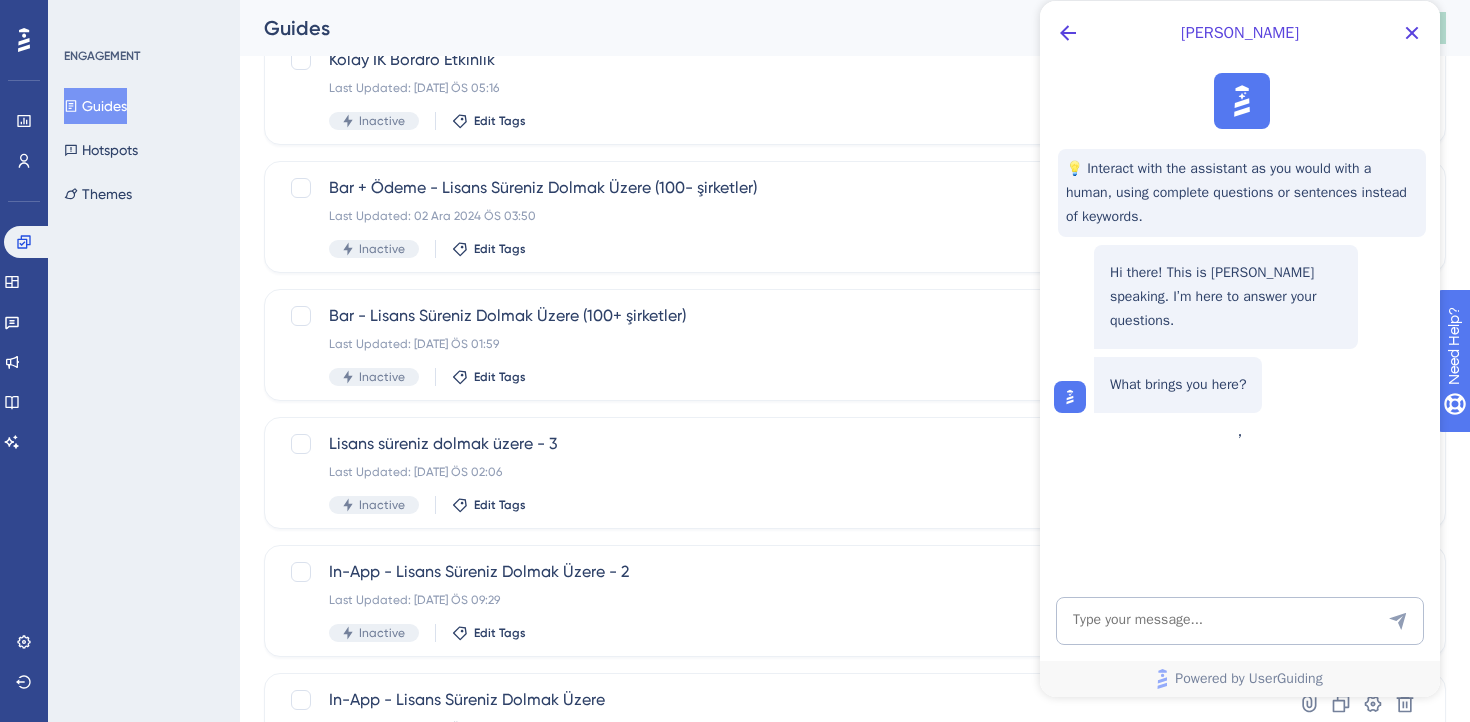scroll, scrollTop: 0, scrollLeft: 0, axis: both 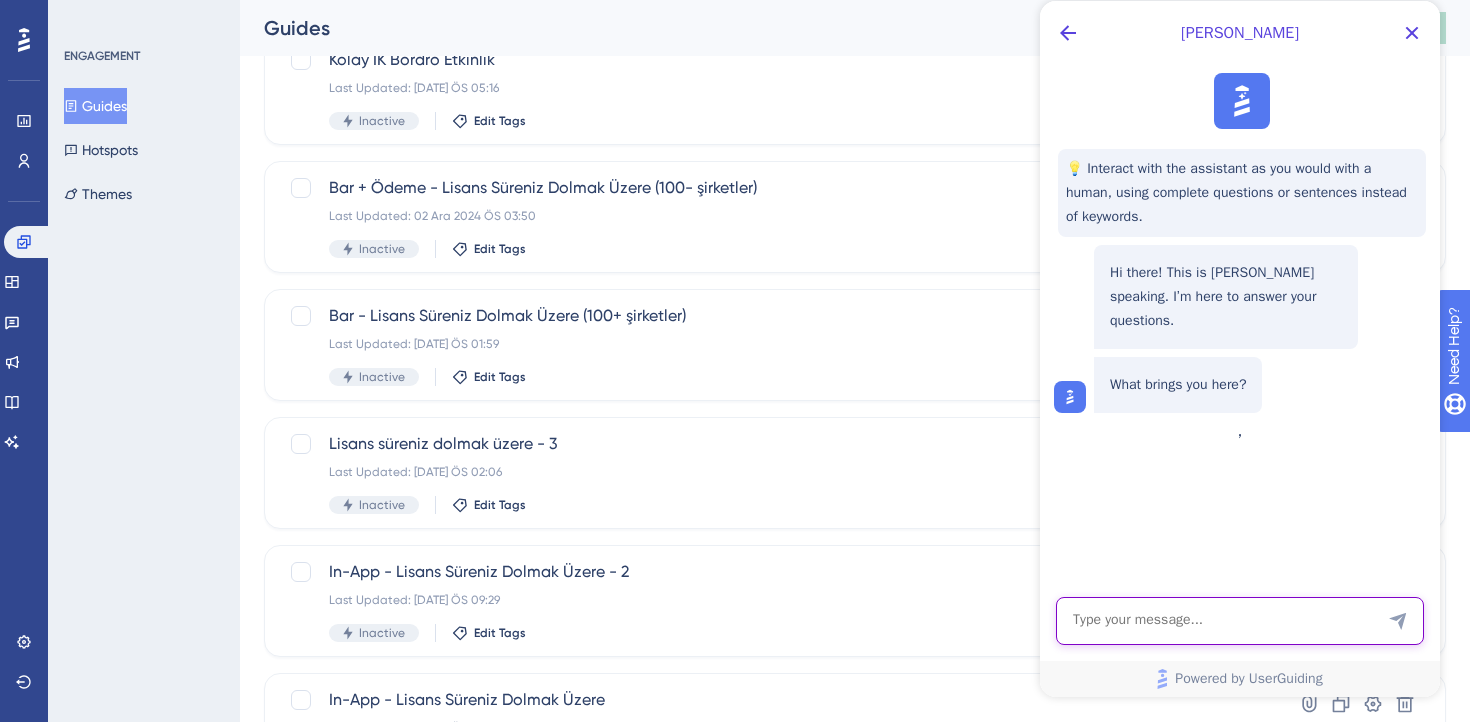click at bounding box center [1240, 621] 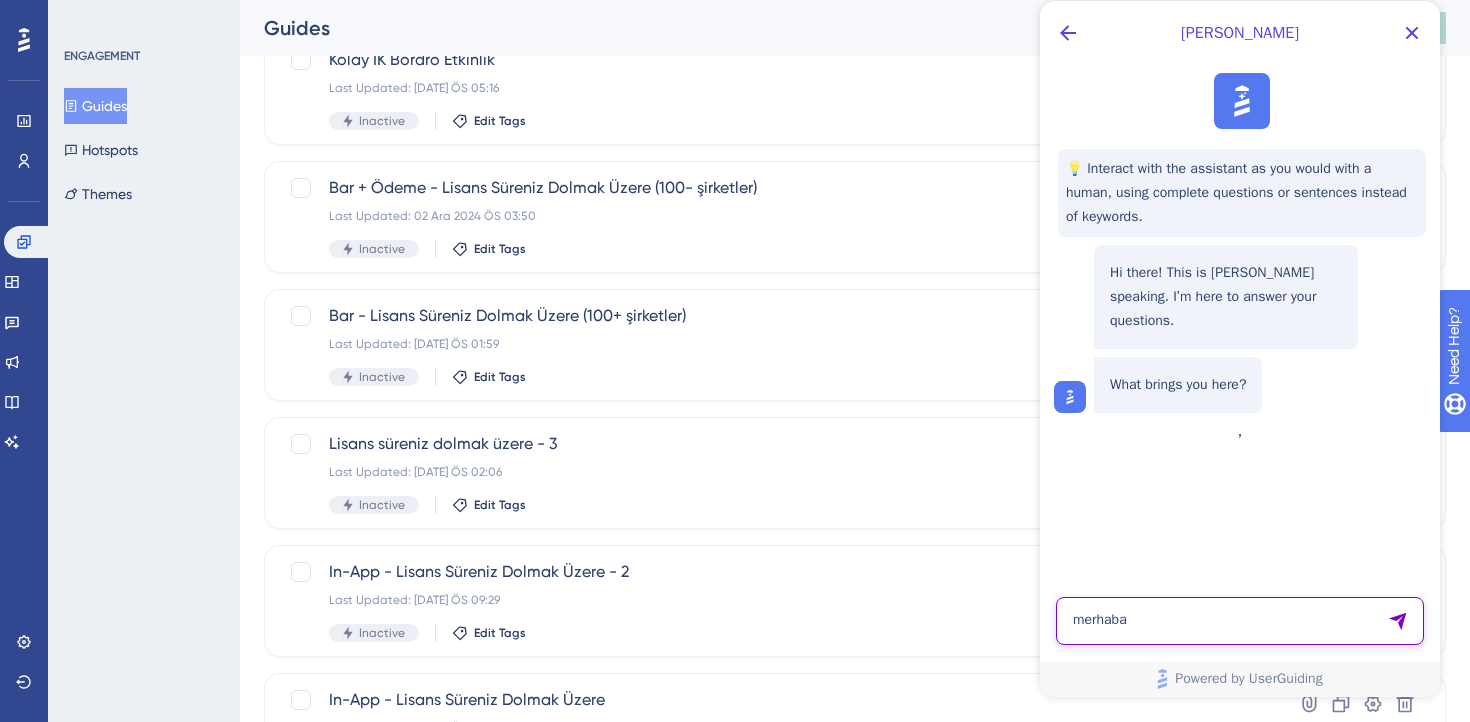 type on "merhaba" 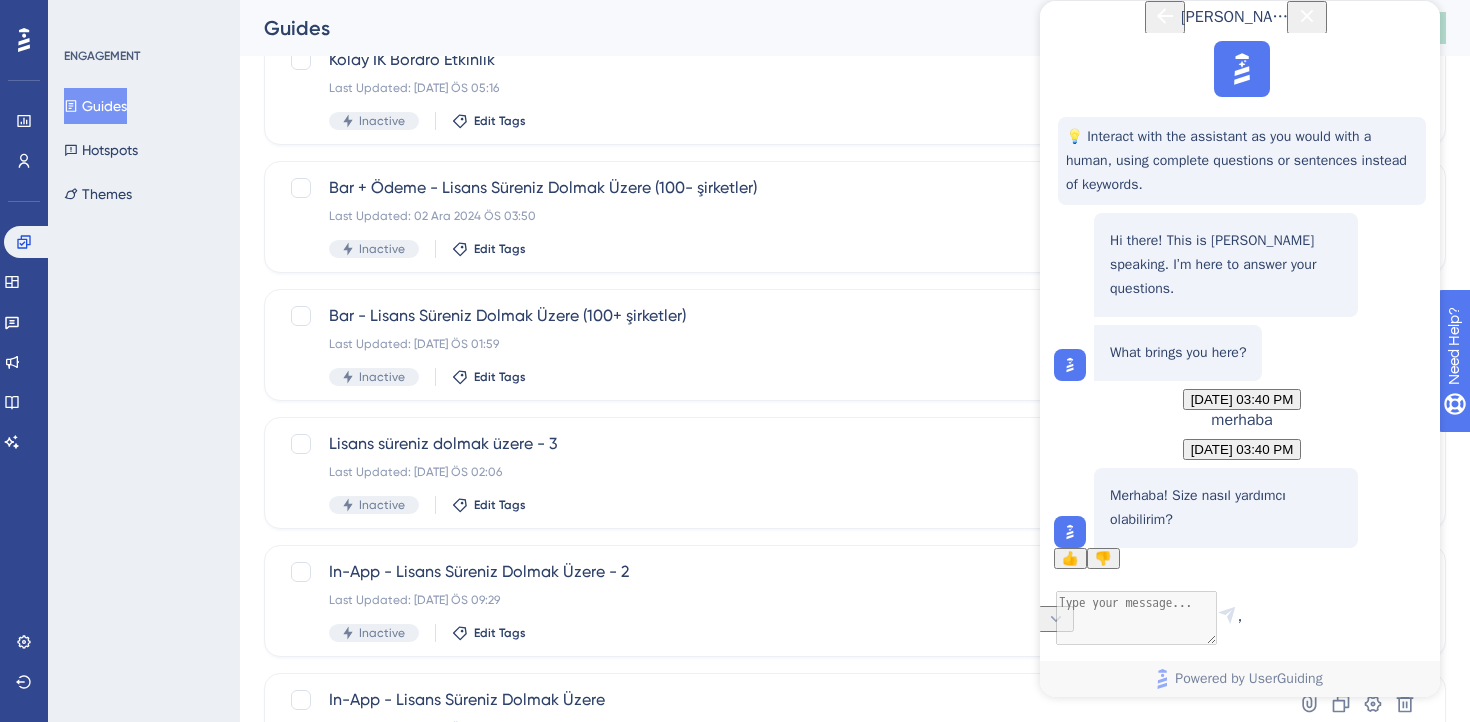 scroll, scrollTop: 104, scrollLeft: 0, axis: vertical 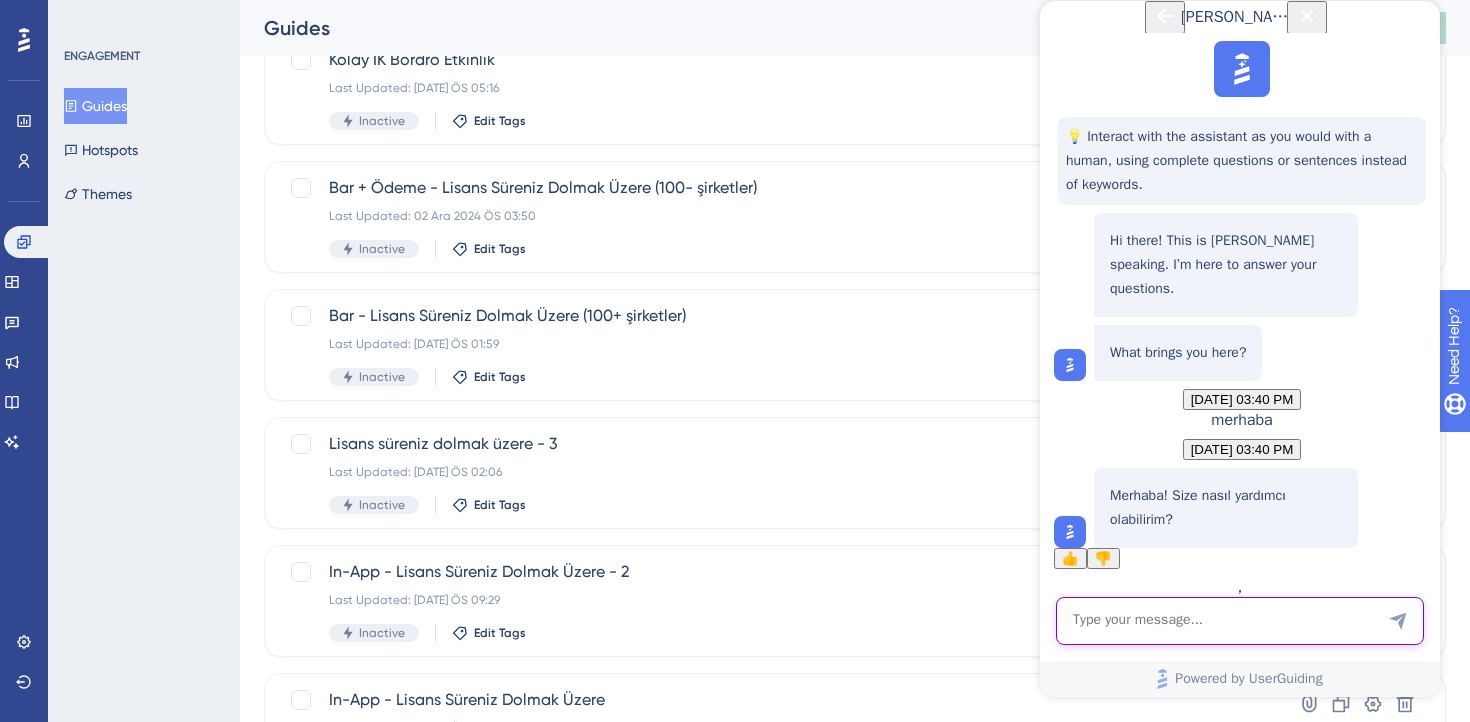 click at bounding box center (1240, 621) 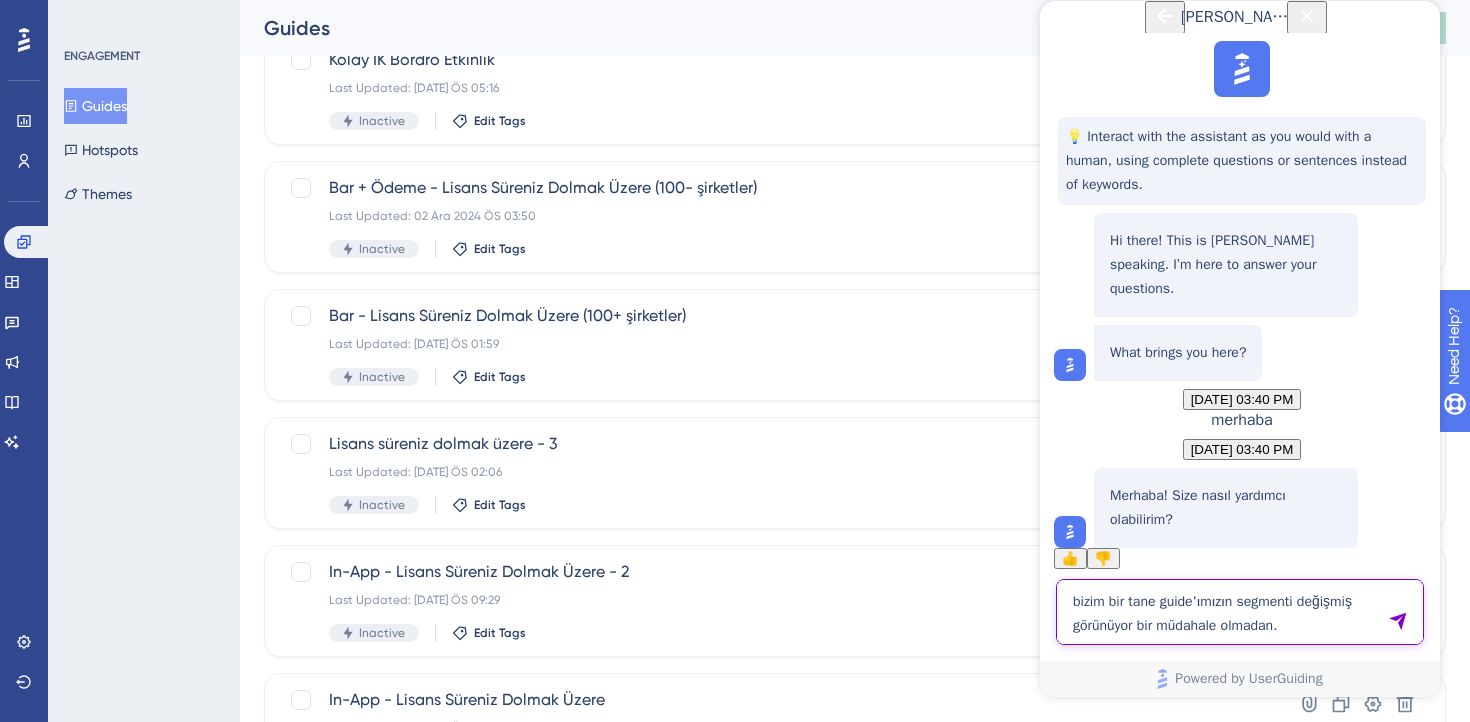 type on "bizim bir tane guide'ımızın segmenti değişmiş görünüyor bir müdahale olmadan." 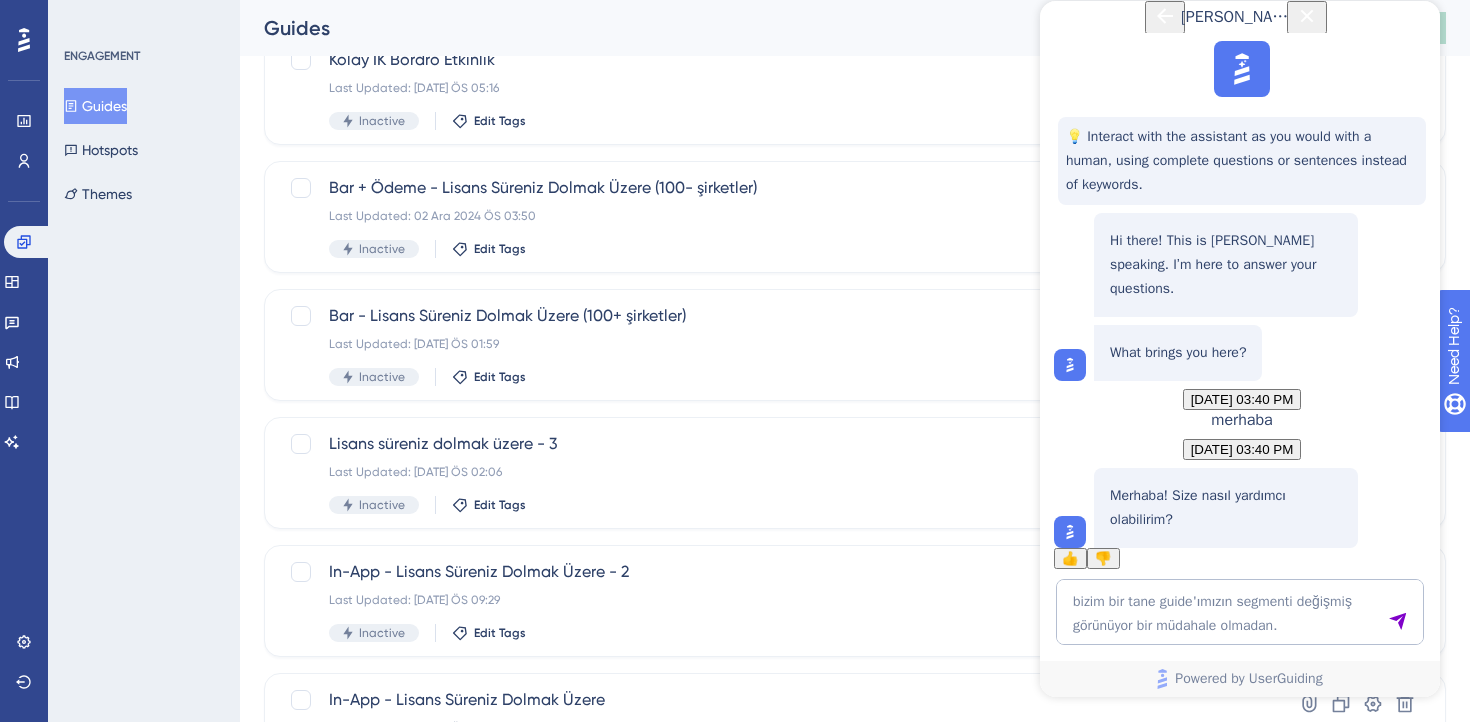 type 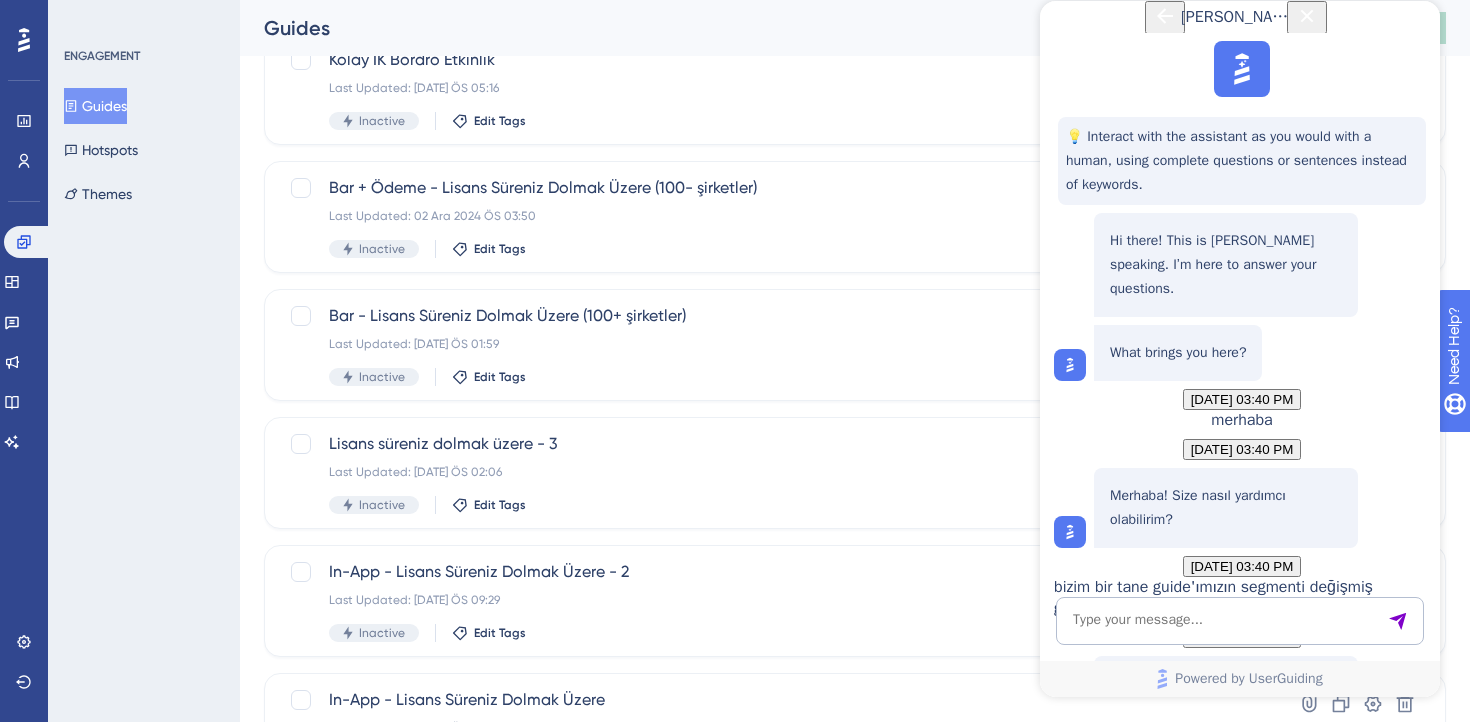 scroll, scrollTop: 450, scrollLeft: 0, axis: vertical 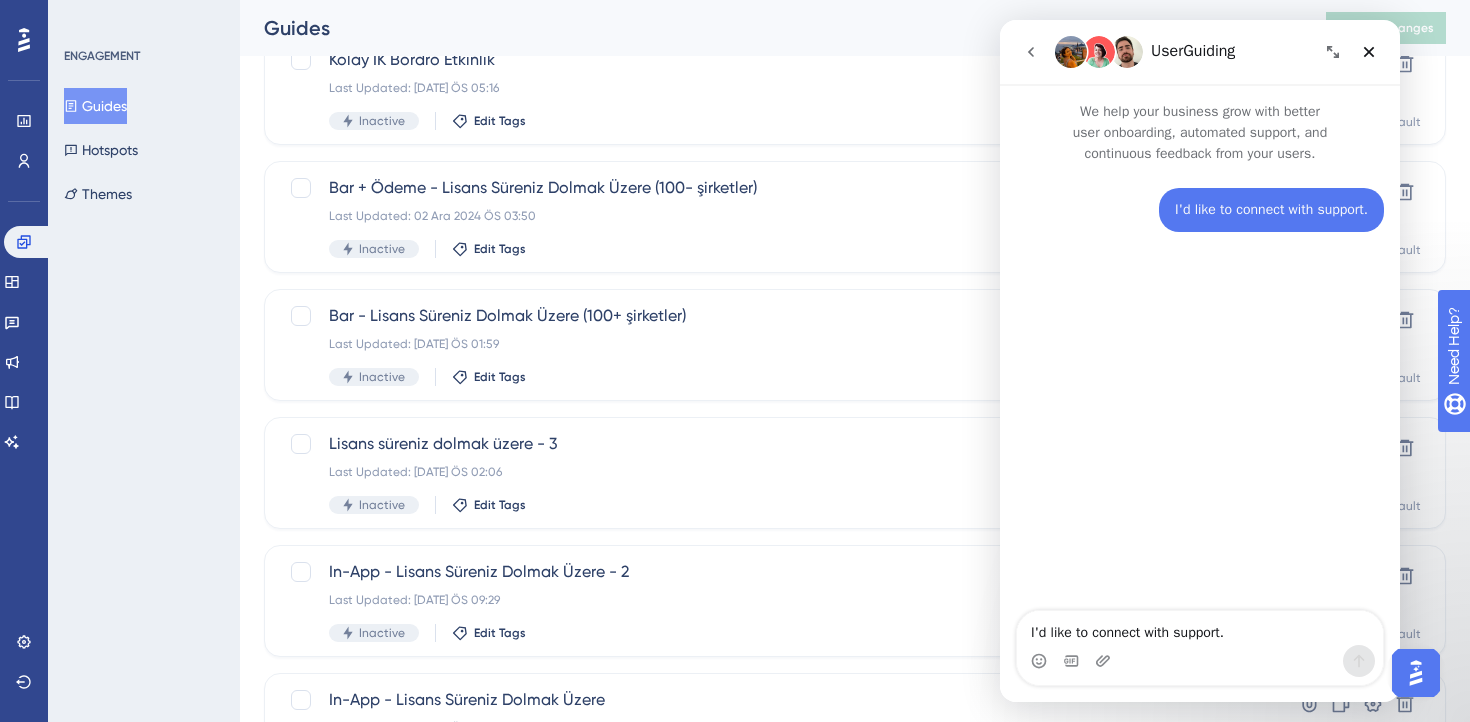 type 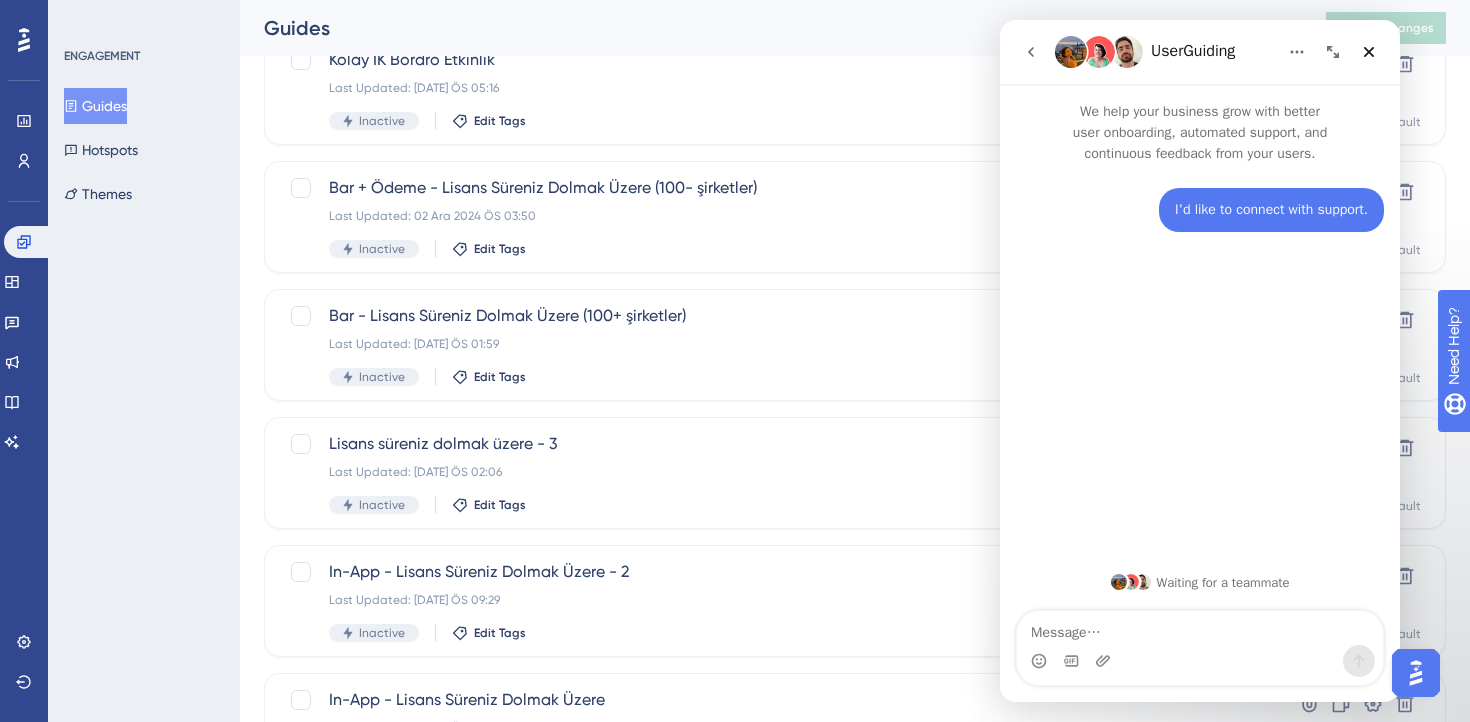 click at bounding box center [1200, 628] 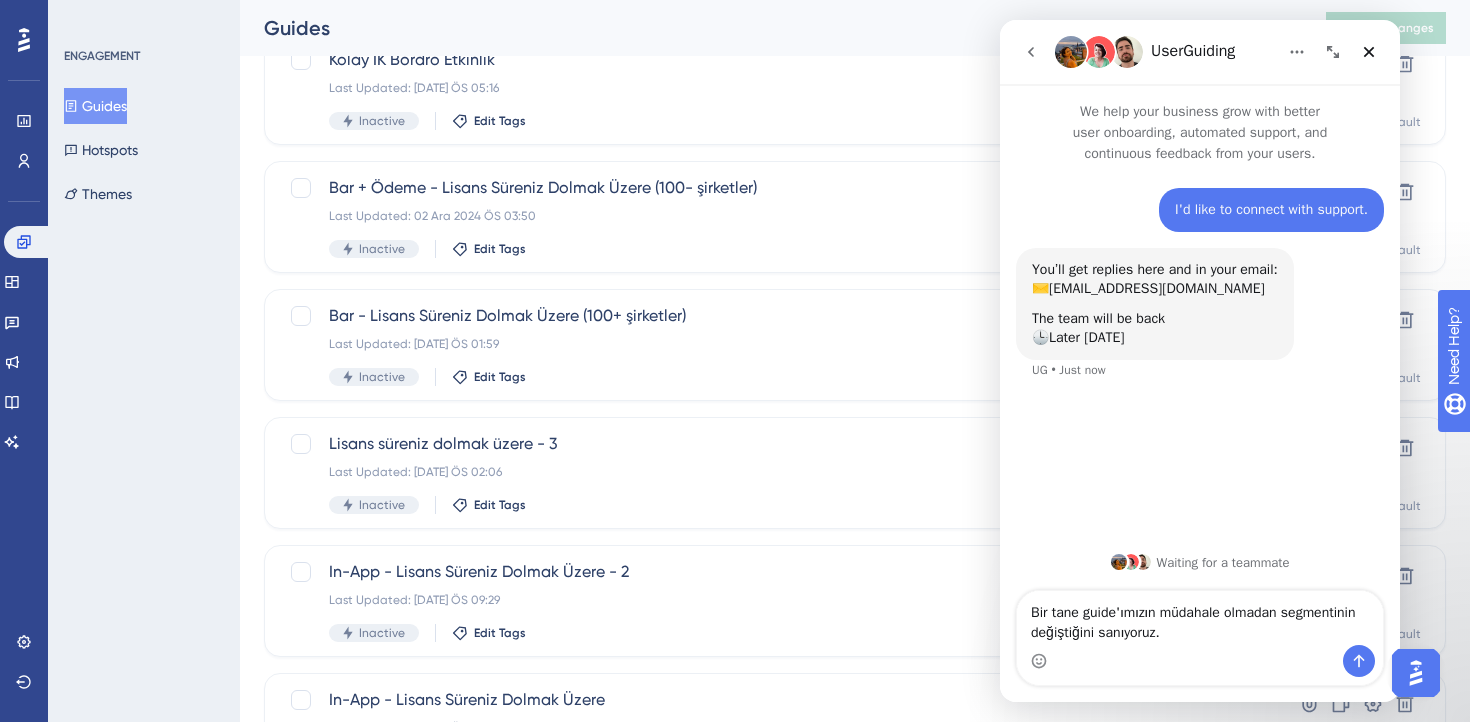 type on "Bir tane guide'ımızın müdahale olmadan segmentinin değiştiğini sanıyoruz." 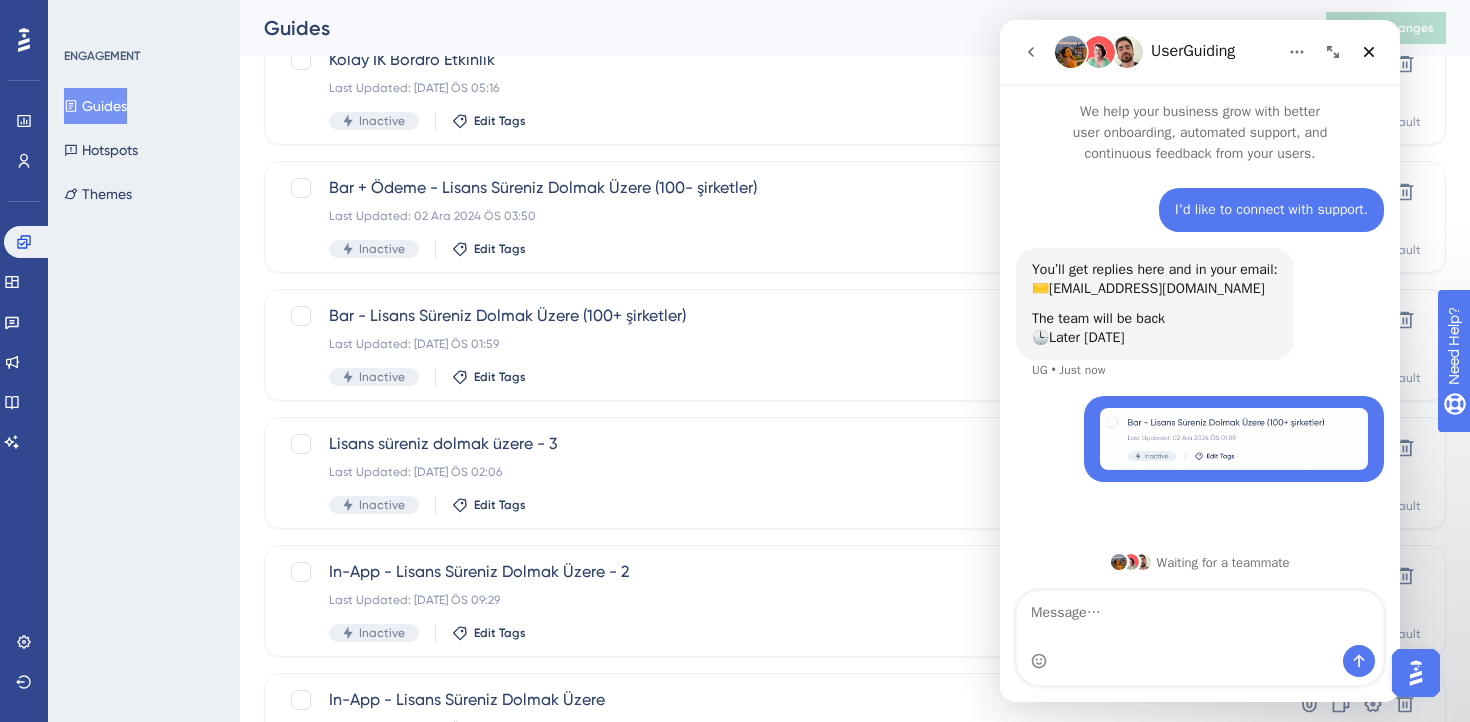 scroll, scrollTop: 14, scrollLeft: 0, axis: vertical 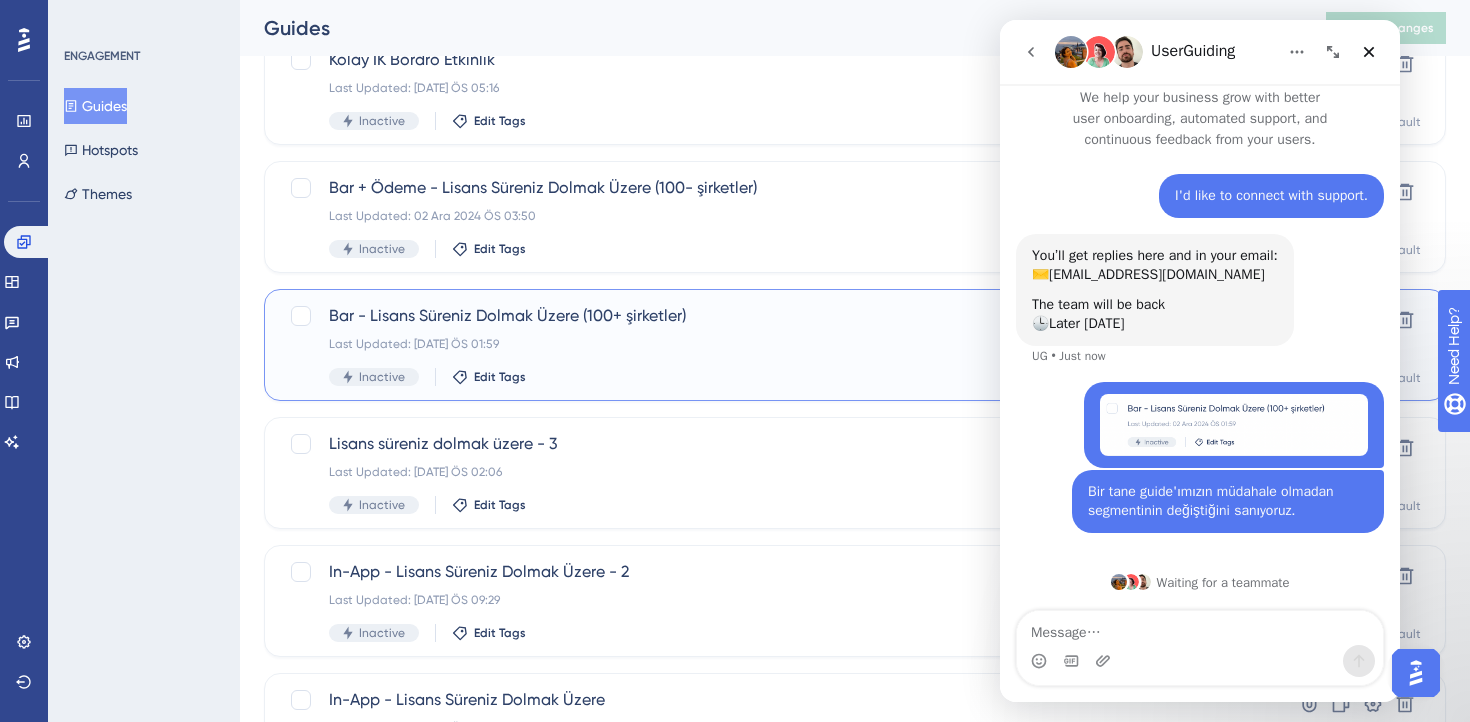 click on "Bar - Lisans Süreniz Dolmak Üzere (100+ şirketler) Last Updated: [DATE] ÖS 01:59 Inactive Edit Tags" at bounding box center (775, 345) 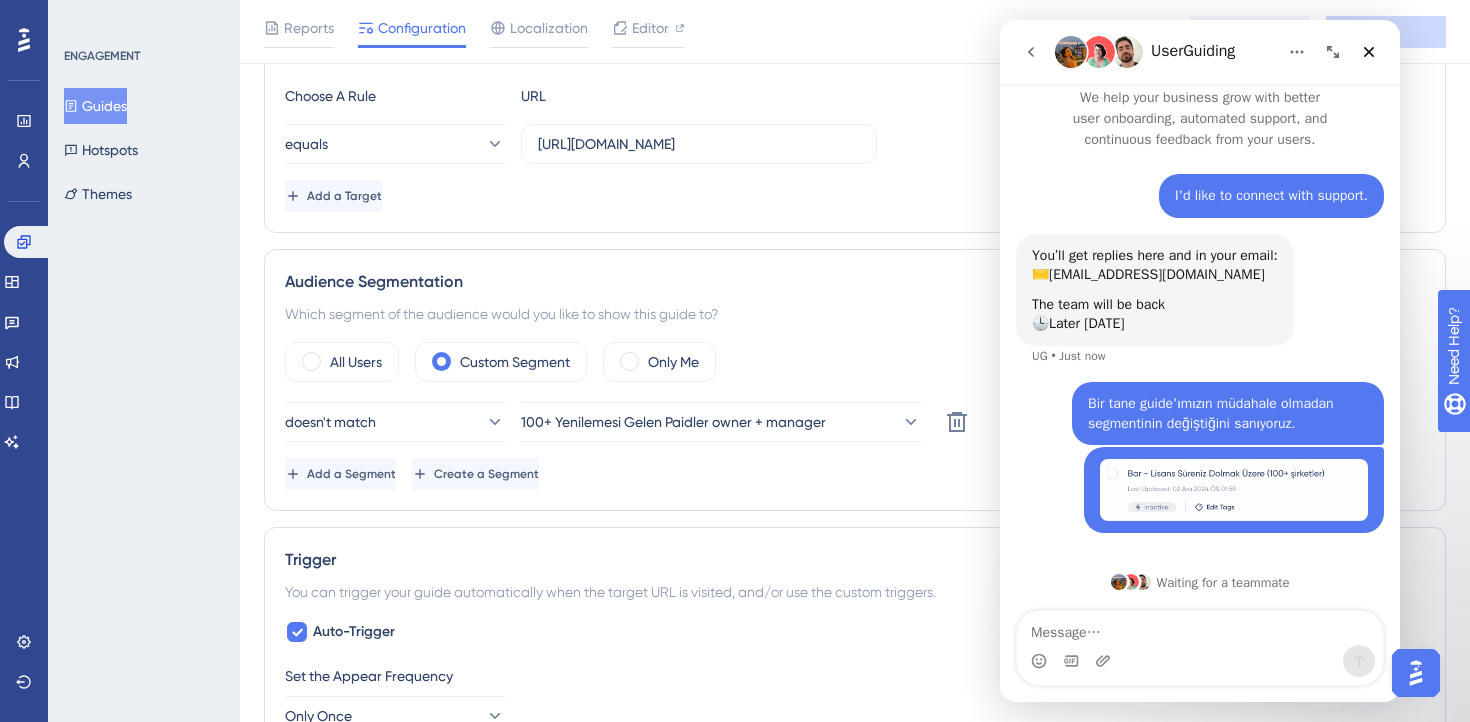 scroll, scrollTop: 554, scrollLeft: 0, axis: vertical 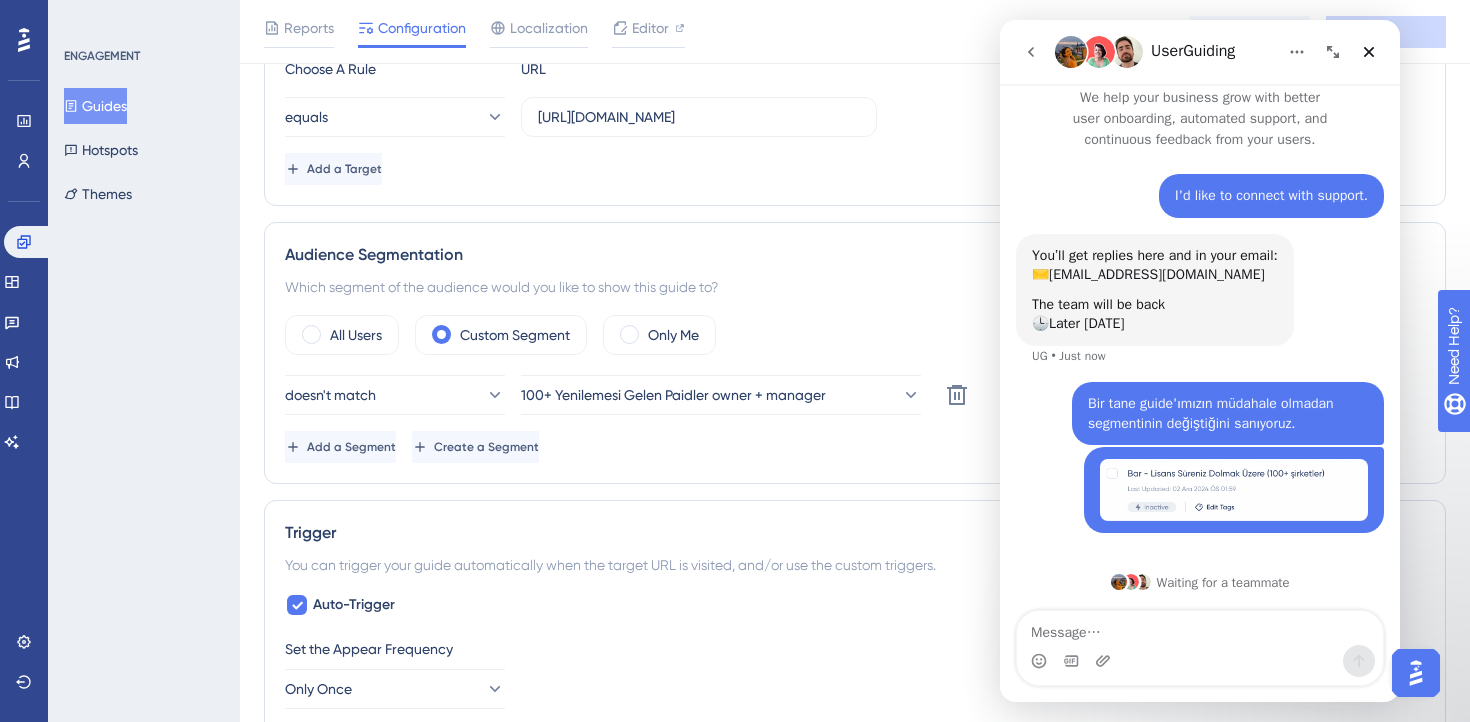 click at bounding box center (1200, 661) 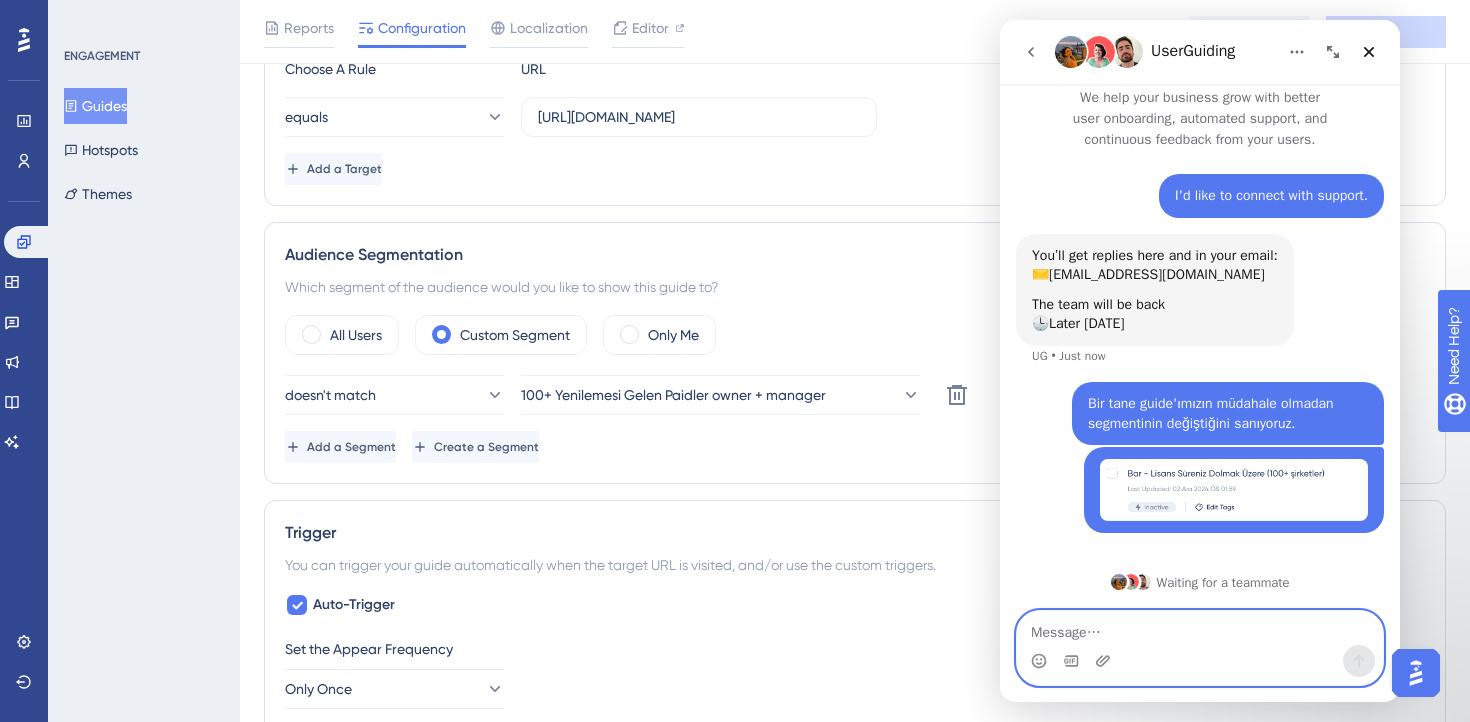 click at bounding box center [1200, 628] 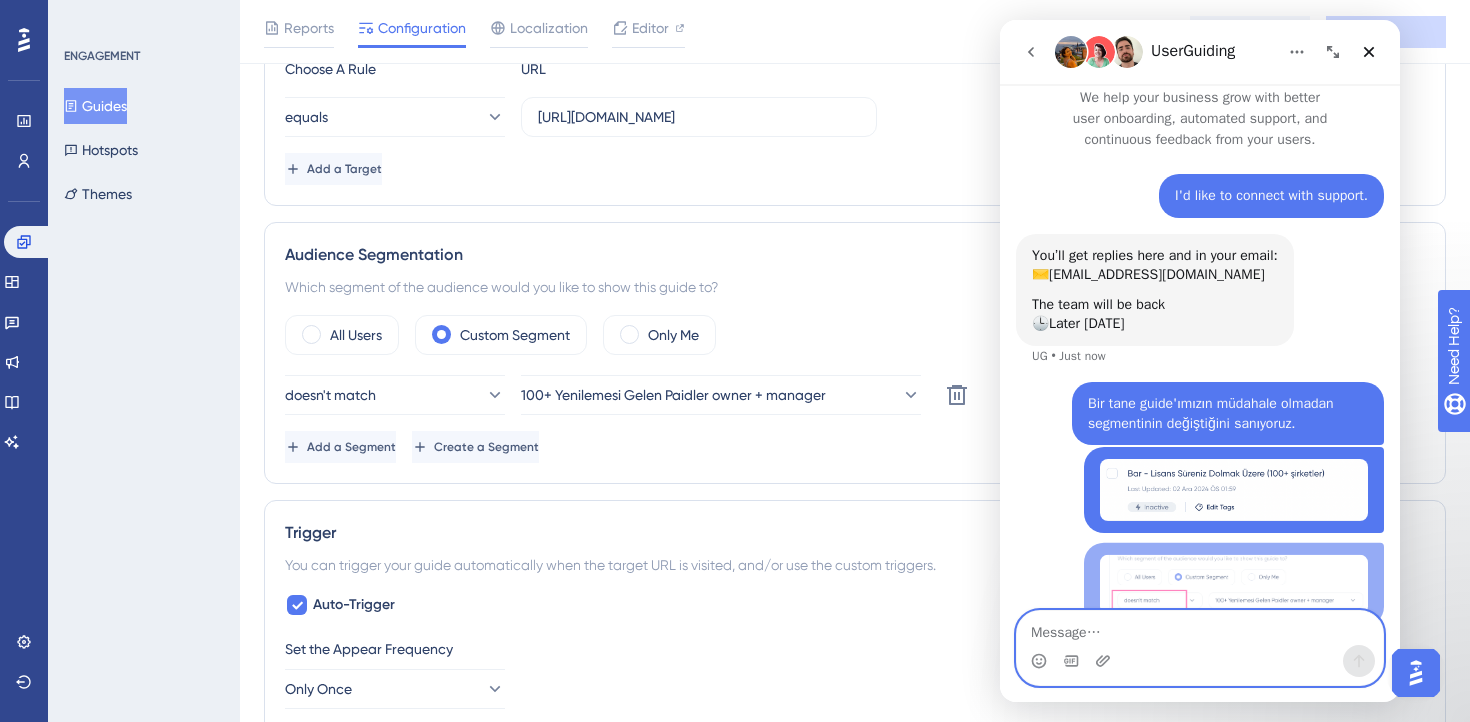 scroll, scrollTop: 100, scrollLeft: 0, axis: vertical 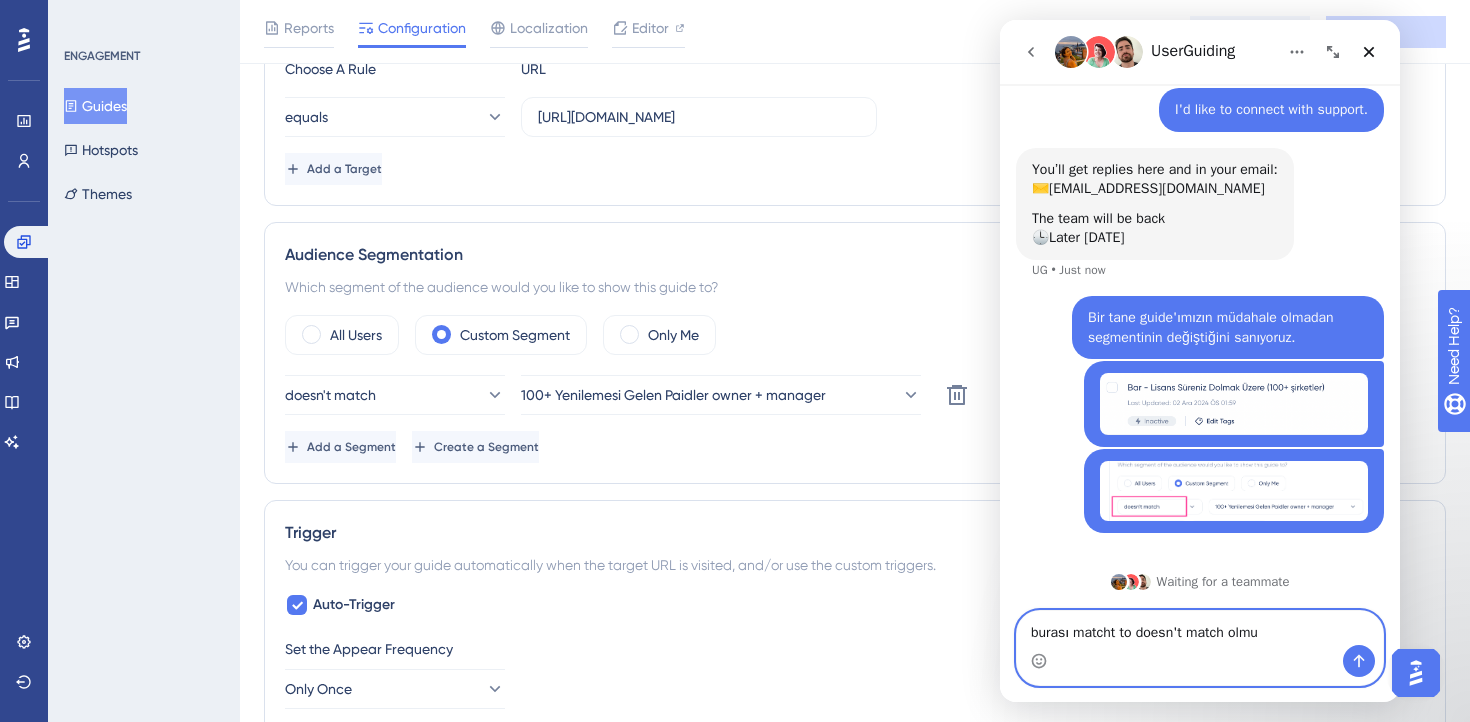 type on "burası matcht to doesn't match olmus" 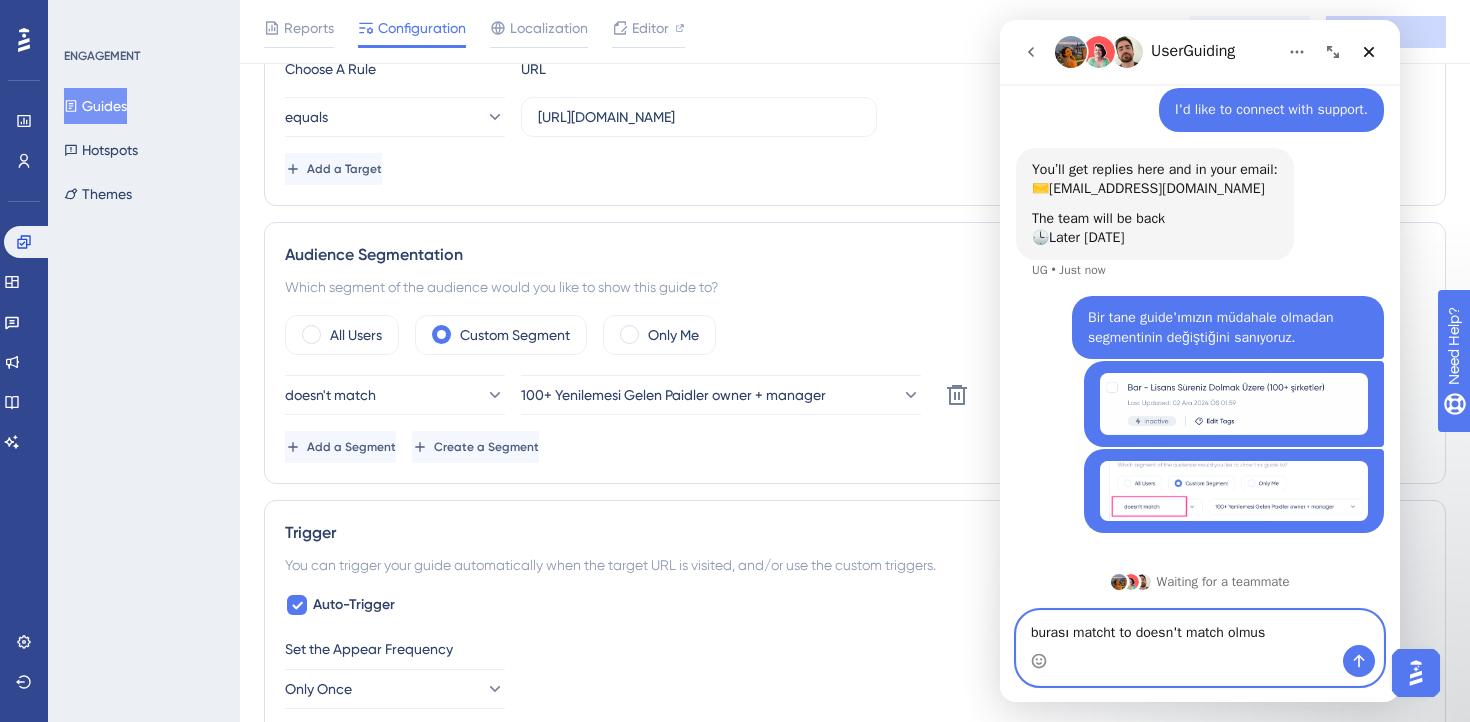 type 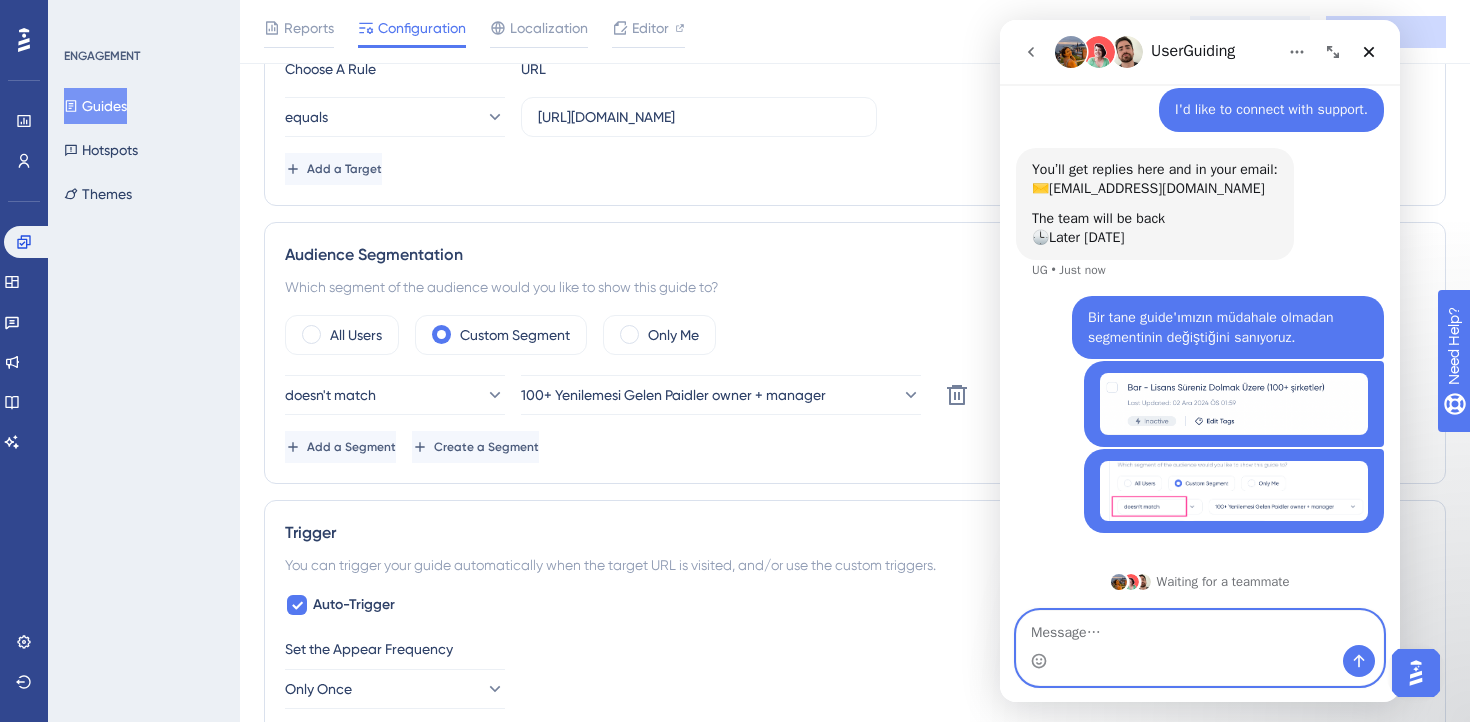 scroll, scrollTop: 145, scrollLeft: 0, axis: vertical 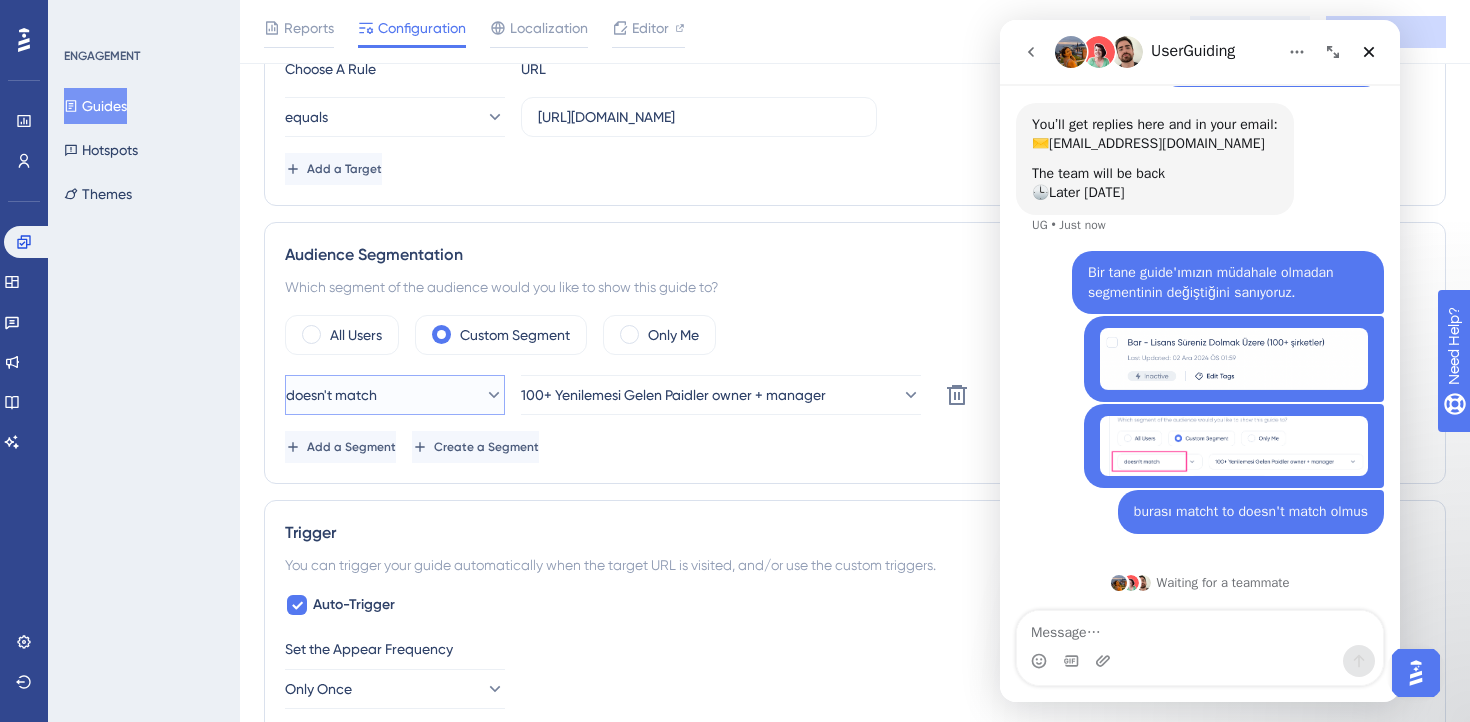 click on "doesn't match" at bounding box center [395, 395] 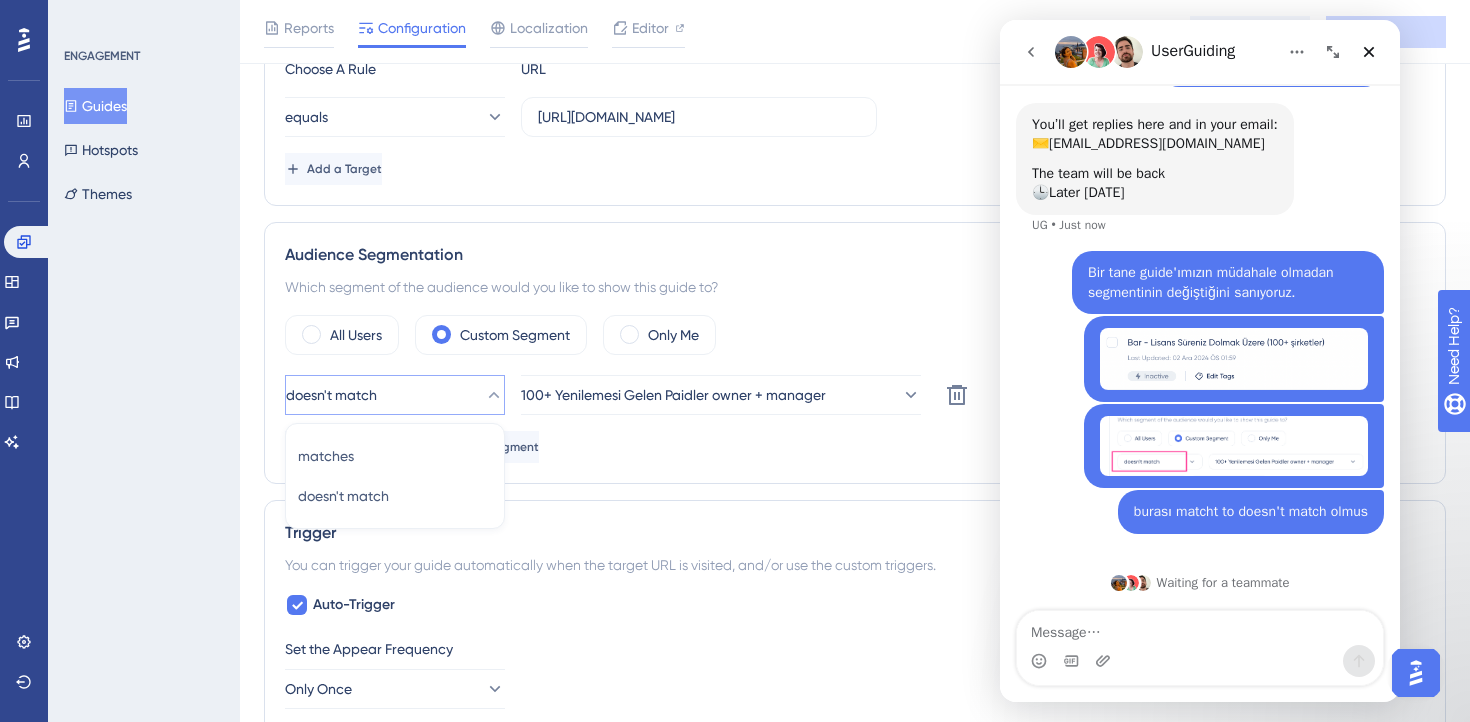 click on "ENGAGEMENT Guides Hotspots Themes" at bounding box center [144, 361] 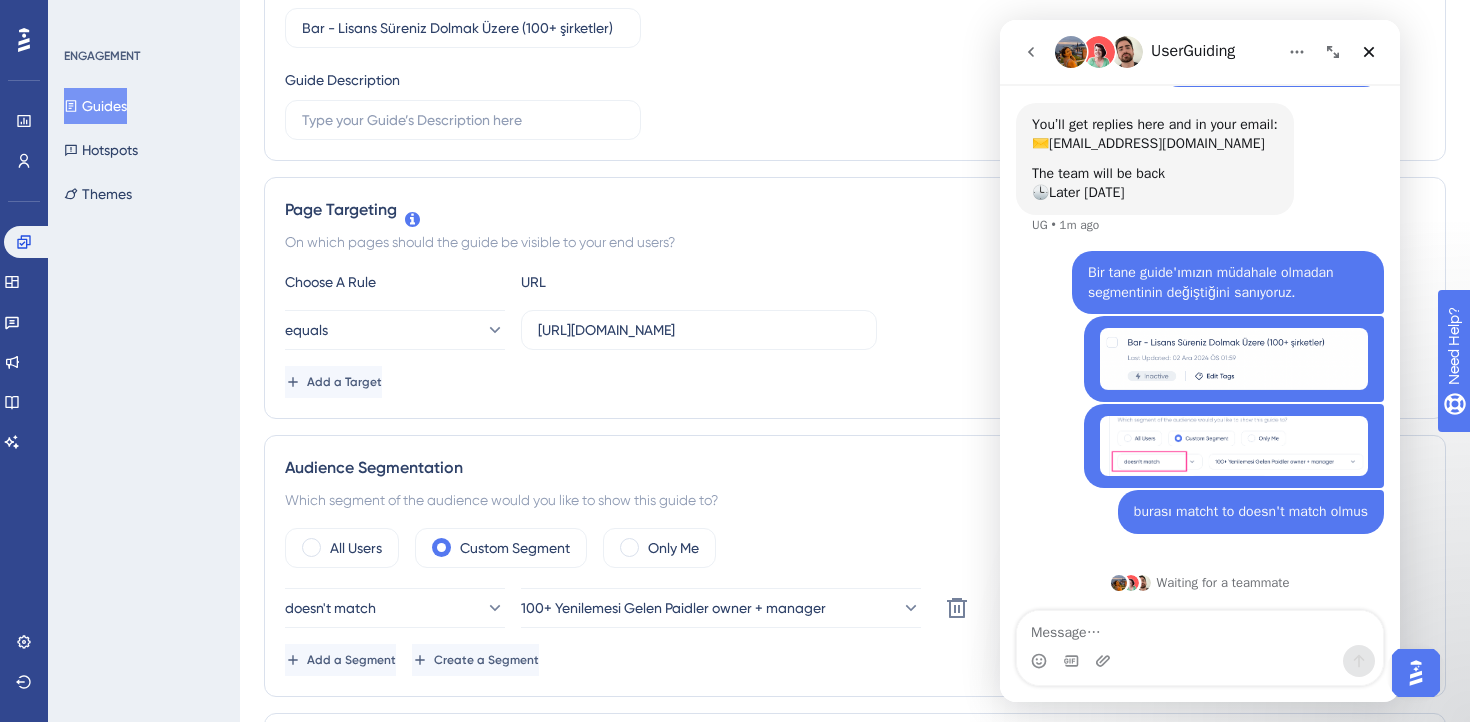 scroll, scrollTop: 0, scrollLeft: 0, axis: both 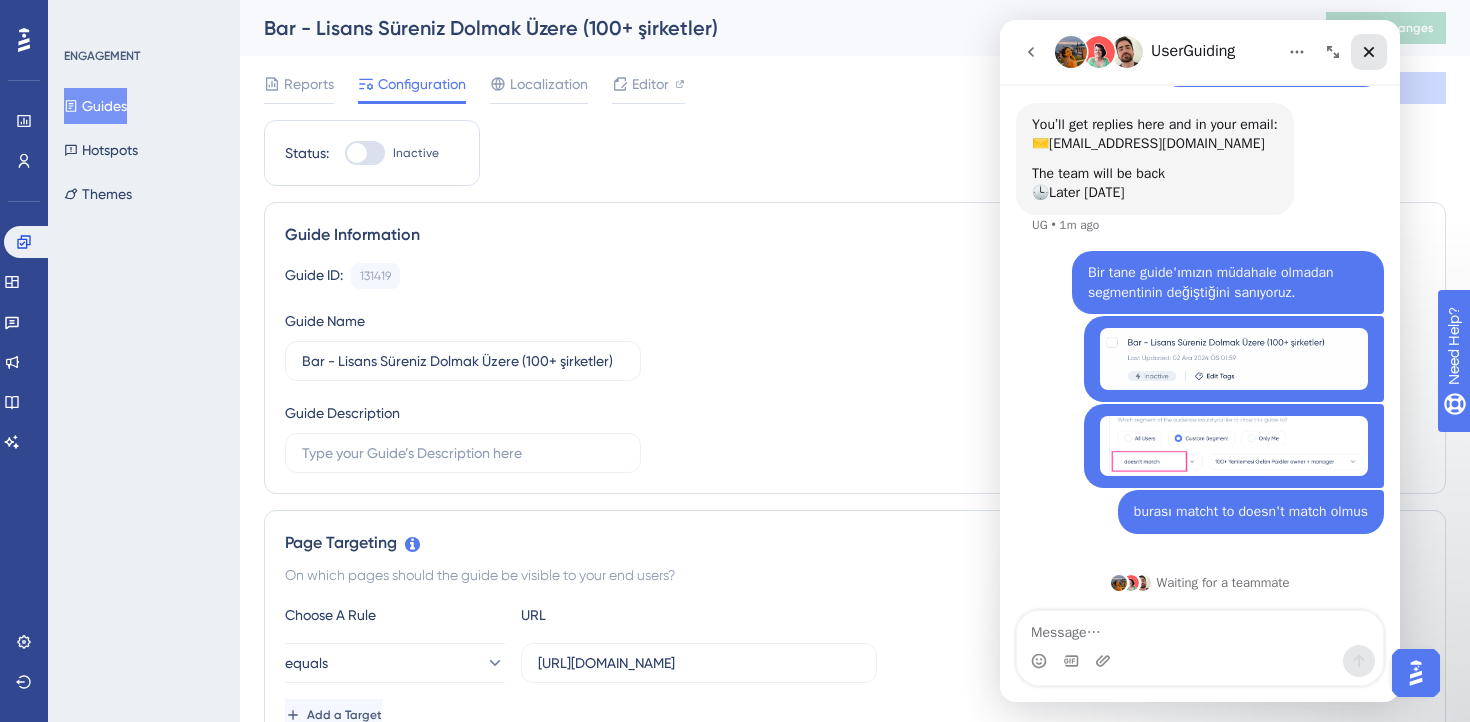 click 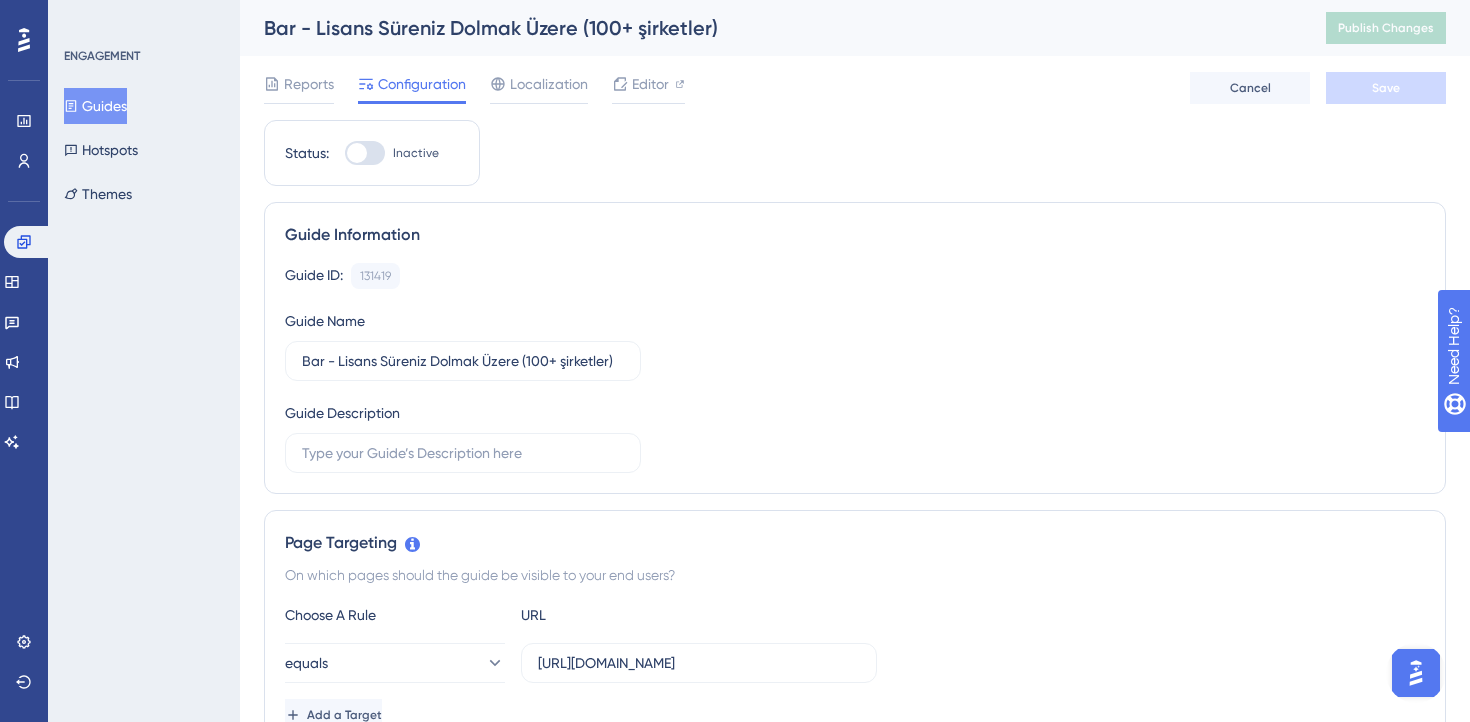 scroll, scrollTop: 0, scrollLeft: 0, axis: both 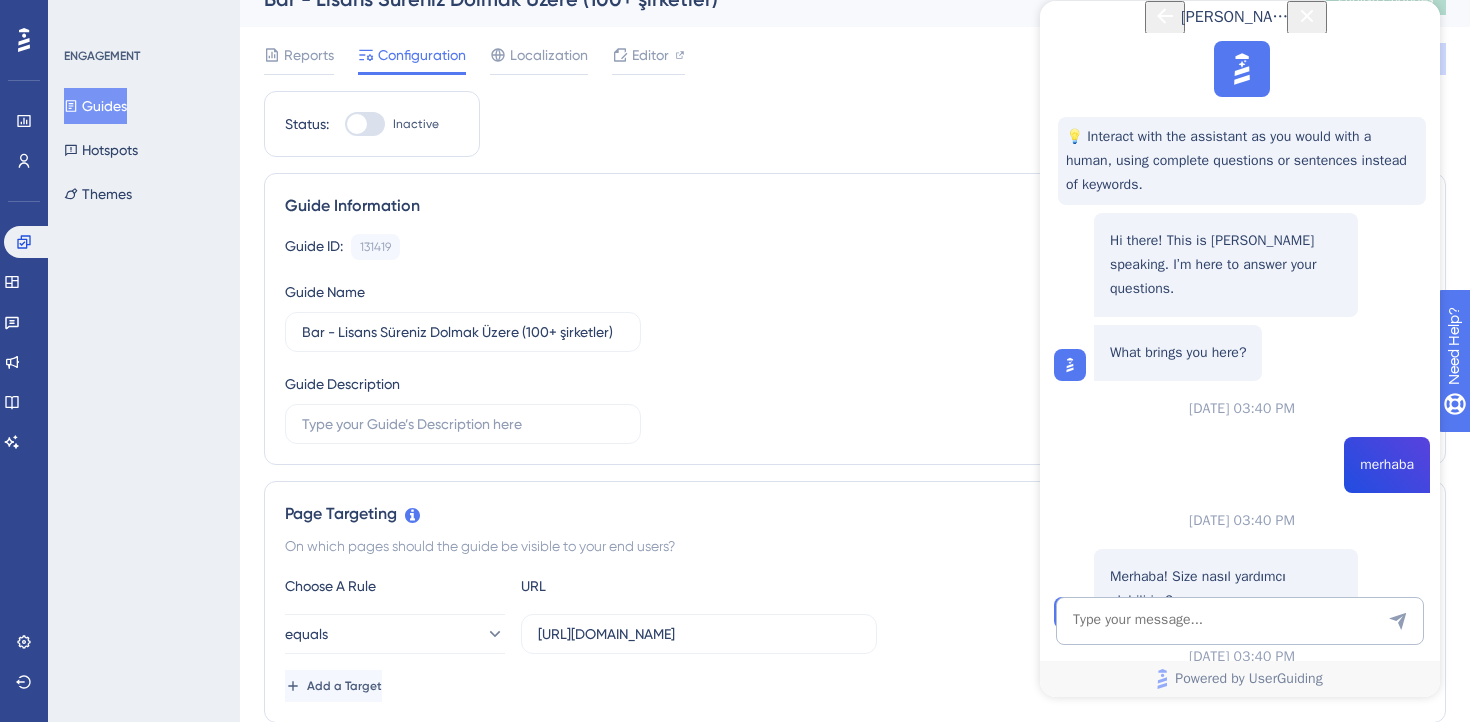 click 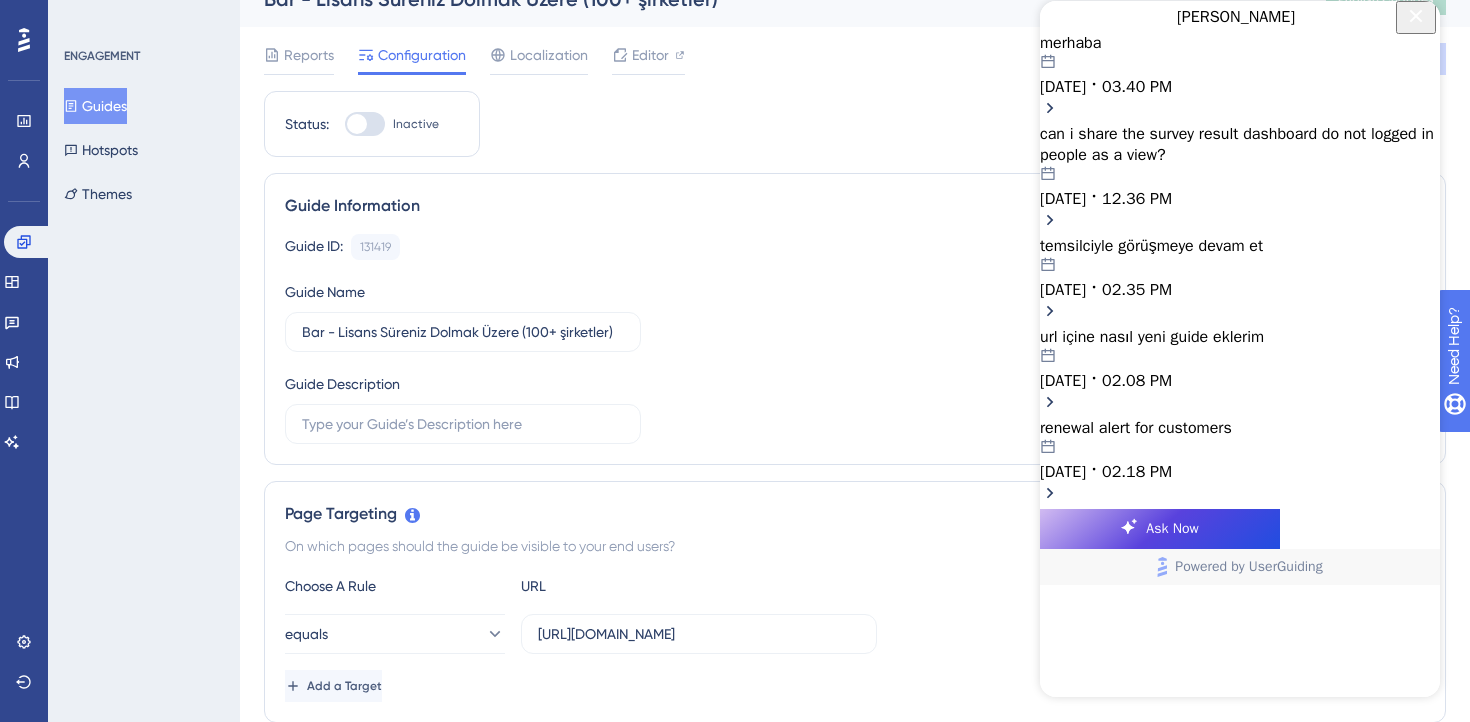 click 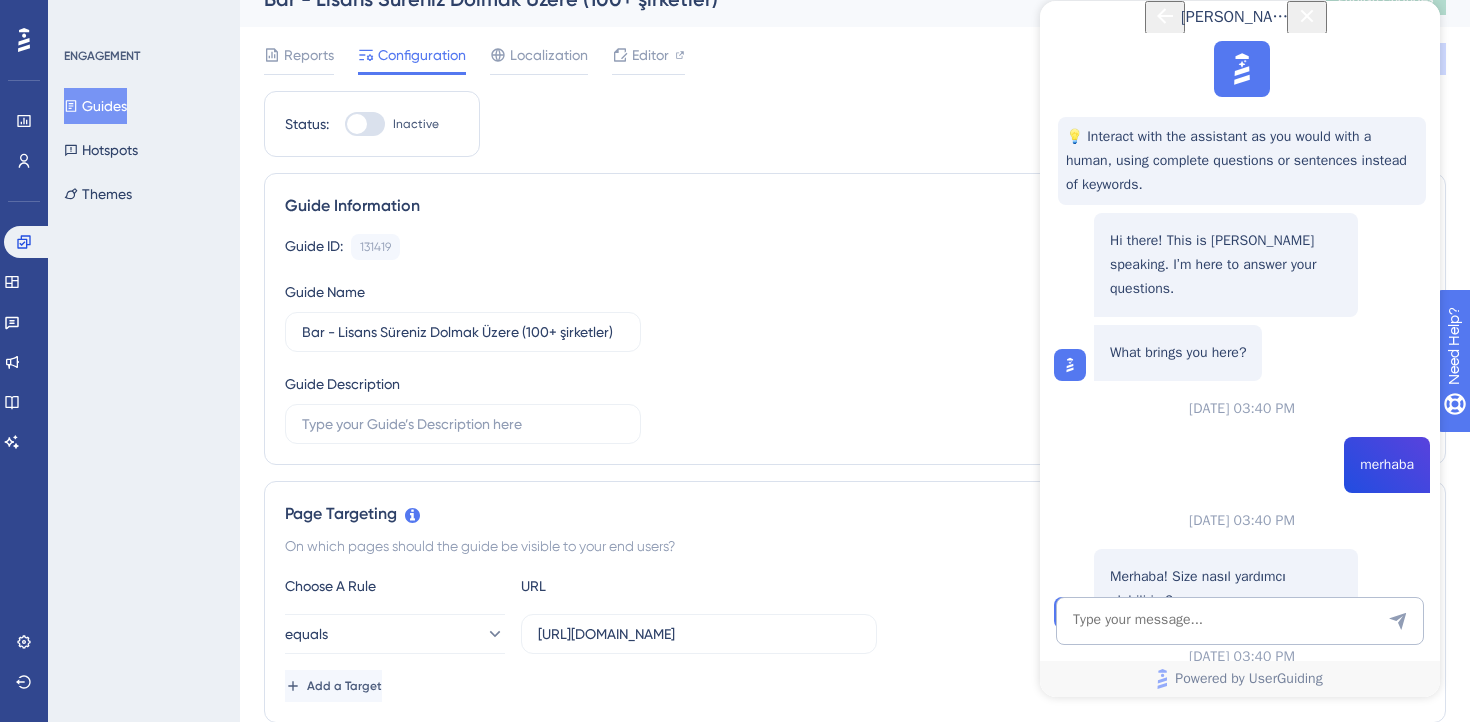 scroll, scrollTop: 450, scrollLeft: 0, axis: vertical 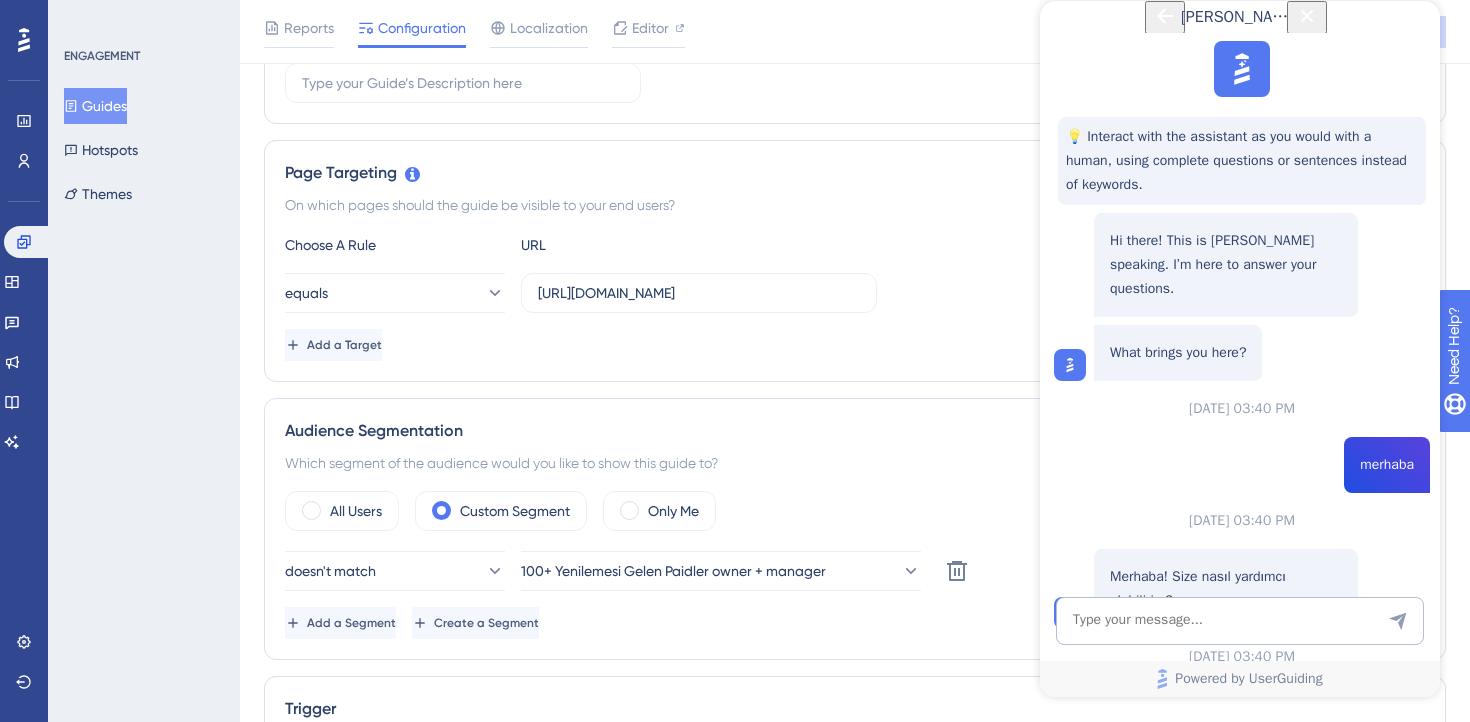 click at bounding box center (1070, 959) 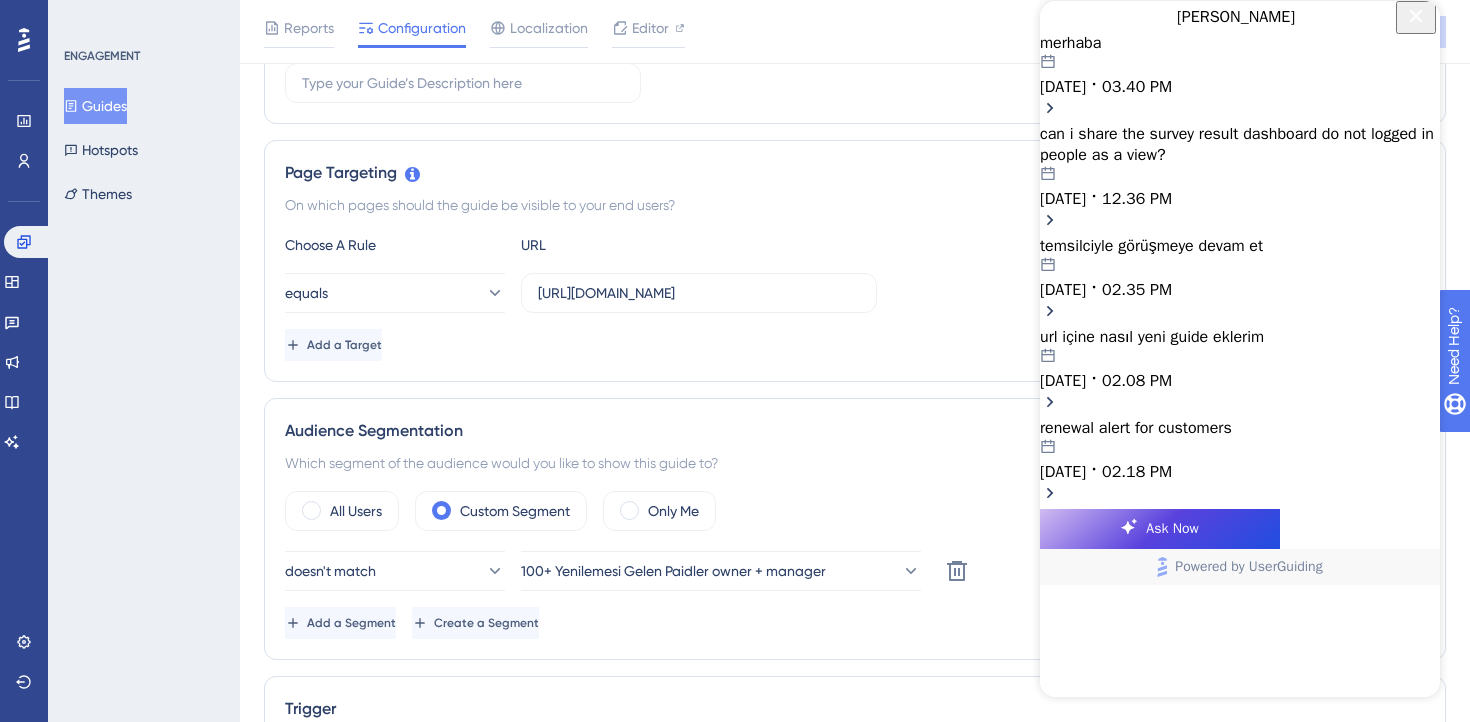 drag, startPoint x: 1186, startPoint y: 635, endPoint x: 1206, endPoint y: 502, distance: 134.49535 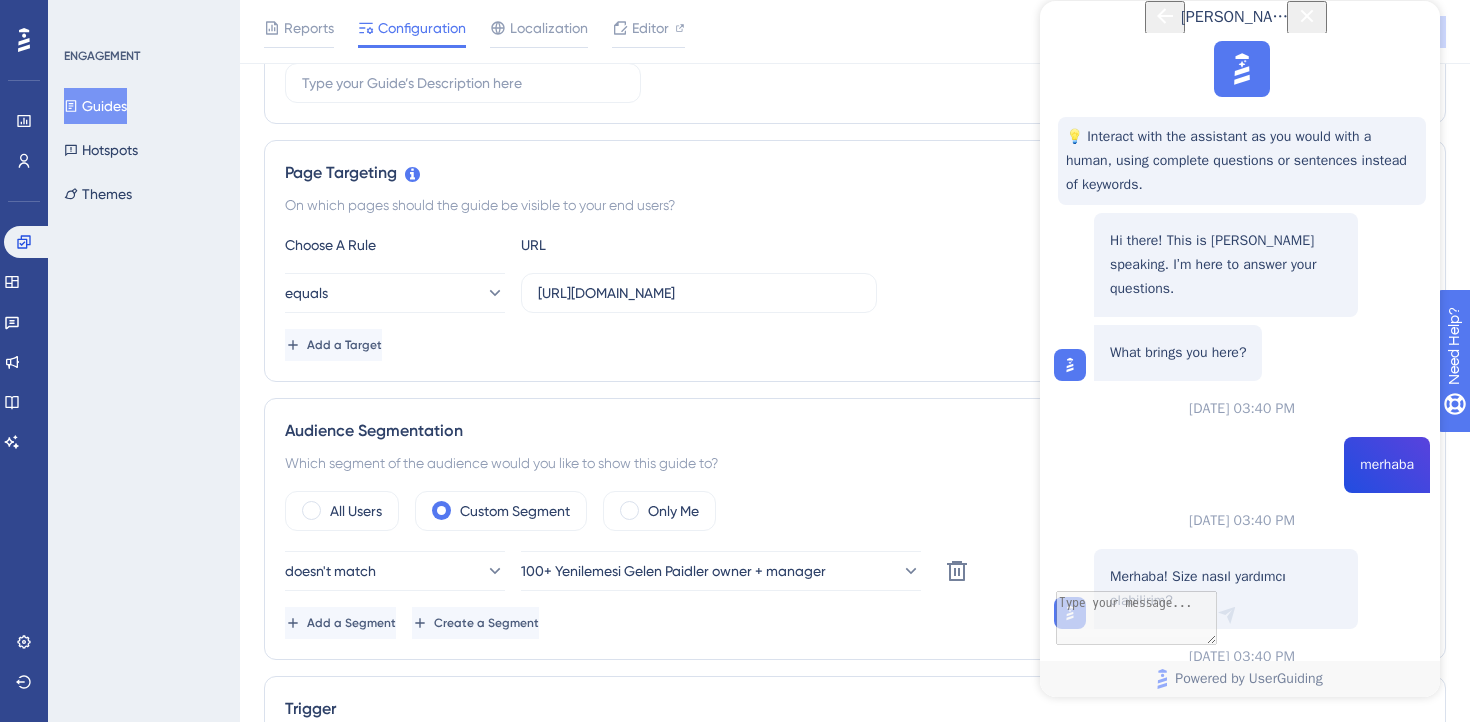 scroll, scrollTop: 450, scrollLeft: 0, axis: vertical 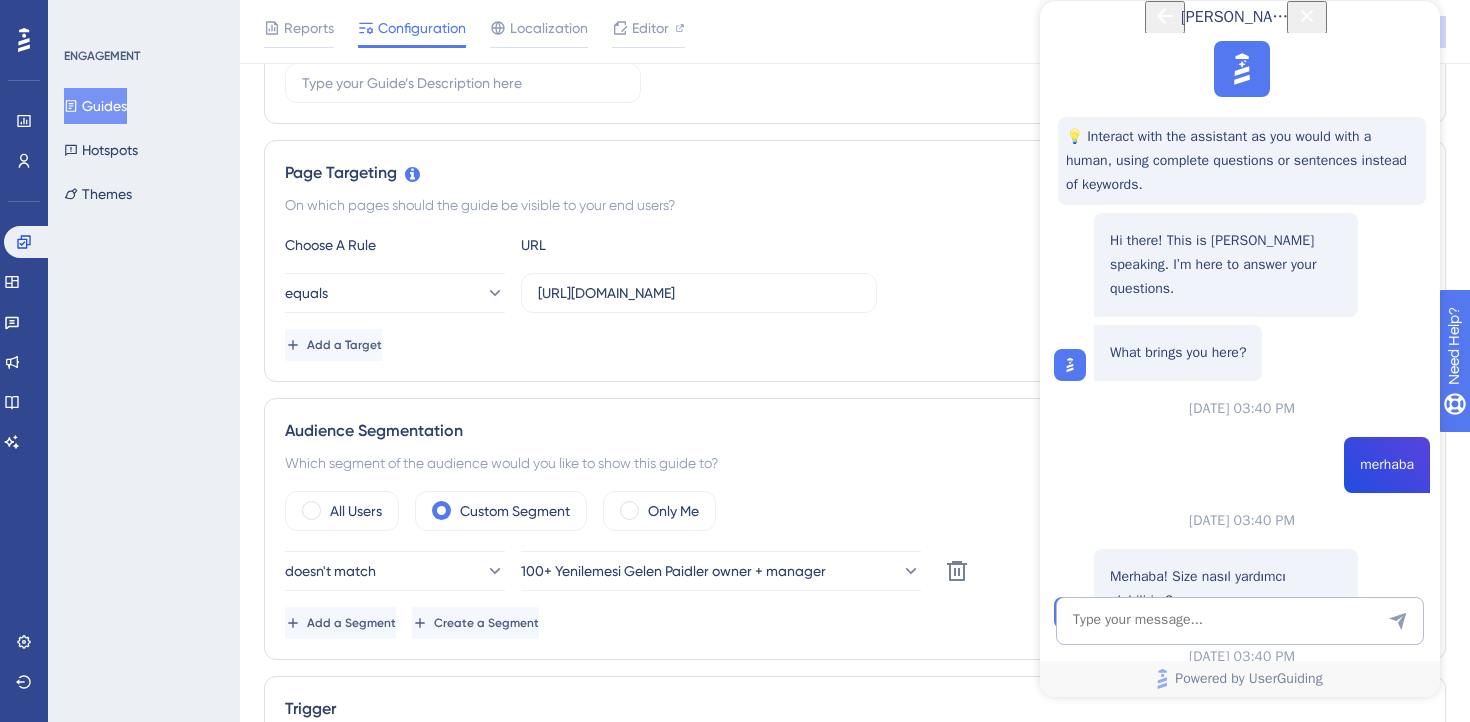 click on "Talk to a person" at bounding box center (1226, 939) 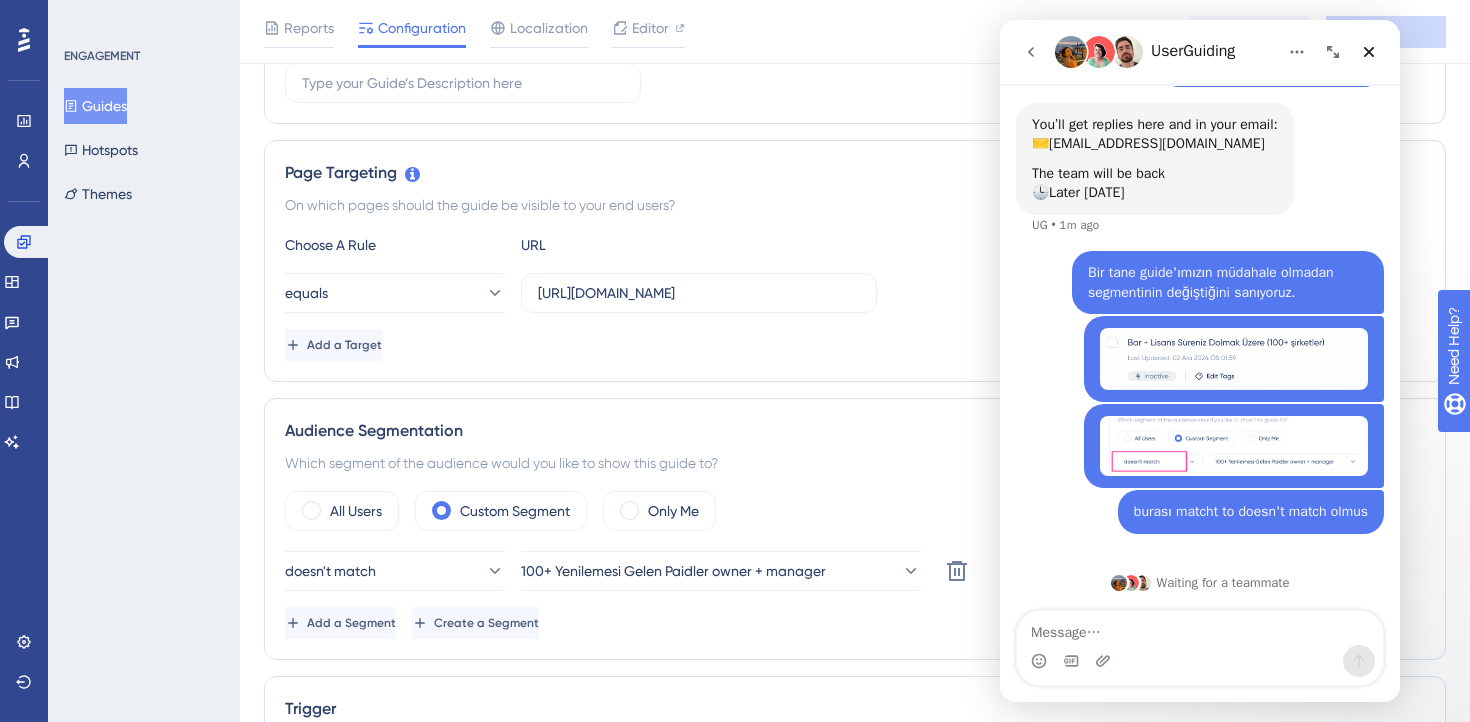scroll, scrollTop: 0, scrollLeft: 0, axis: both 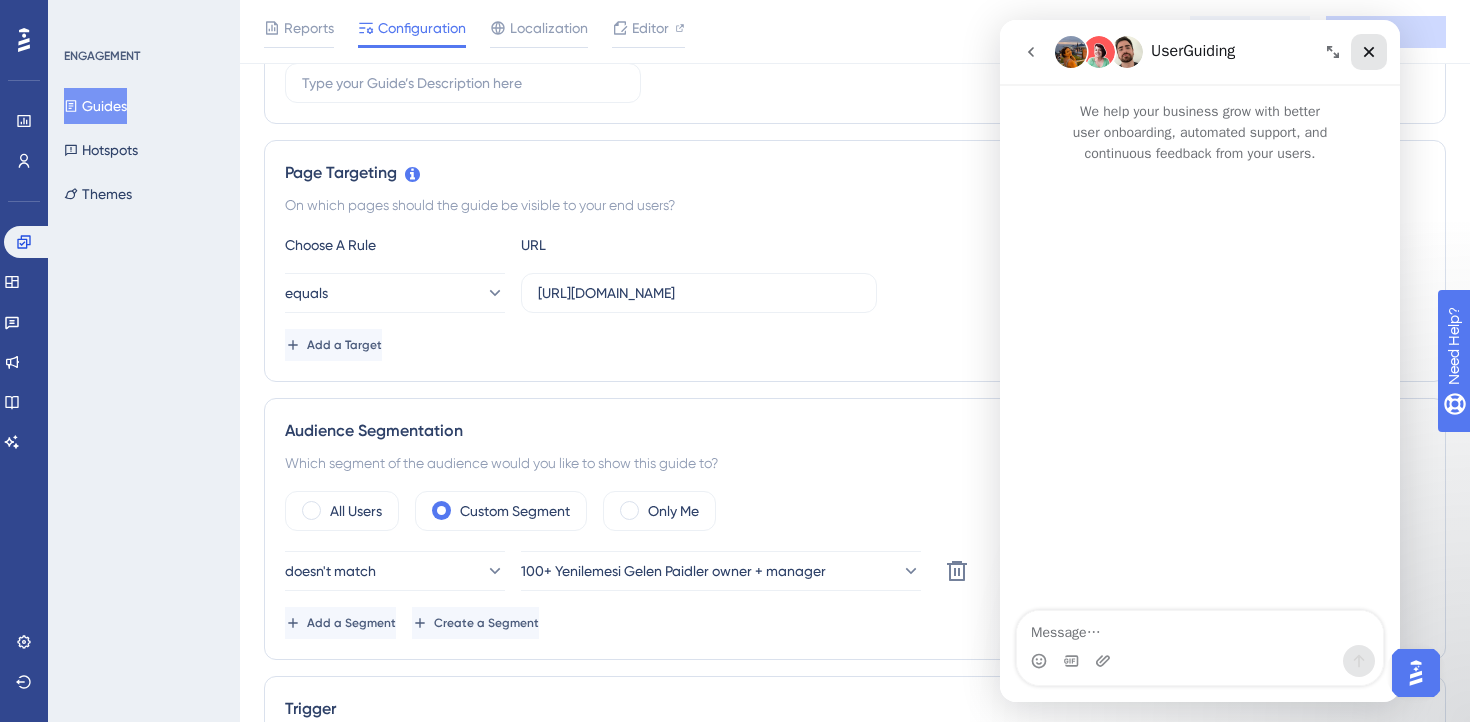 type 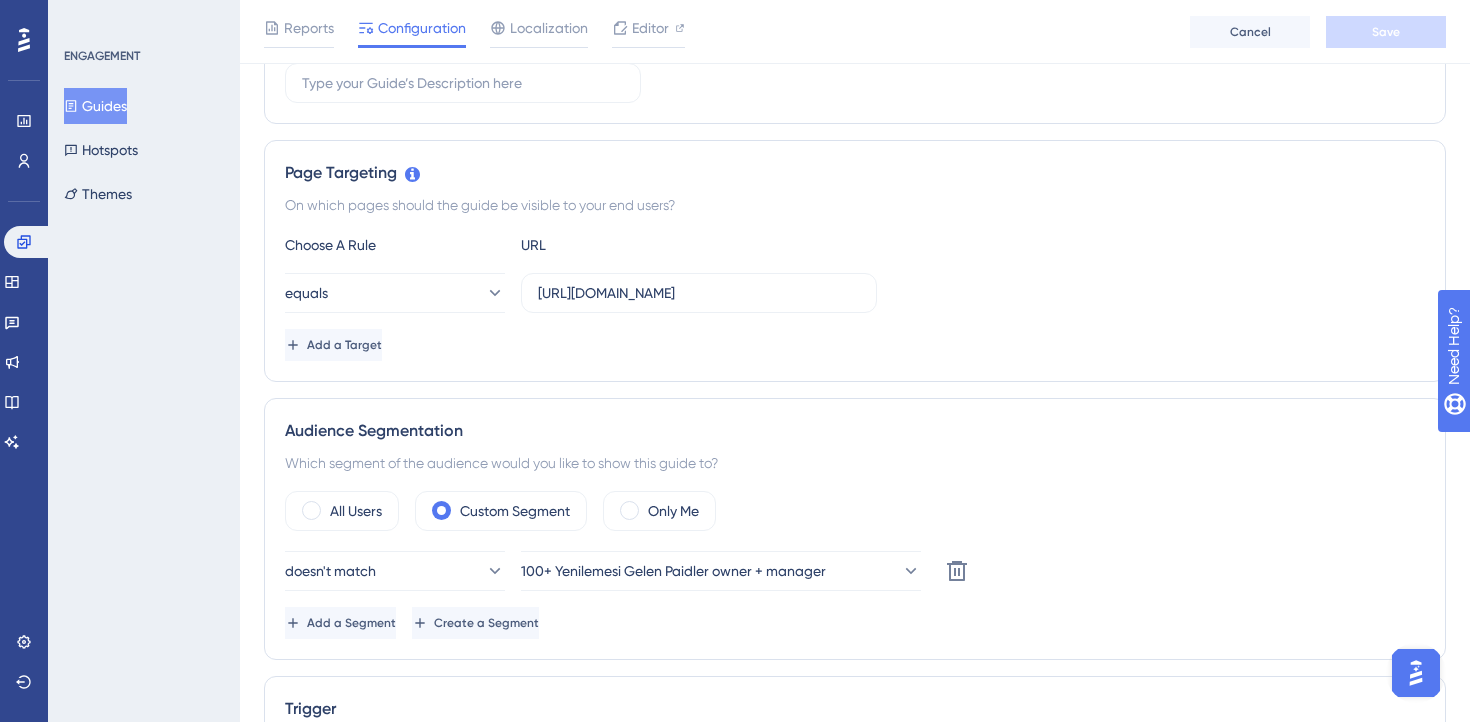 scroll, scrollTop: 0, scrollLeft: 0, axis: both 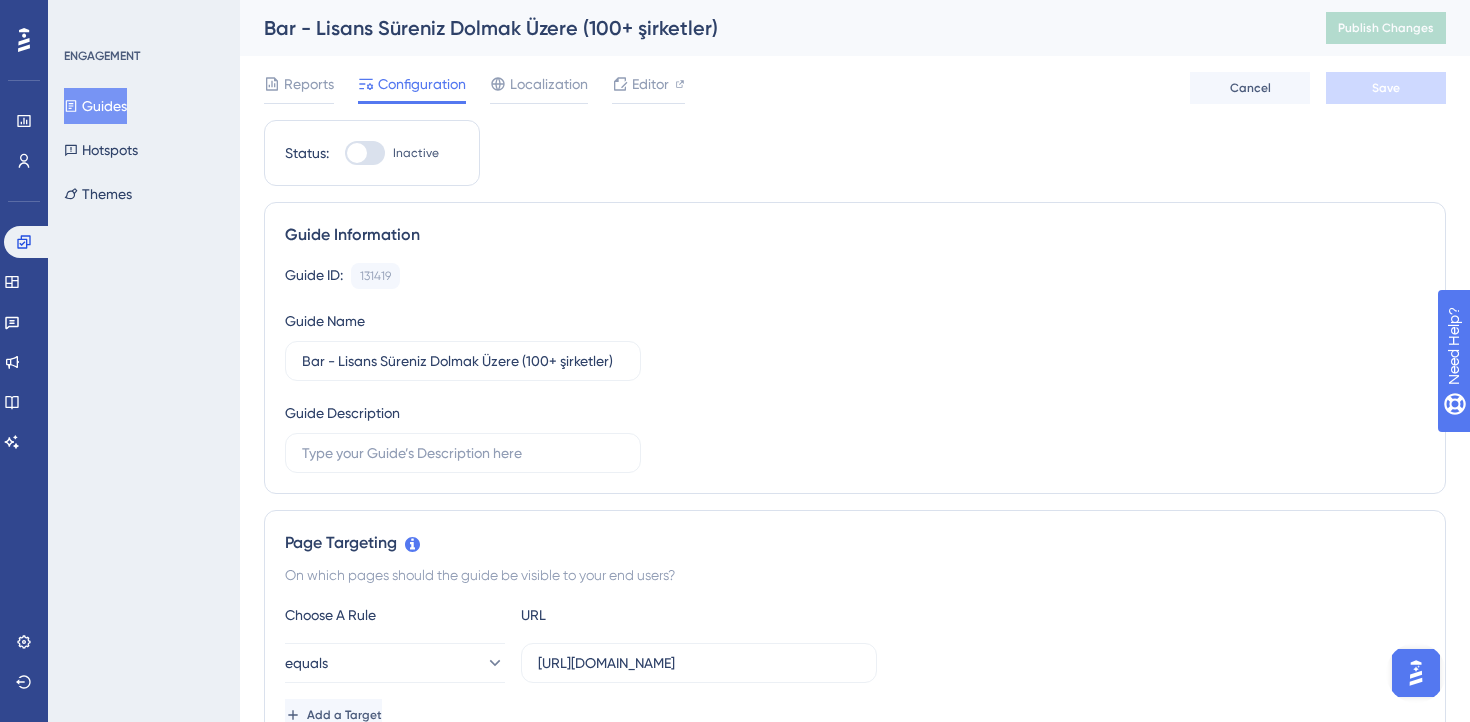 click on "Guides" at bounding box center (95, 106) 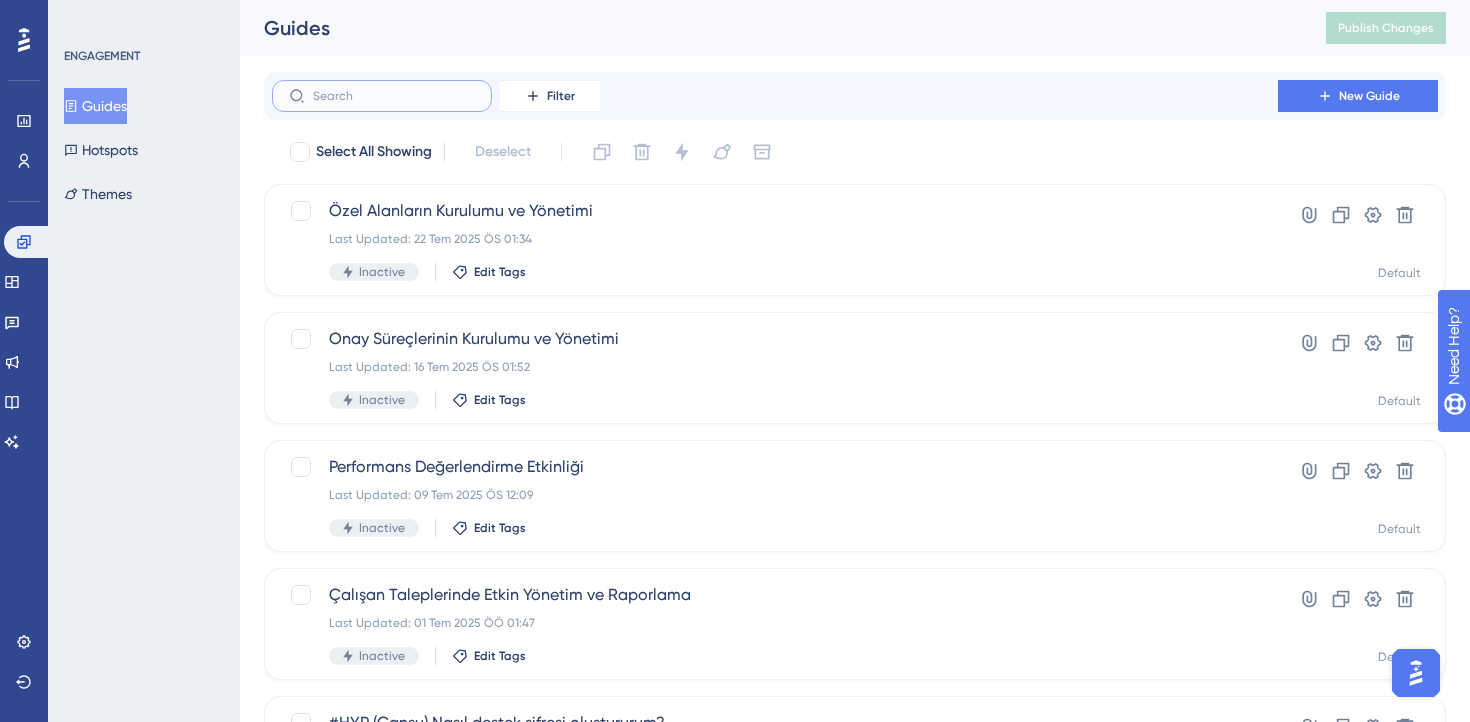 click at bounding box center [394, 96] 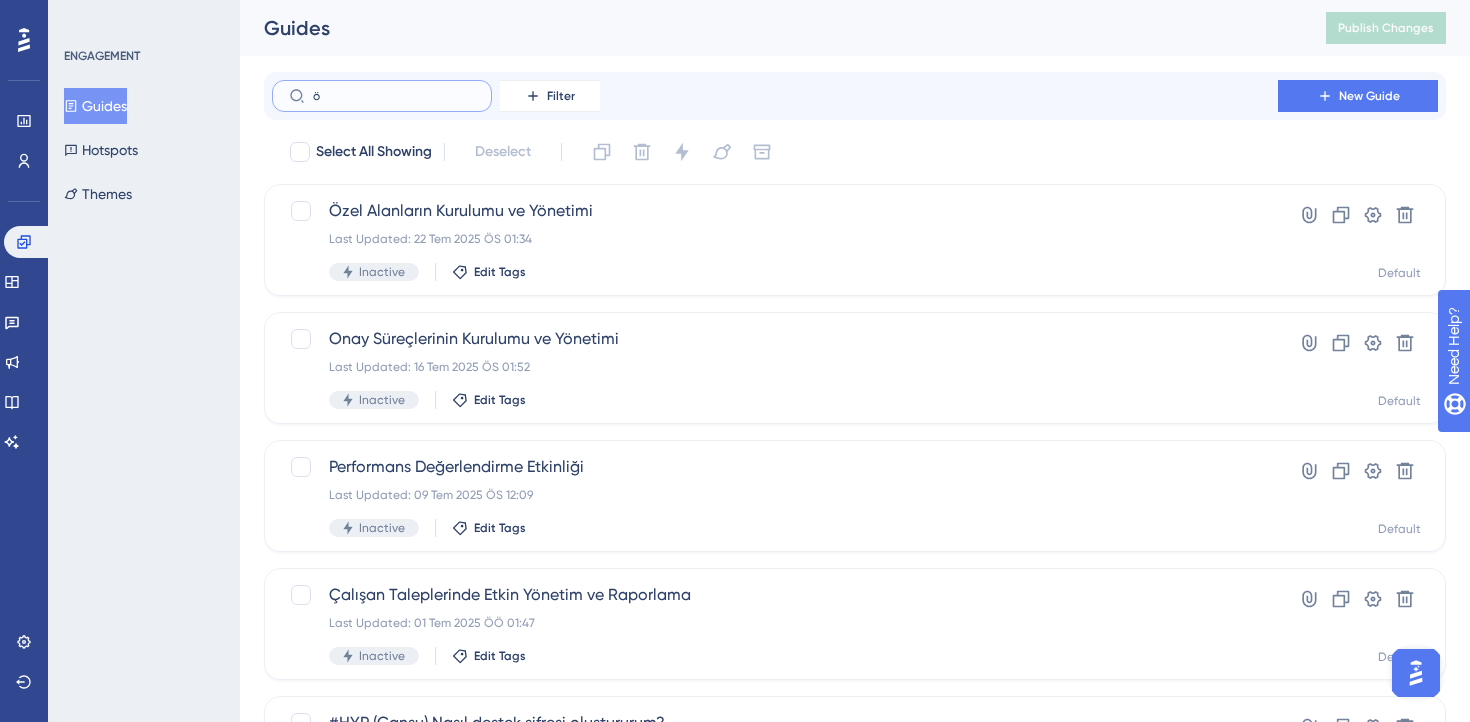 type on "öm" 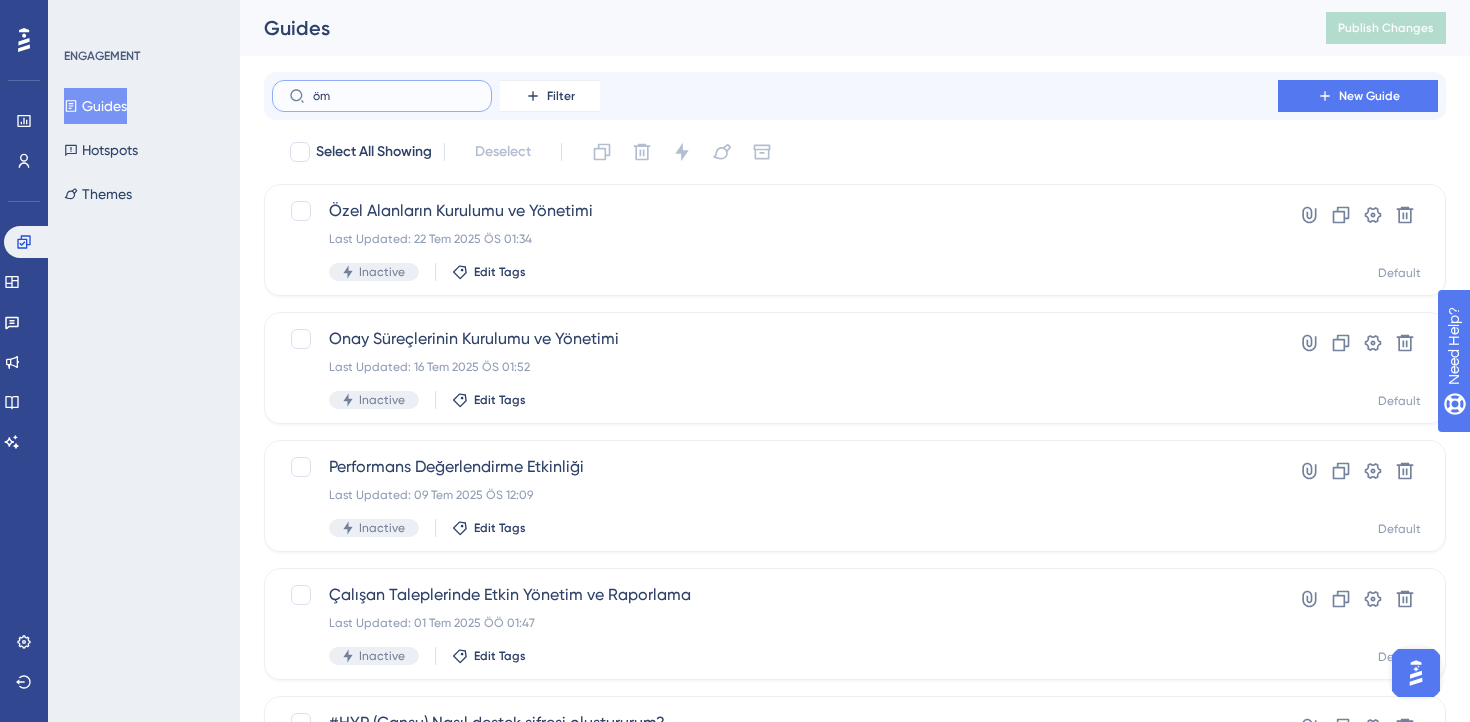 checkbox on "true" 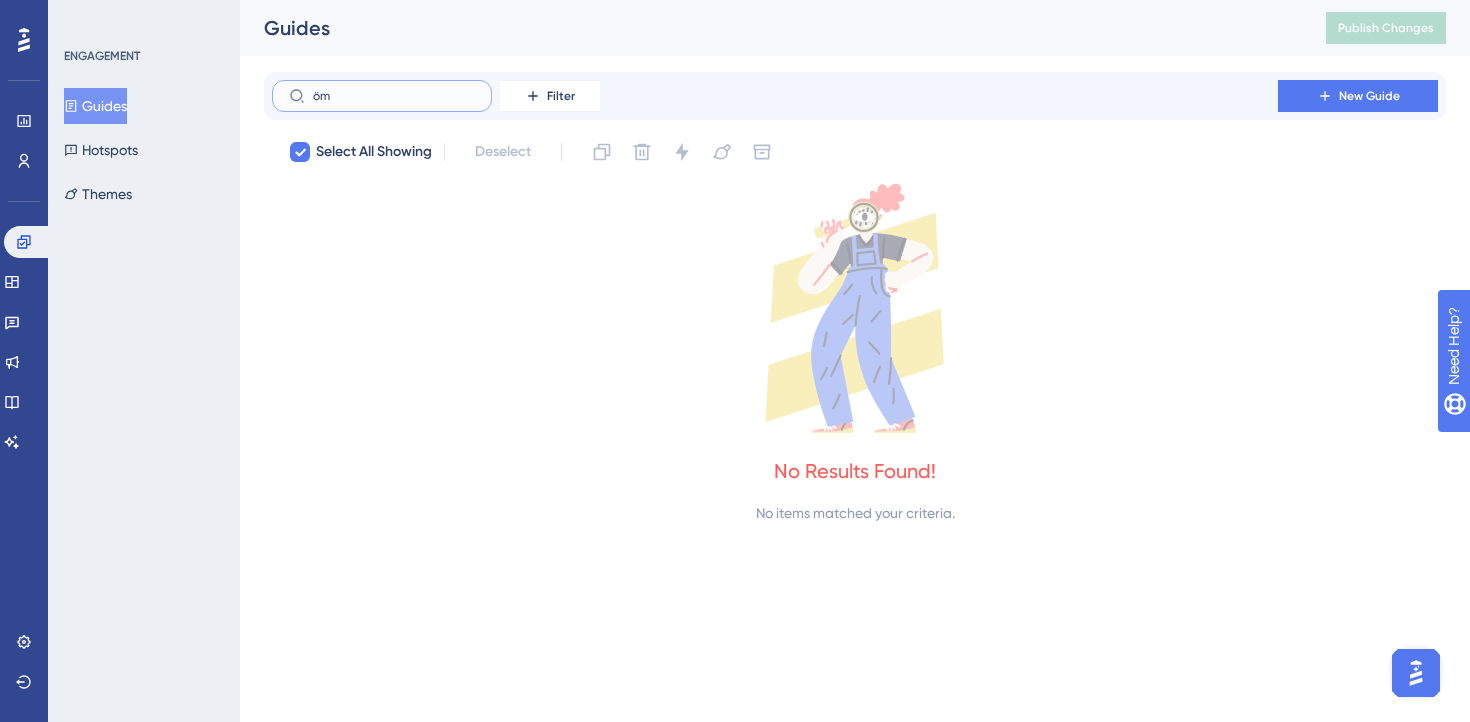 type on "ö" 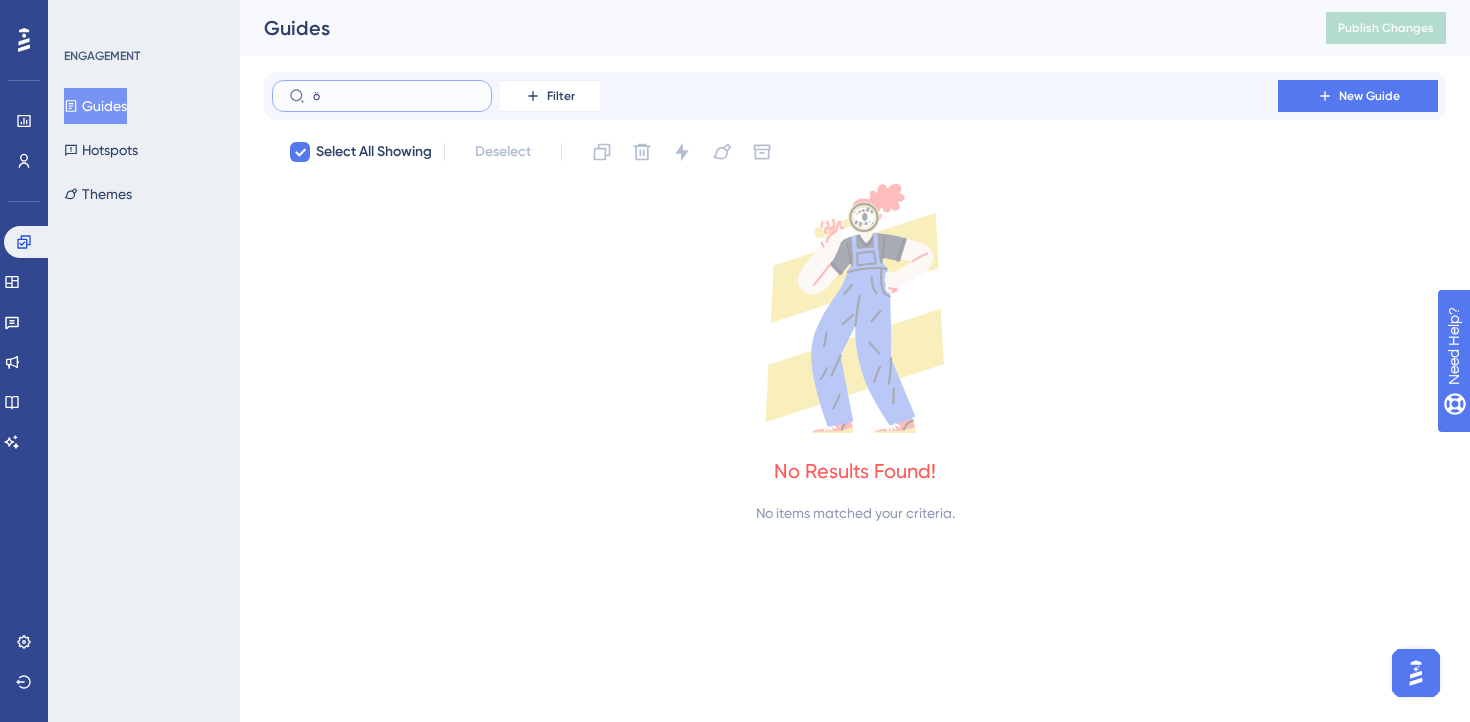 checkbox on "false" 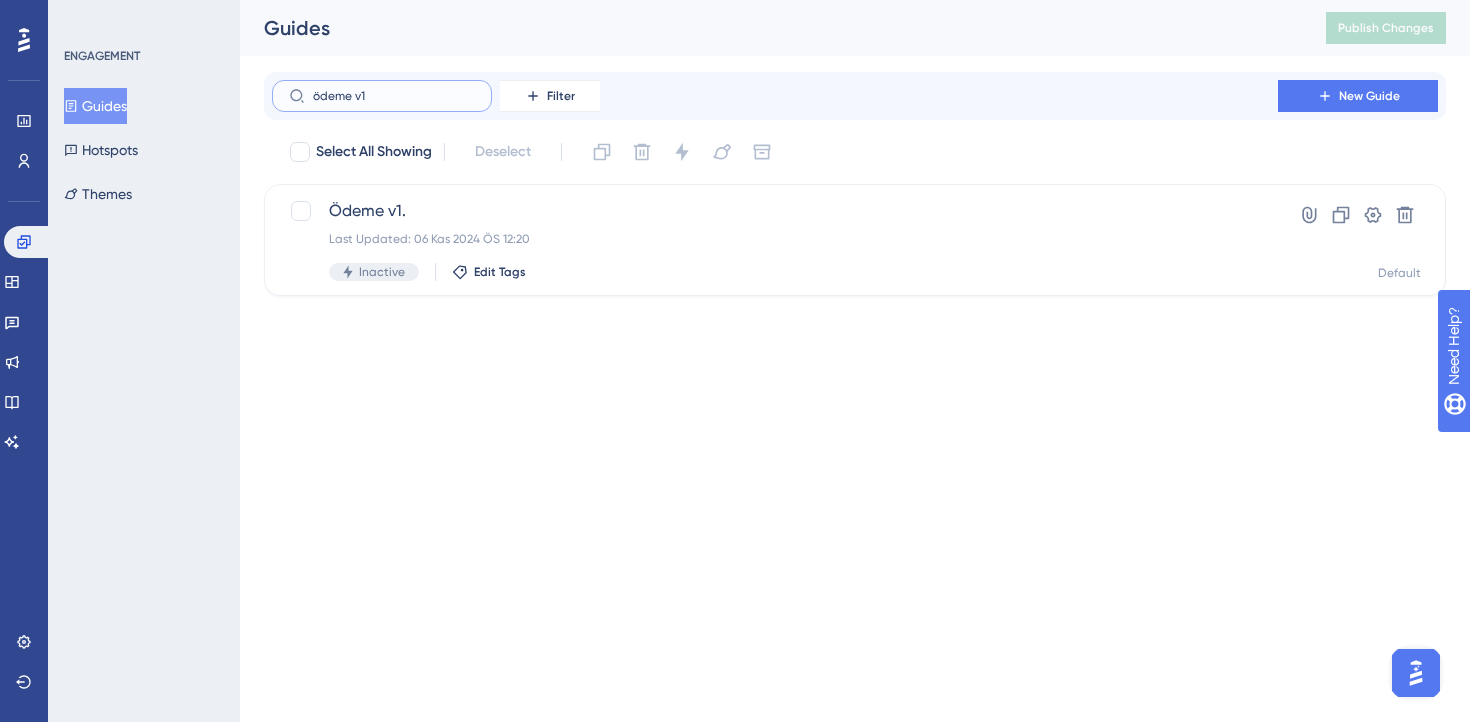 type on "ödeme v1" 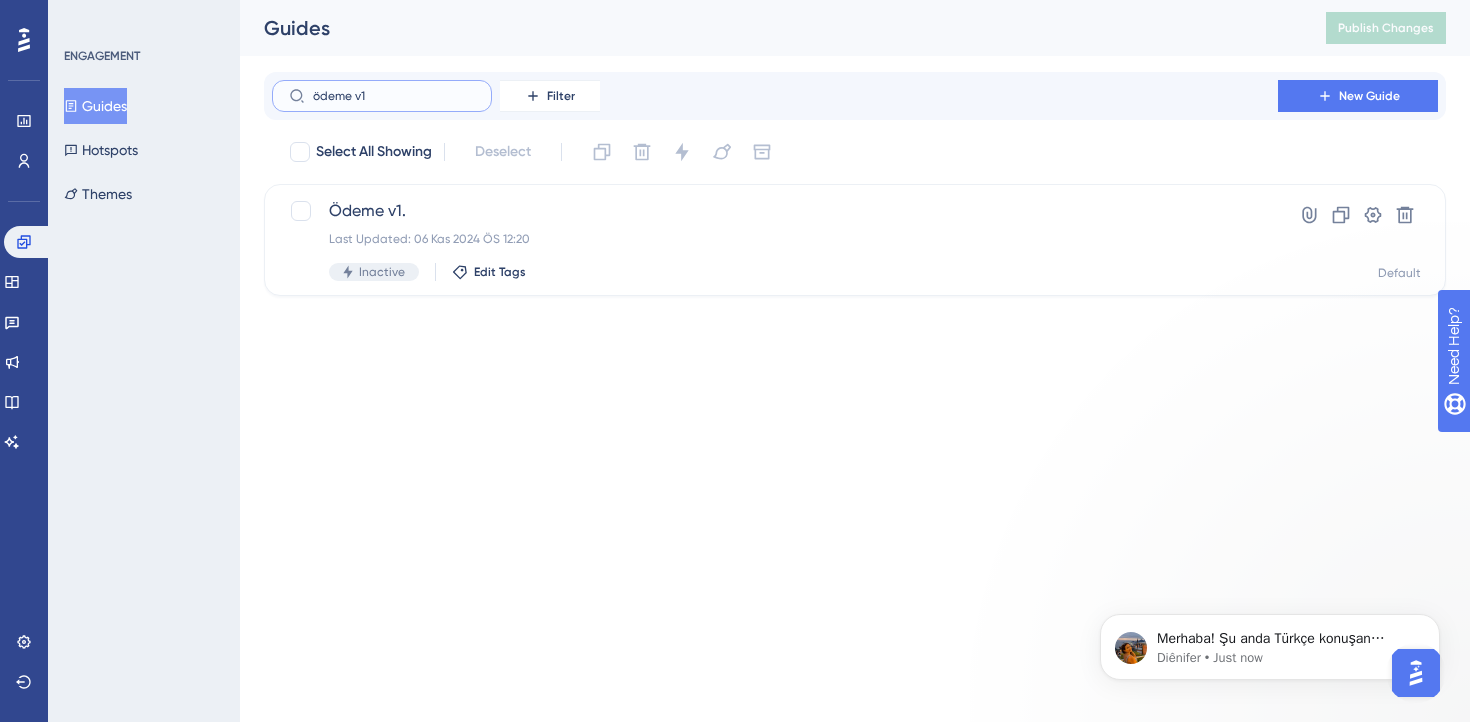 scroll, scrollTop: 0, scrollLeft: 0, axis: both 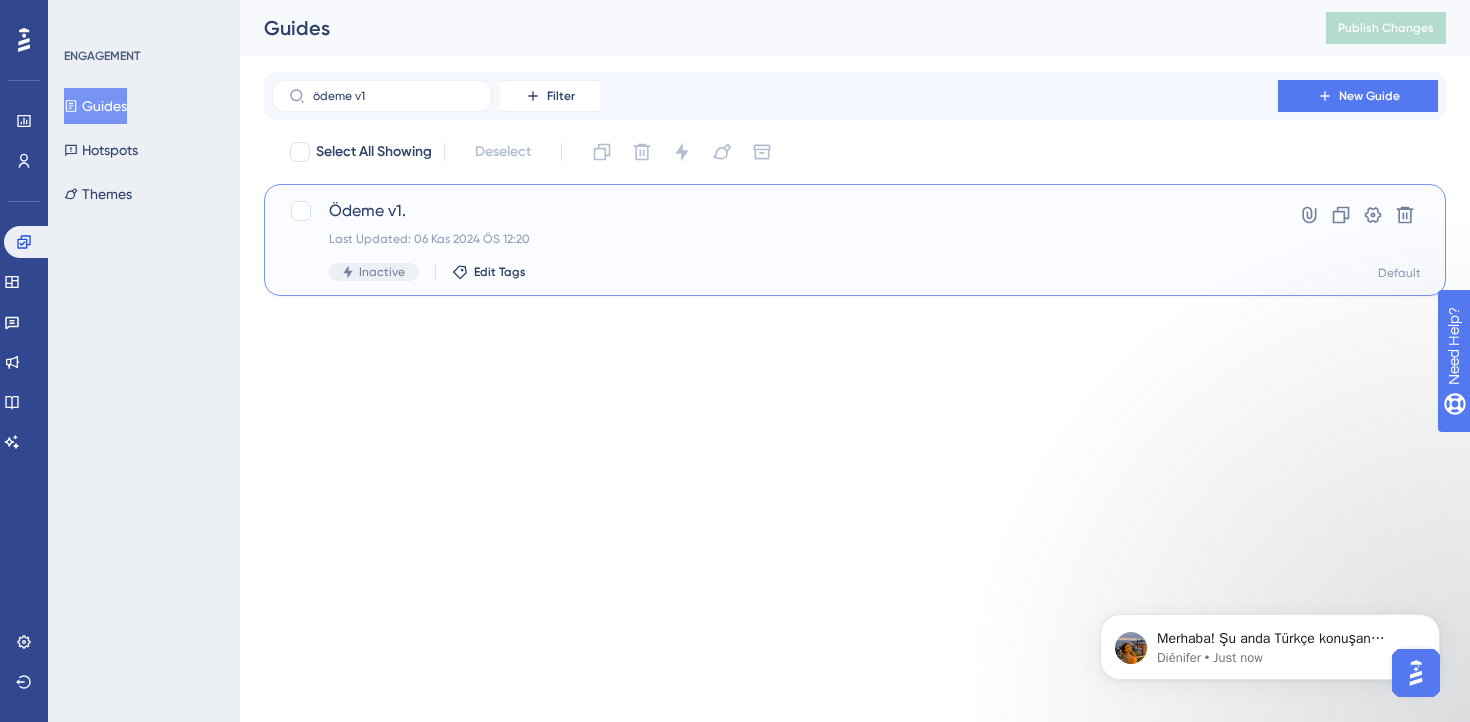 click on "Inactive Edit Tags" at bounding box center (775, 272) 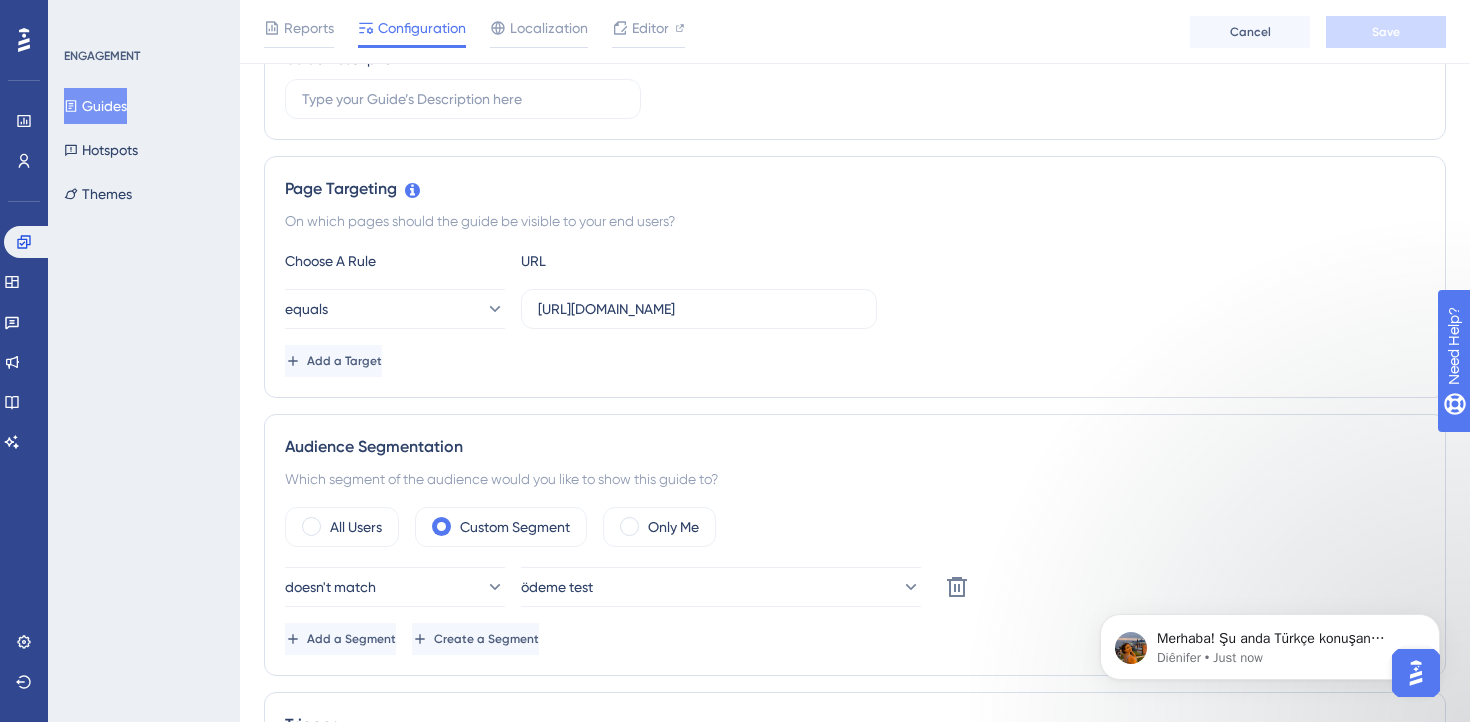scroll, scrollTop: 0, scrollLeft: 0, axis: both 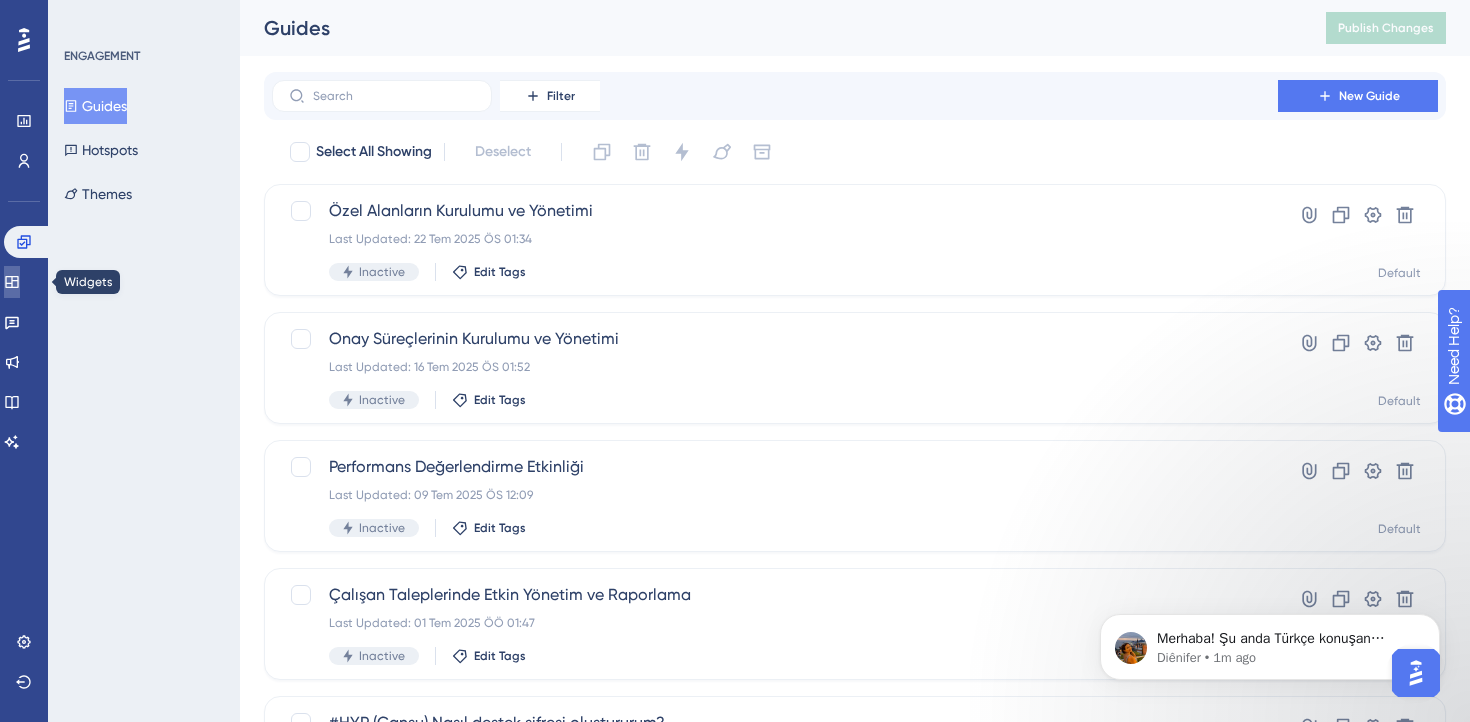 click at bounding box center (12, 282) 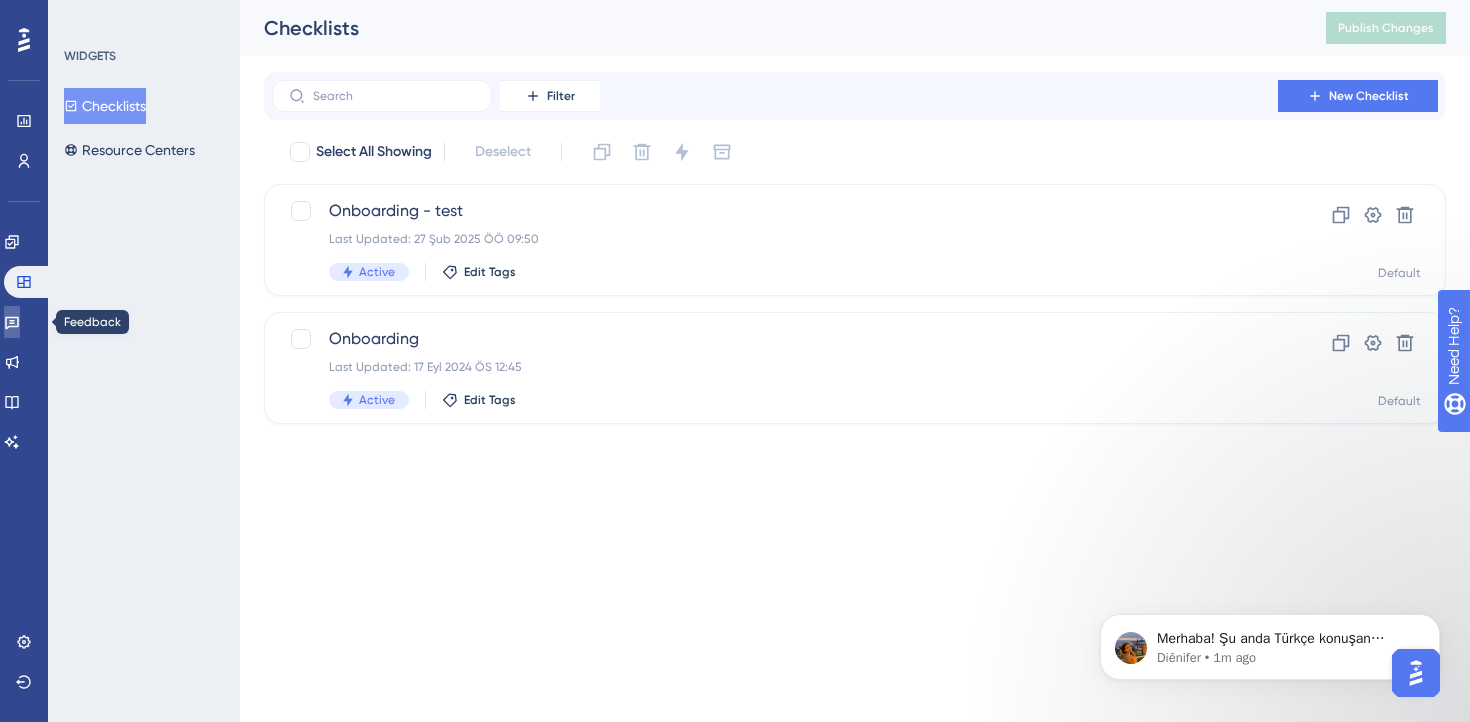 click at bounding box center [12, 322] 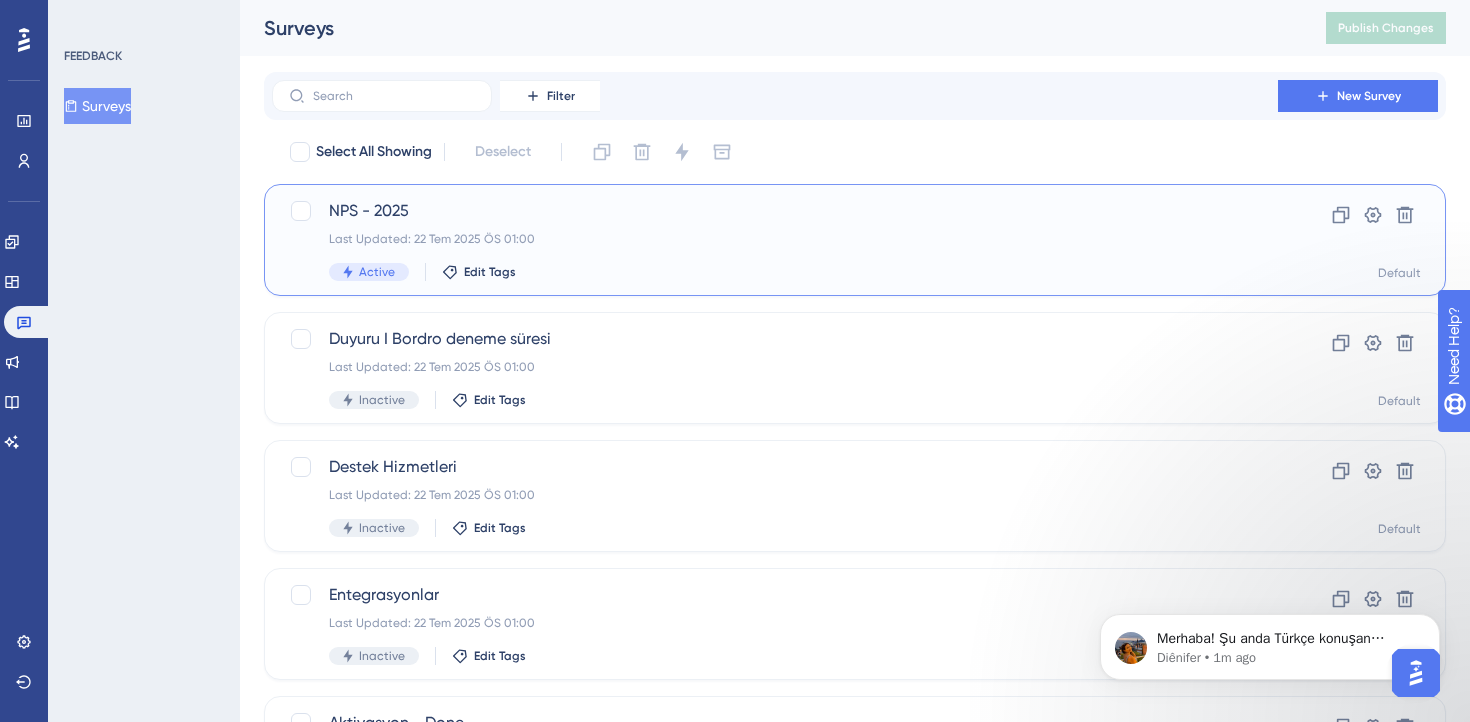 click on "Active Edit Tags" at bounding box center (775, 272) 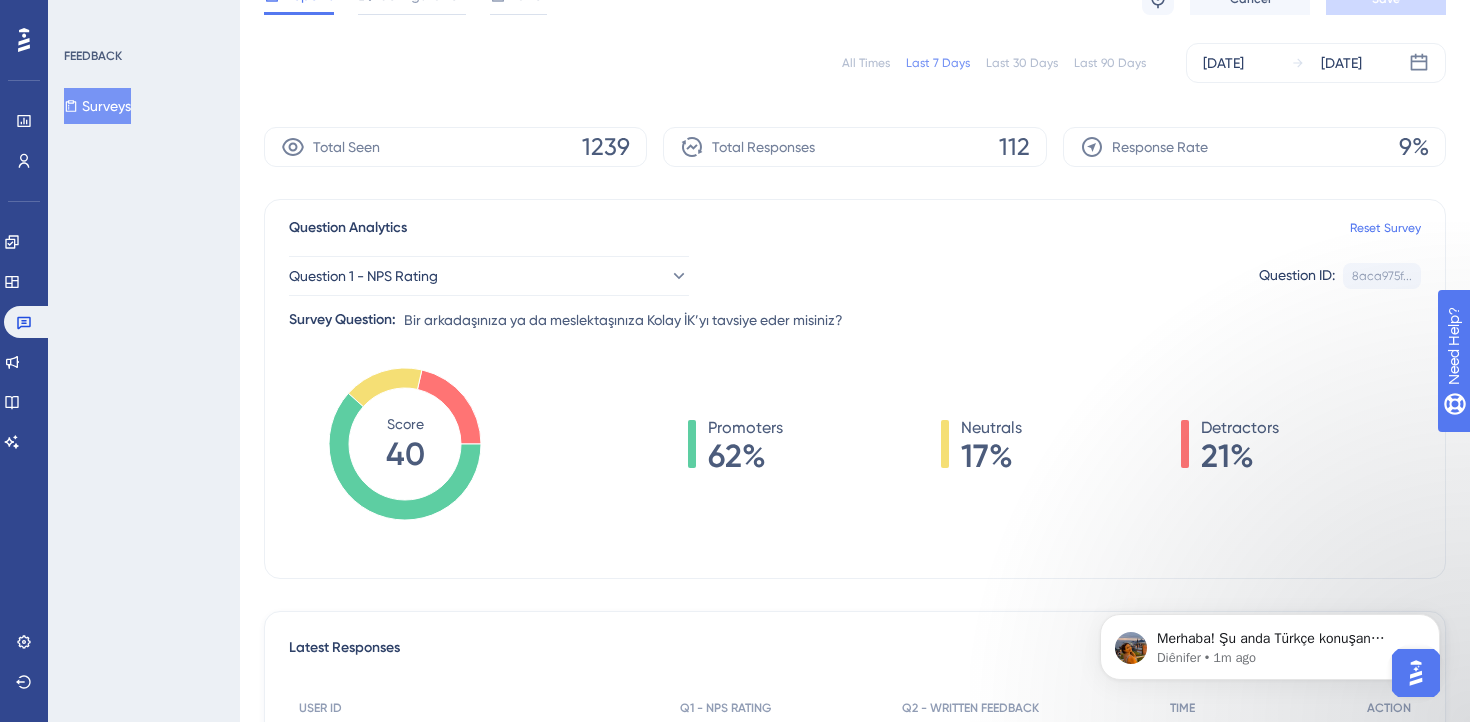 scroll, scrollTop: 0, scrollLeft: 0, axis: both 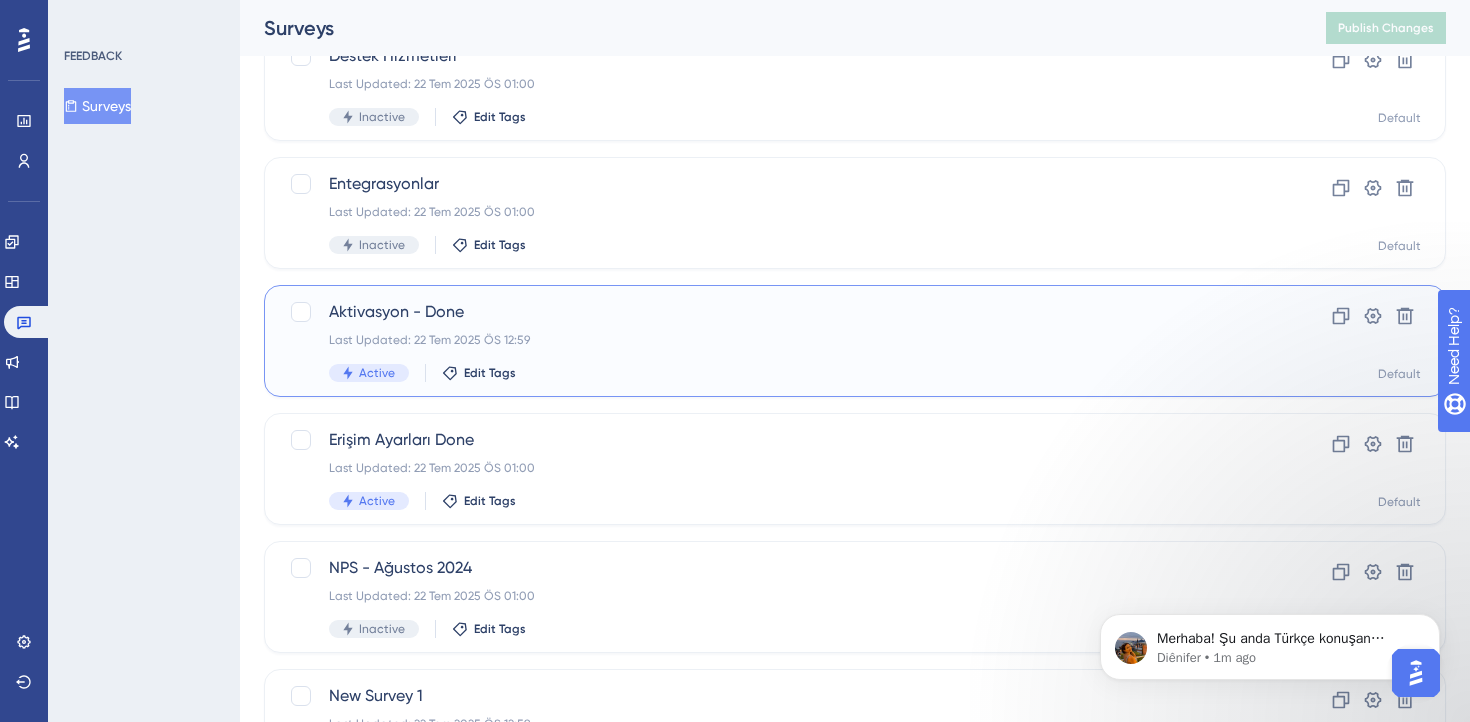 click on "Aktivasyon - Done Last Updated: [DATE] ÖS 12:59 Active Edit Tags Clone Settings Delete Default" at bounding box center (855, 341) 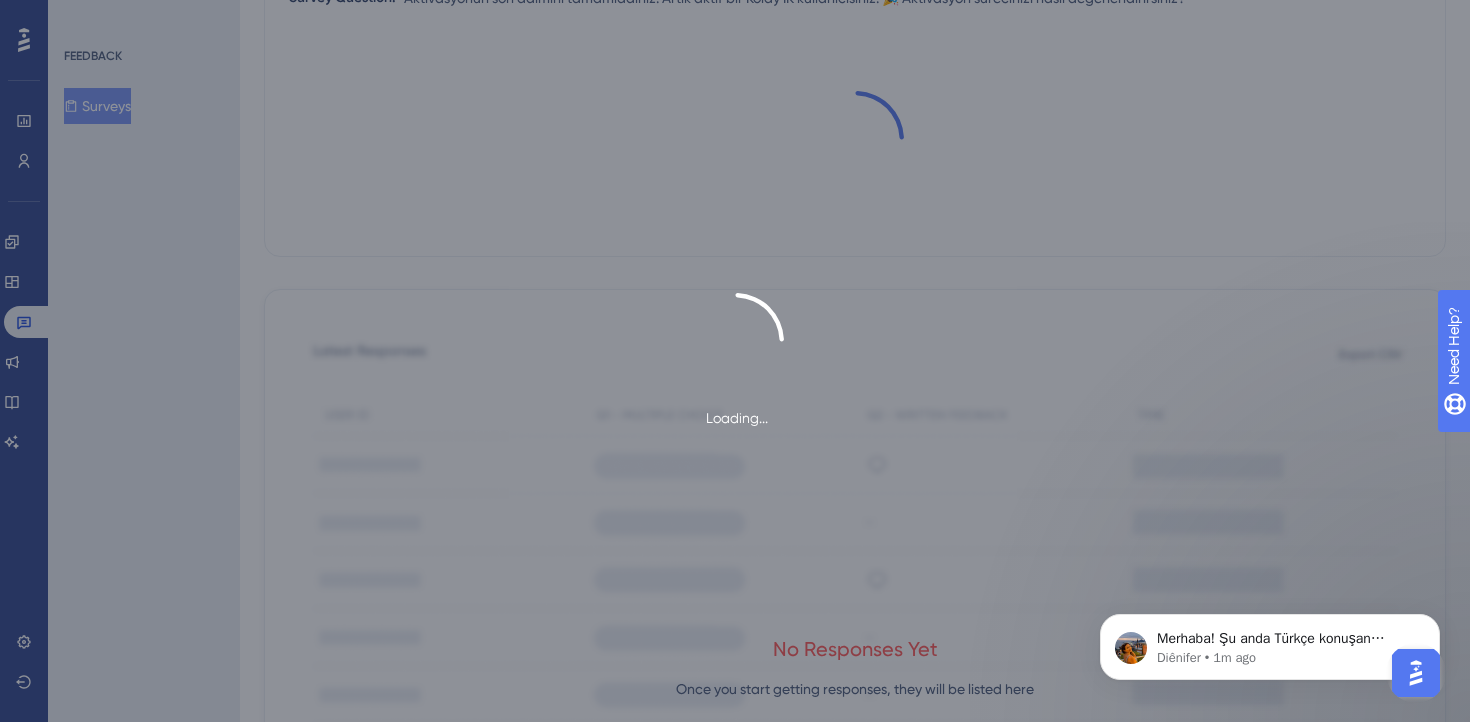 scroll, scrollTop: 0, scrollLeft: 0, axis: both 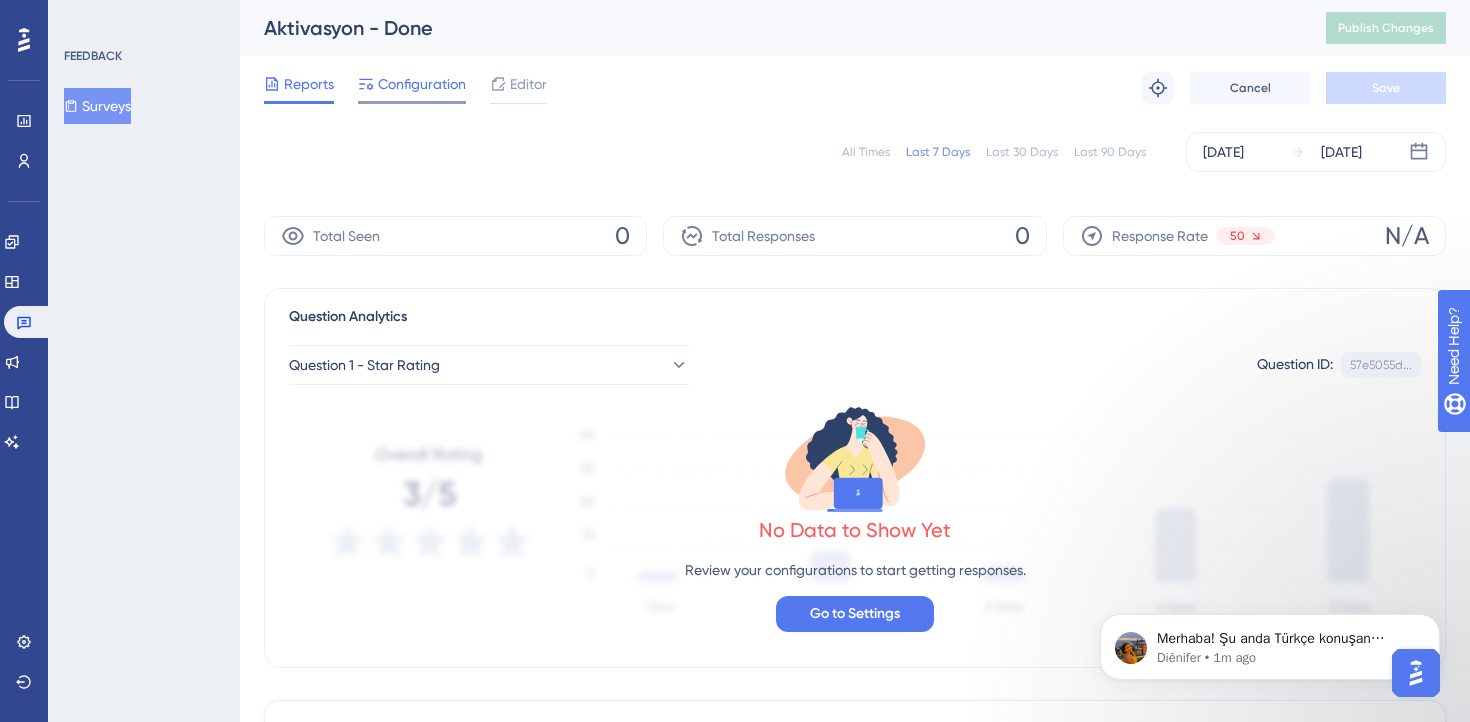 click on "Configuration" at bounding box center (422, 84) 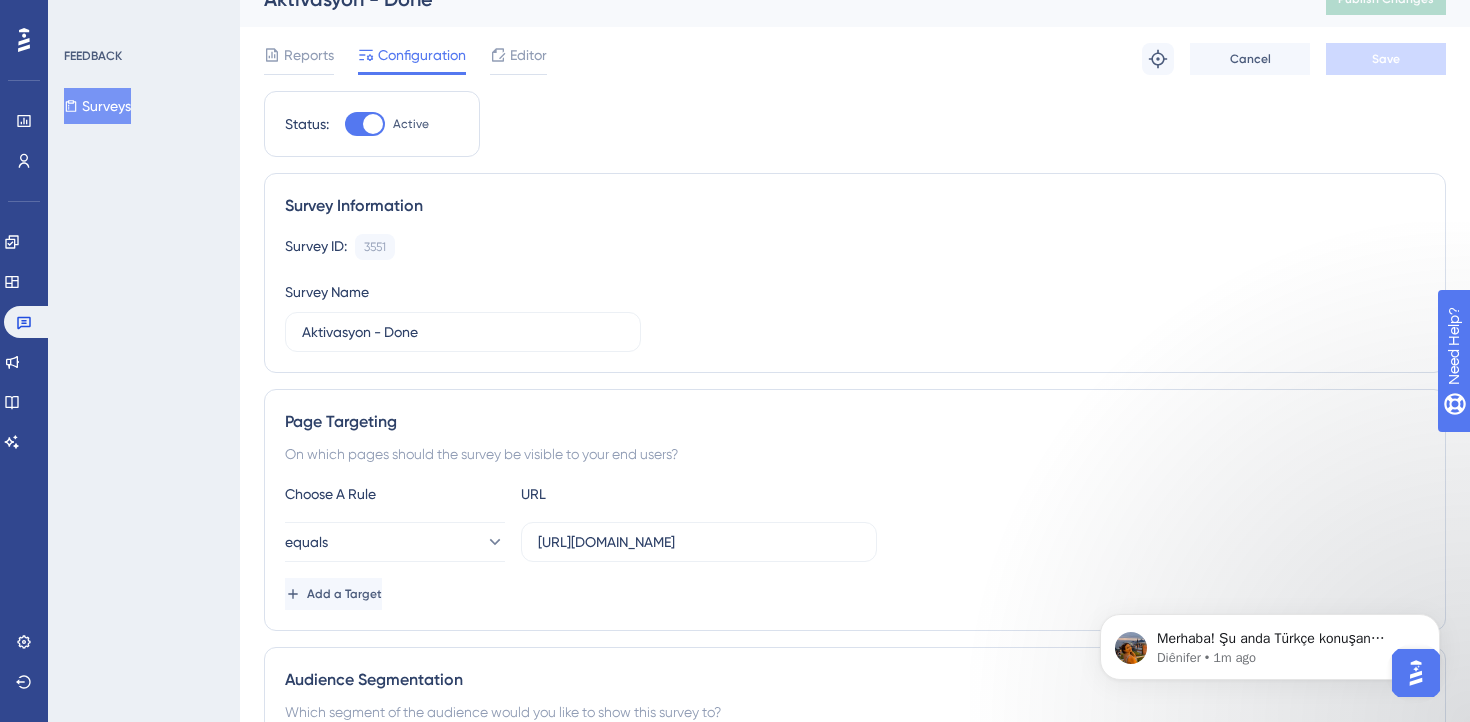 scroll, scrollTop: 0, scrollLeft: 0, axis: both 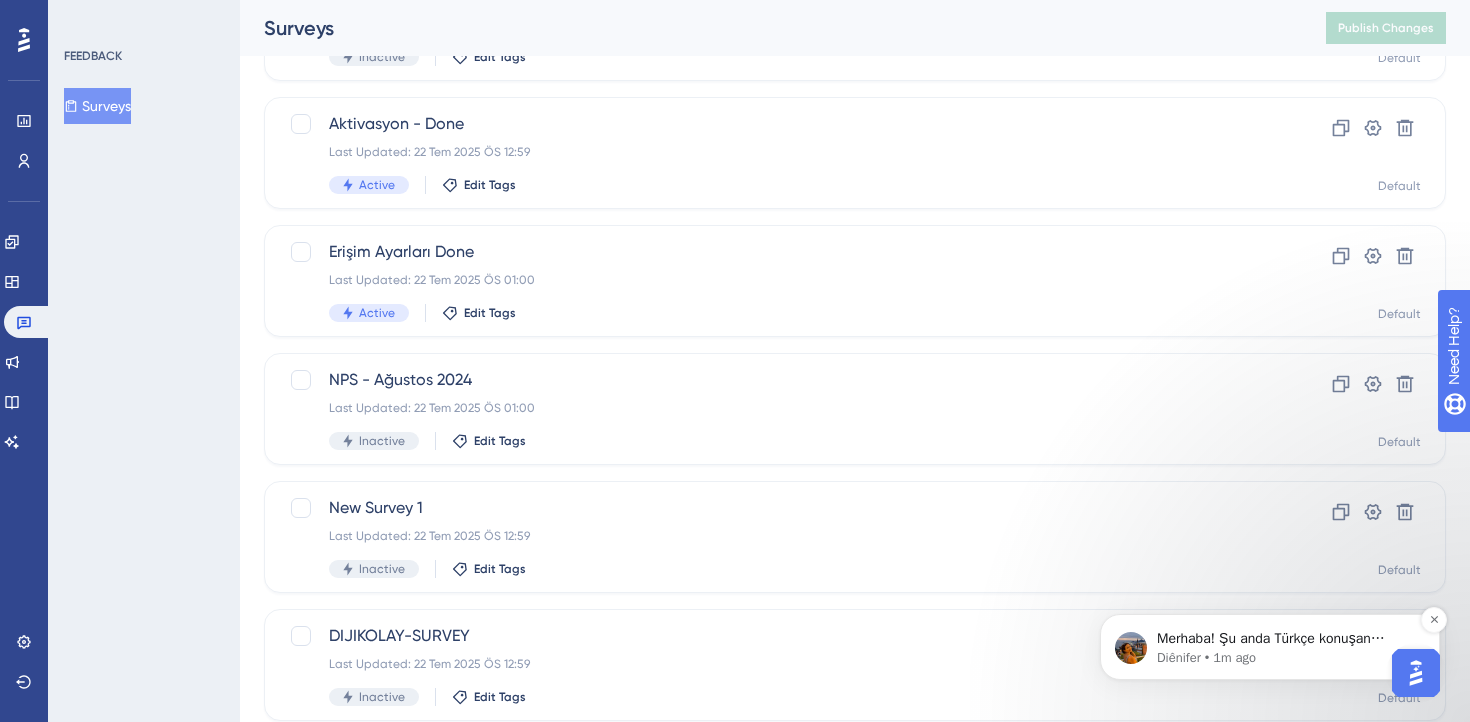 click on "Diênifer • 1m ago" at bounding box center [1286, 658] 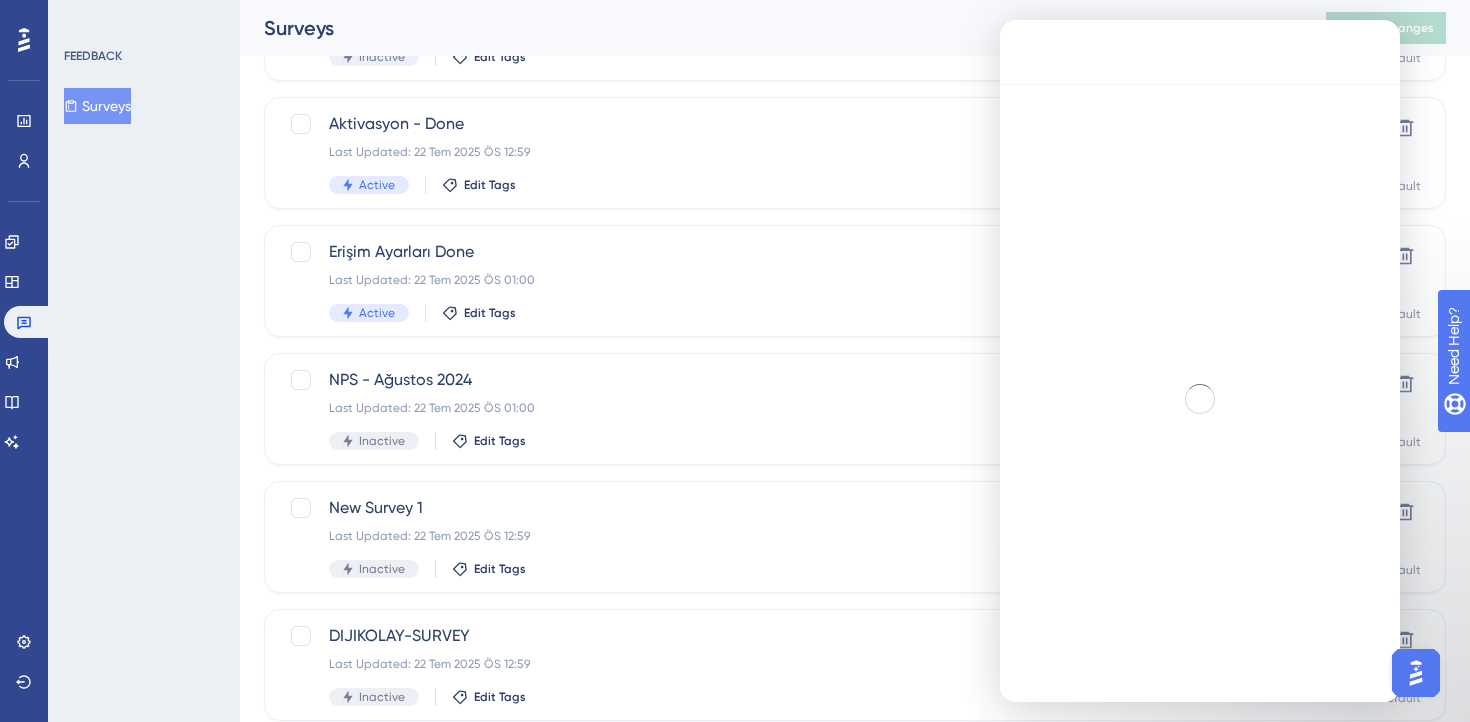 scroll, scrollTop: 3, scrollLeft: 0, axis: vertical 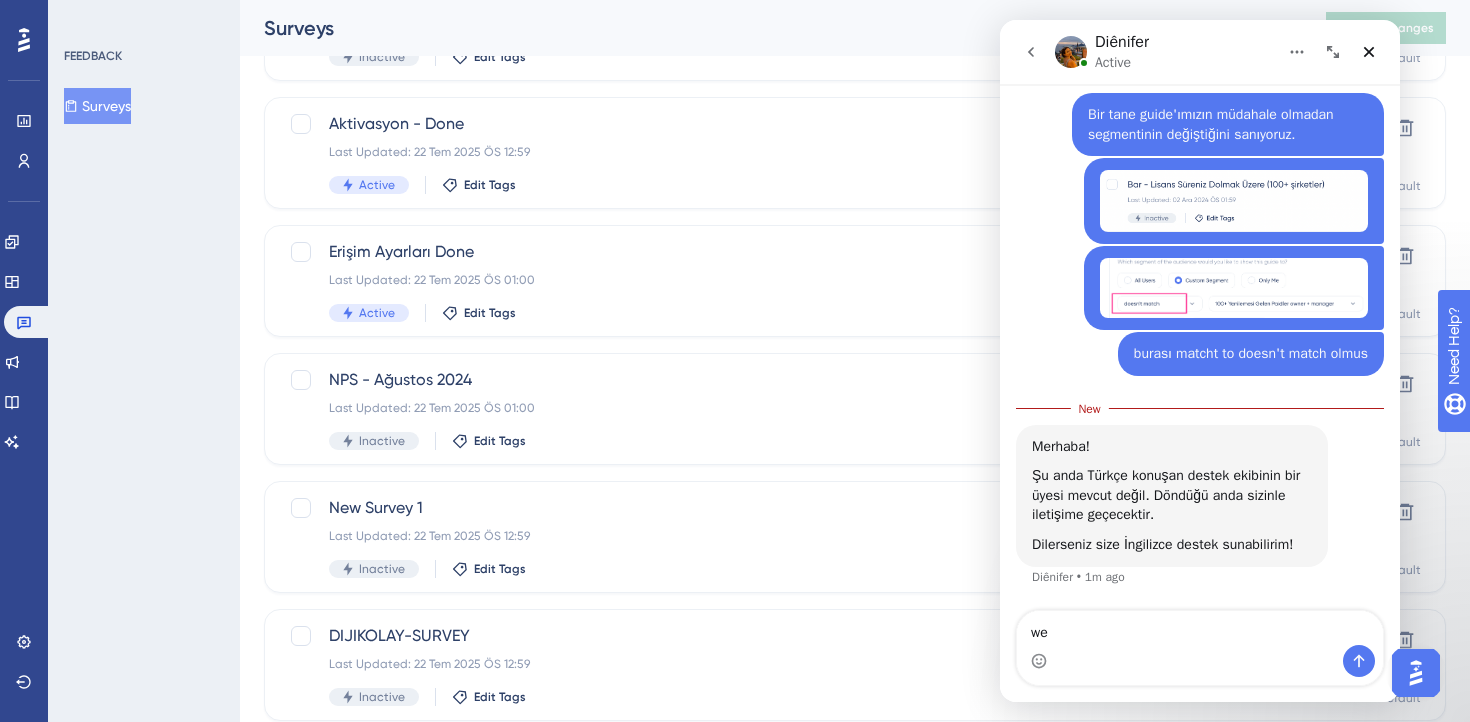 type on "w" 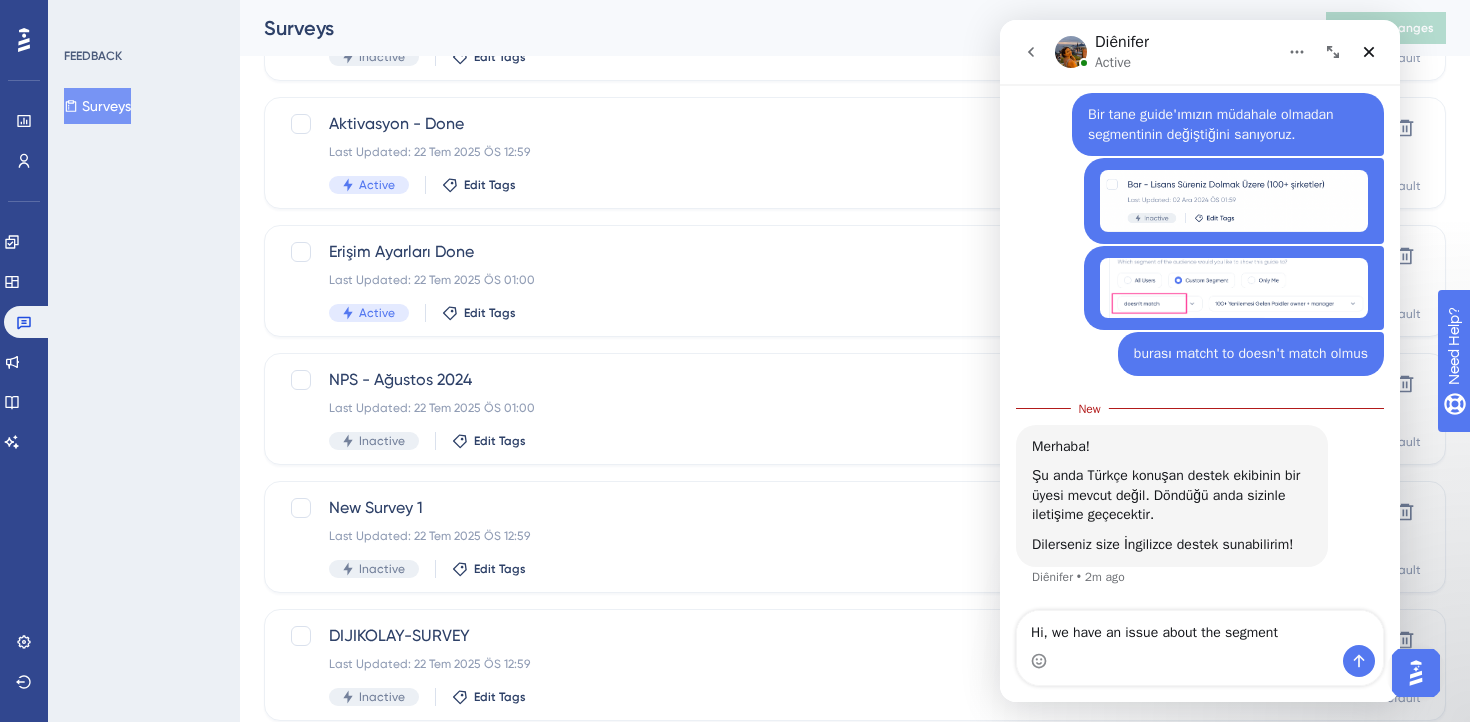 type on "Hi, we have an issue about the segment" 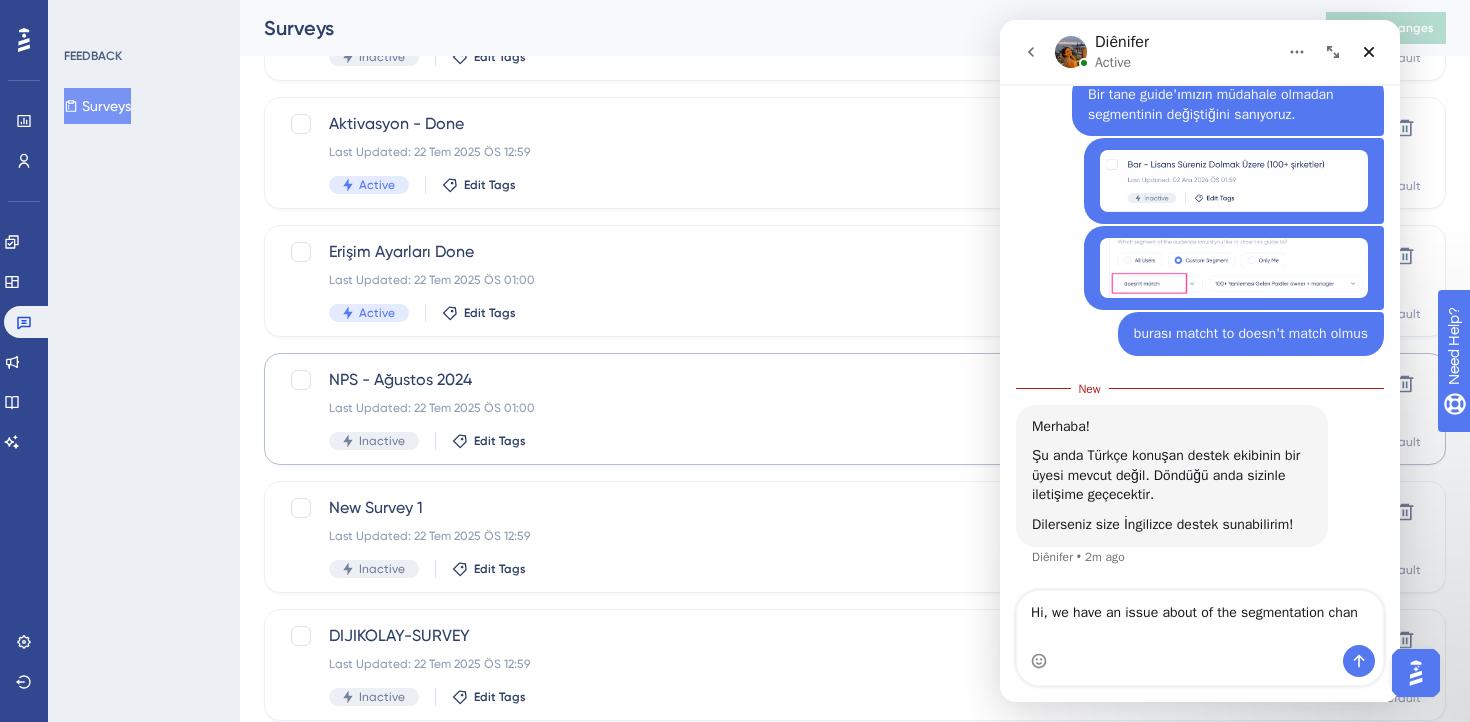 scroll, scrollTop: 280, scrollLeft: 0, axis: vertical 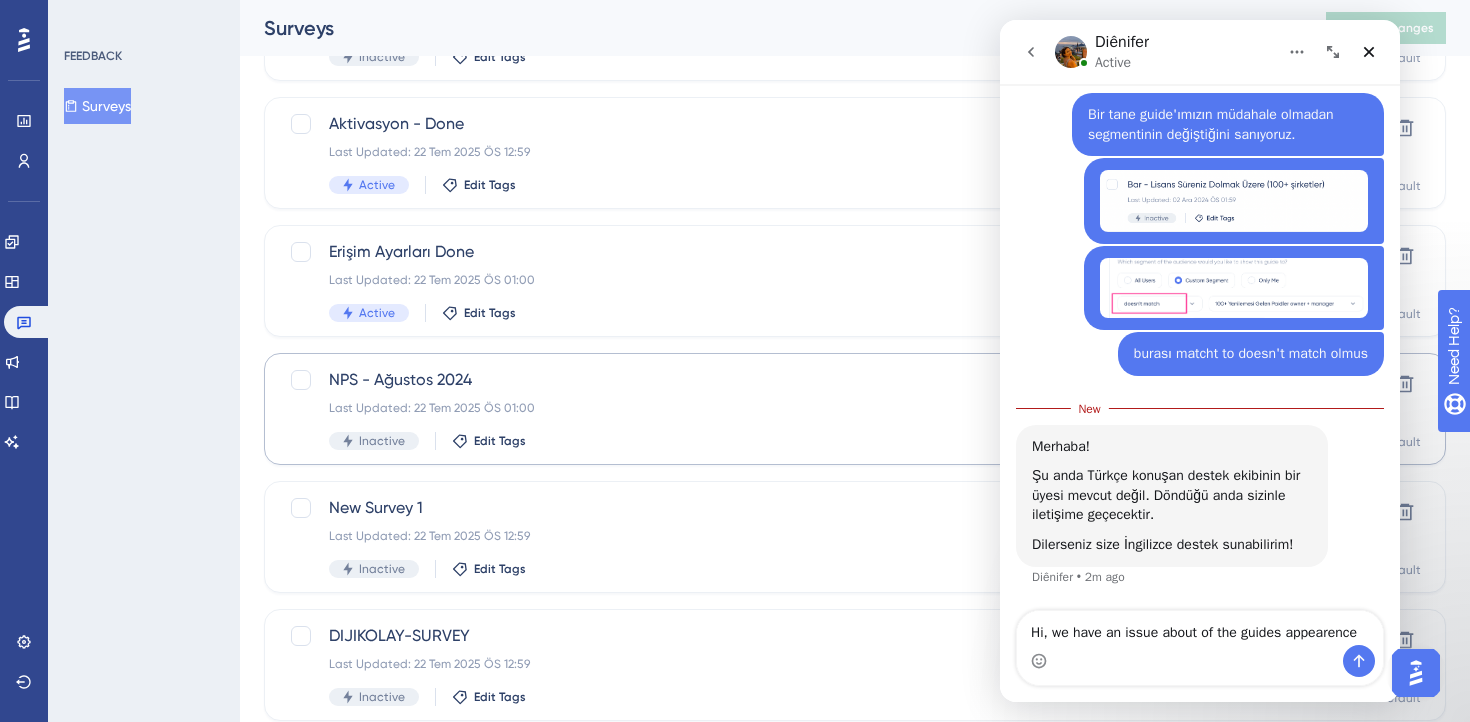 type on "Hi, we have an issue about of the guides appearence." 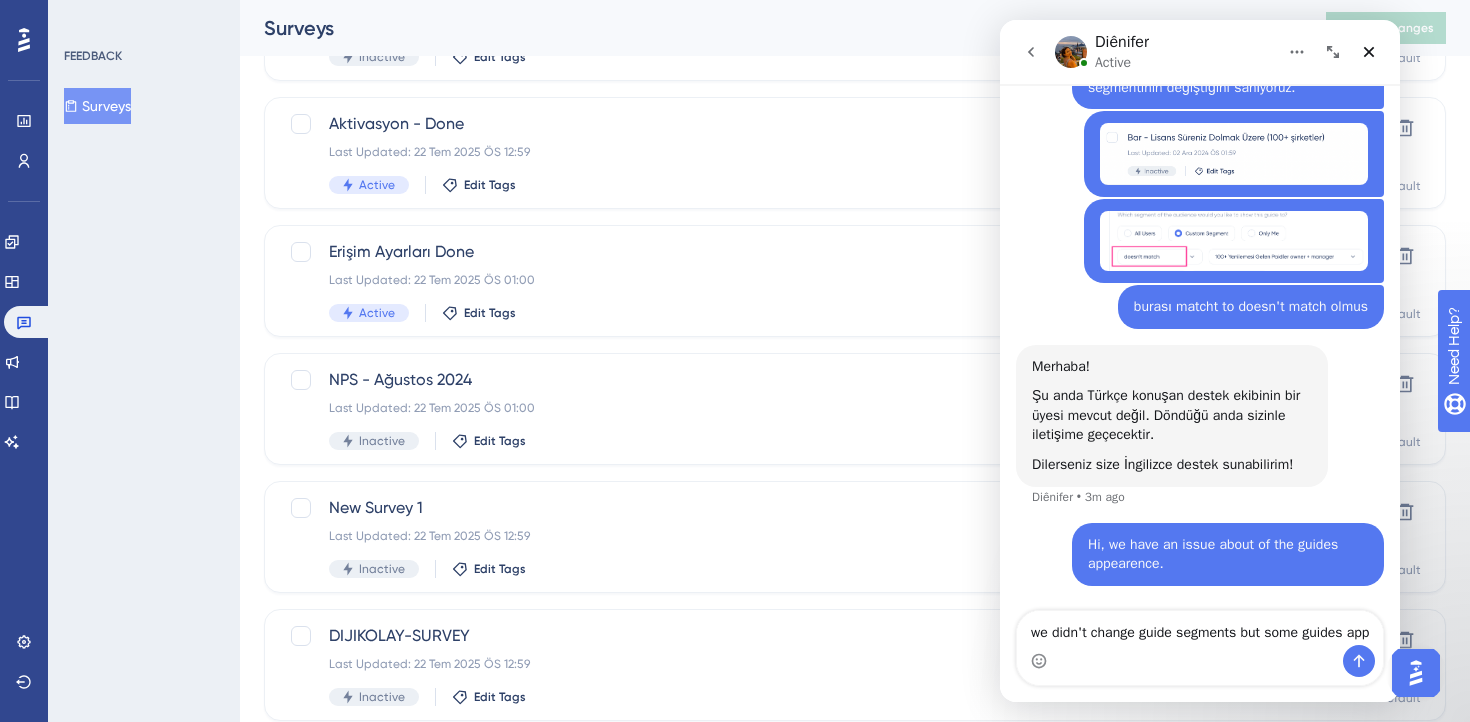 scroll, scrollTop: 346, scrollLeft: 0, axis: vertical 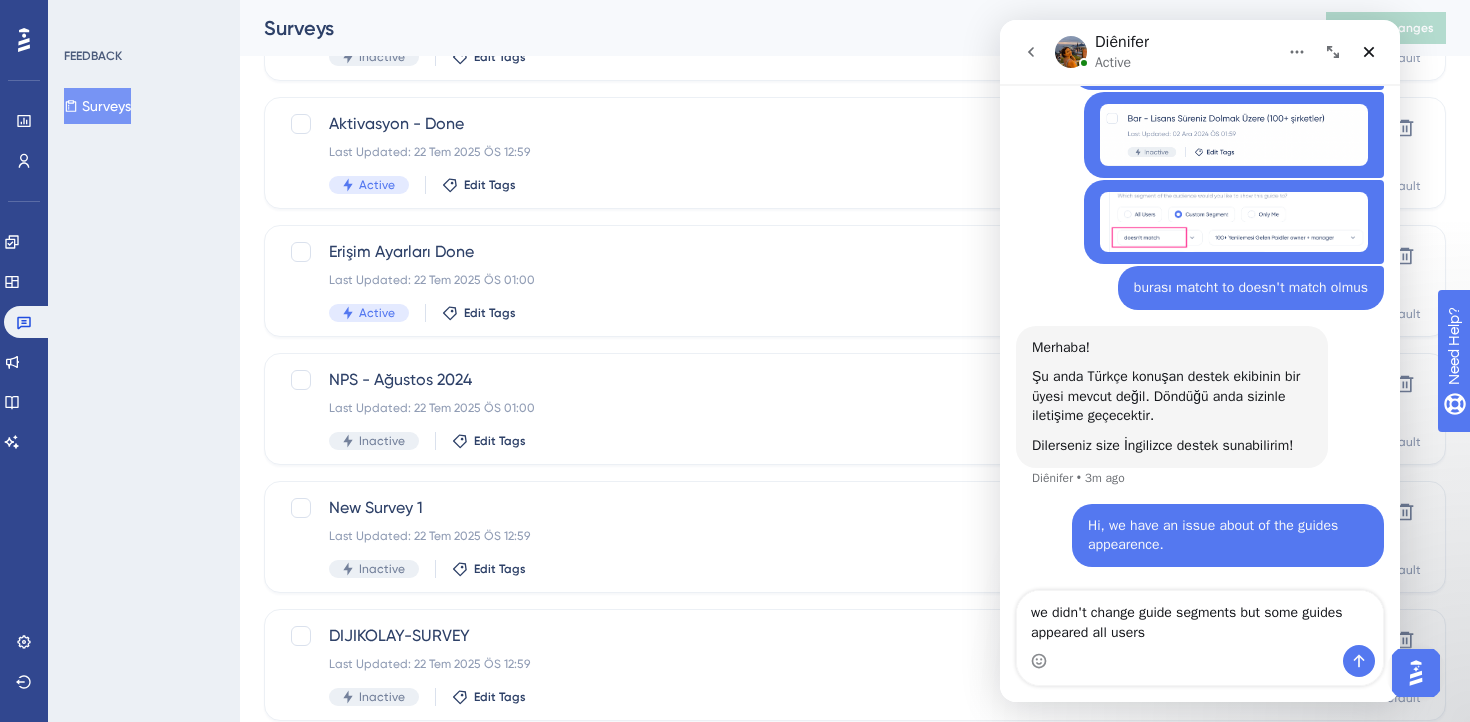 type on "we didn't change guide segments but some guides appeared all users." 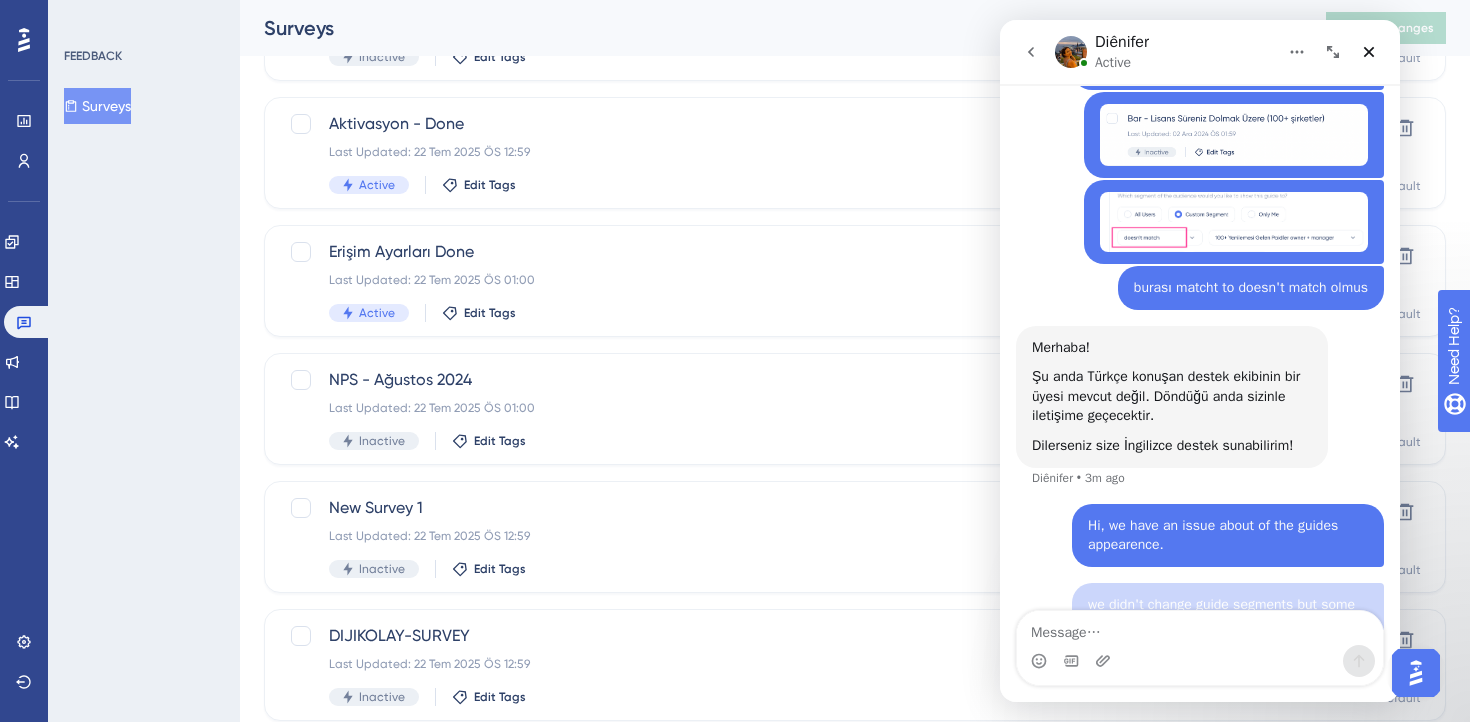 scroll, scrollTop: 392, scrollLeft: 0, axis: vertical 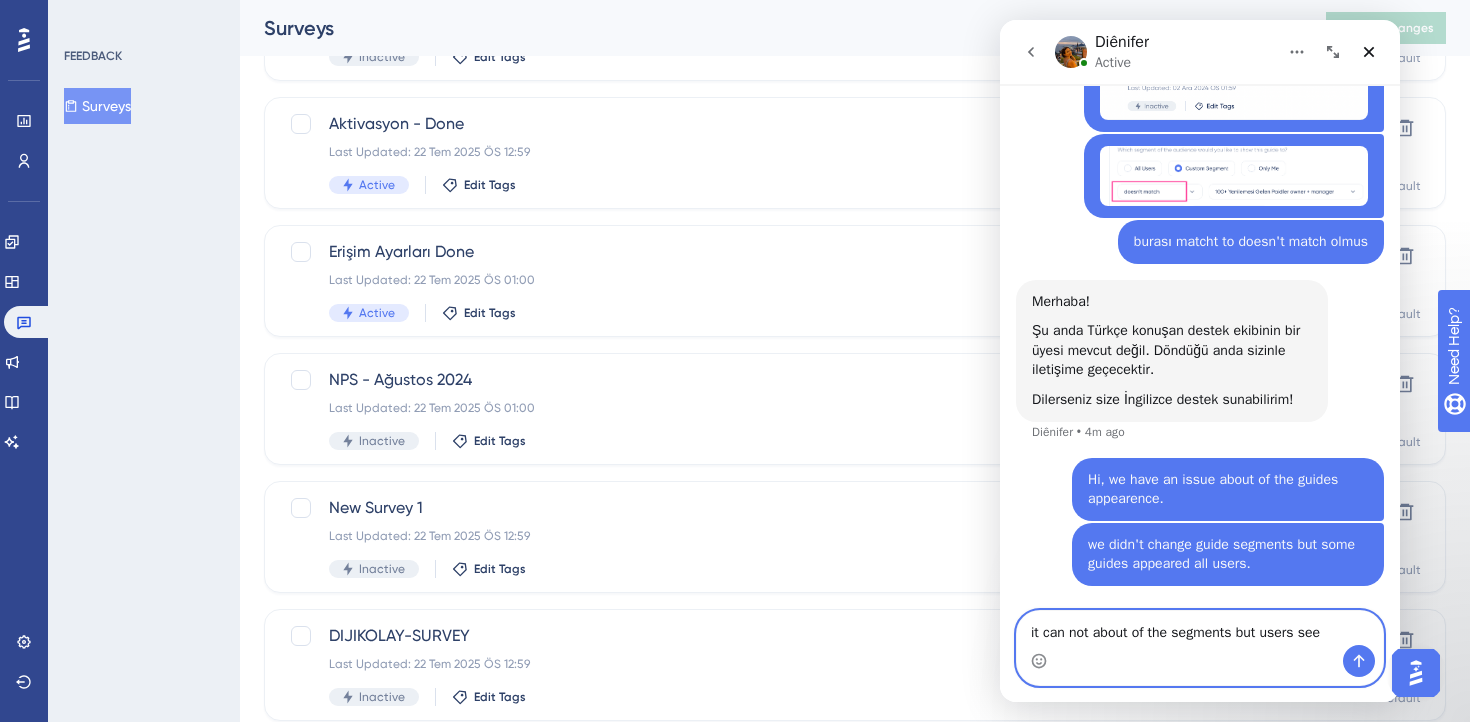 click on "it can not about of the segments but users see" at bounding box center [1200, 628] 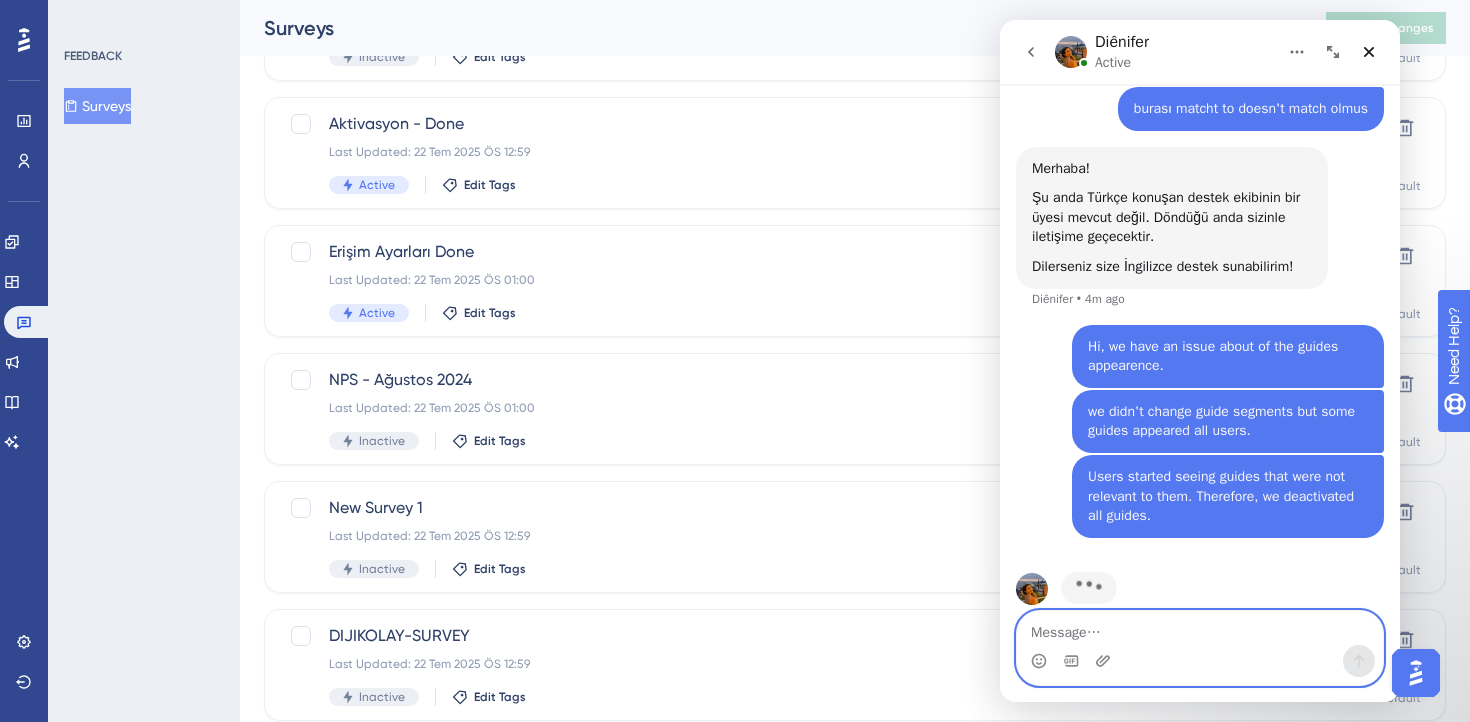 scroll, scrollTop: 553, scrollLeft: 0, axis: vertical 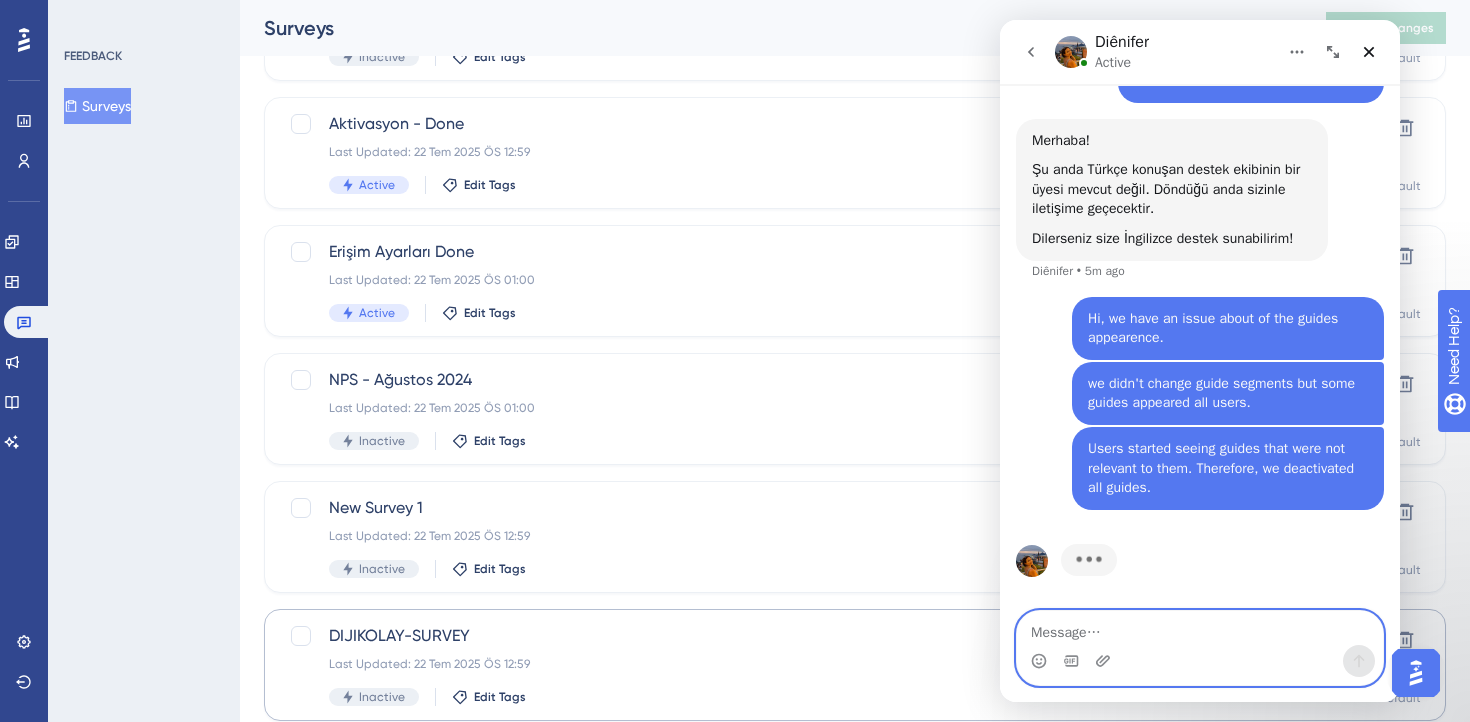 type 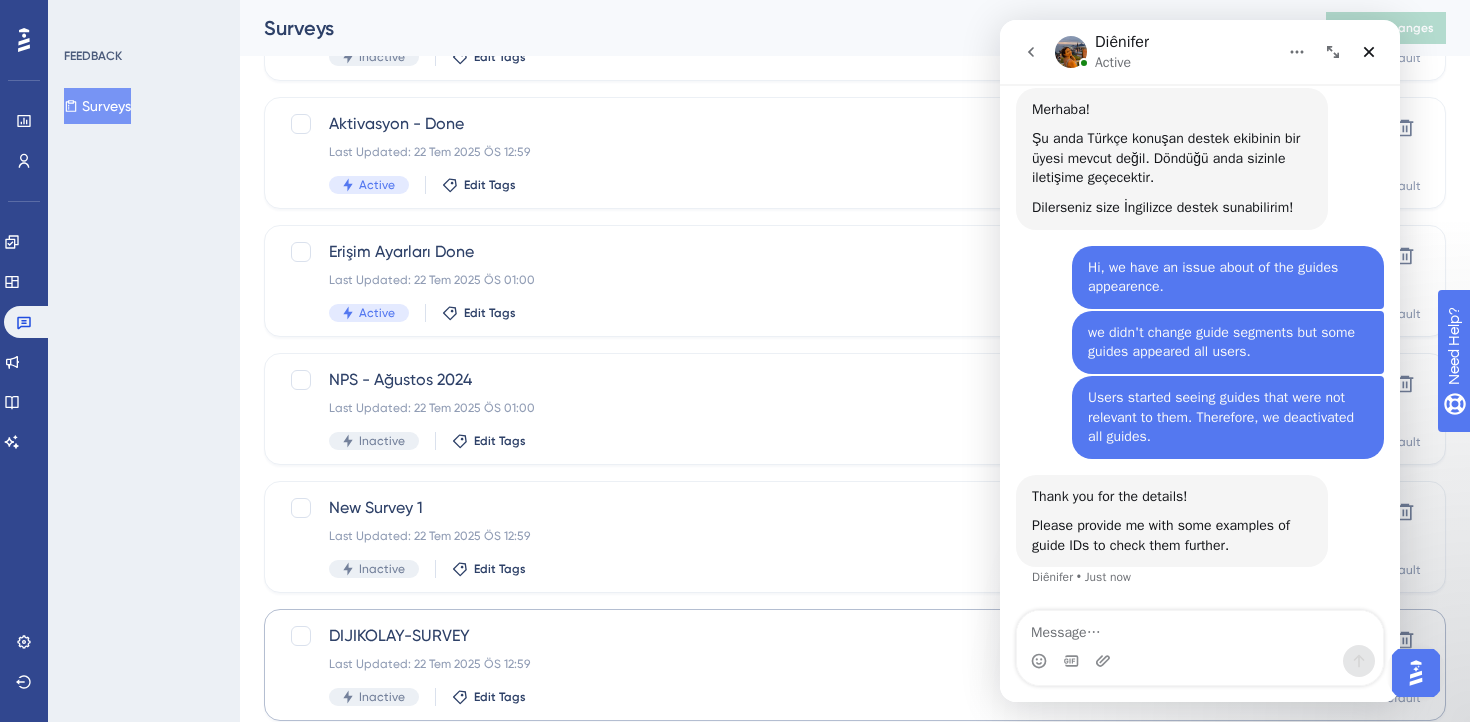 scroll, scrollTop: 585, scrollLeft: 0, axis: vertical 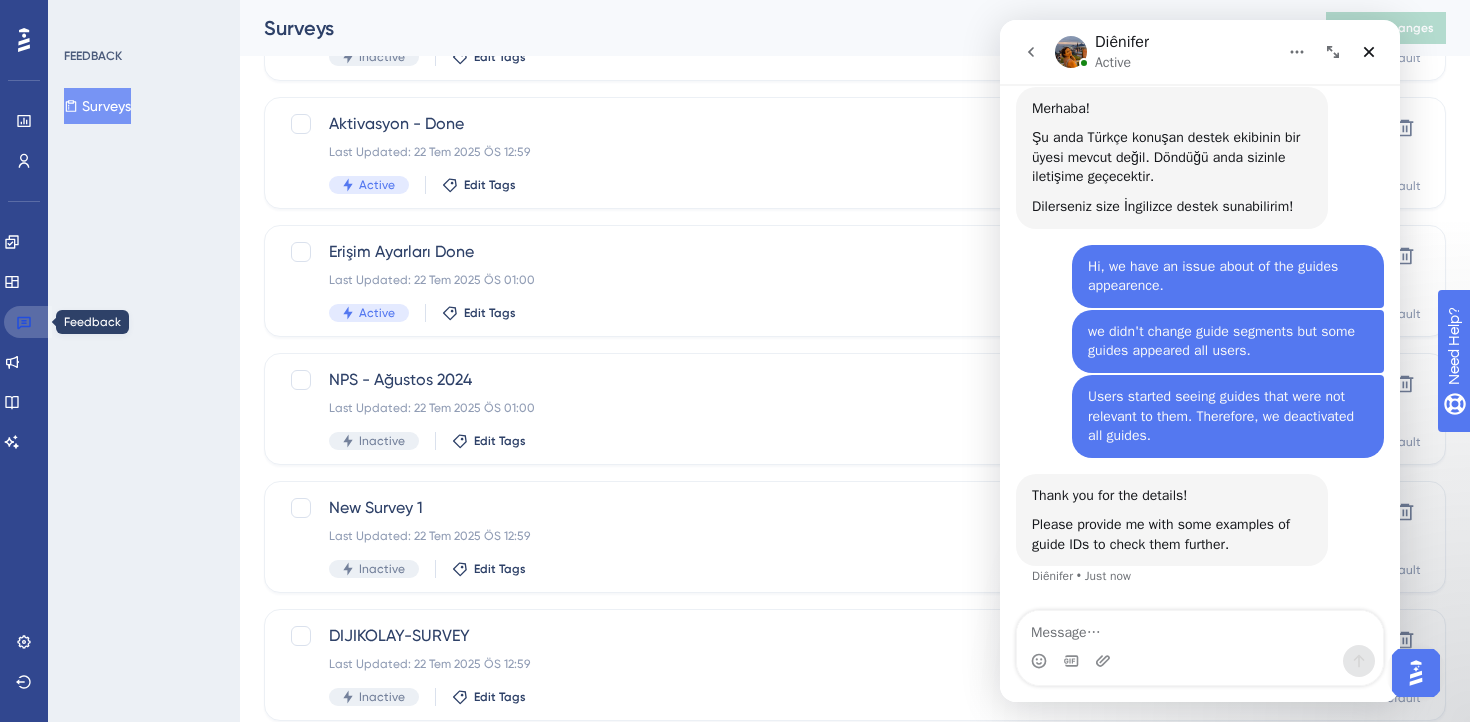 click 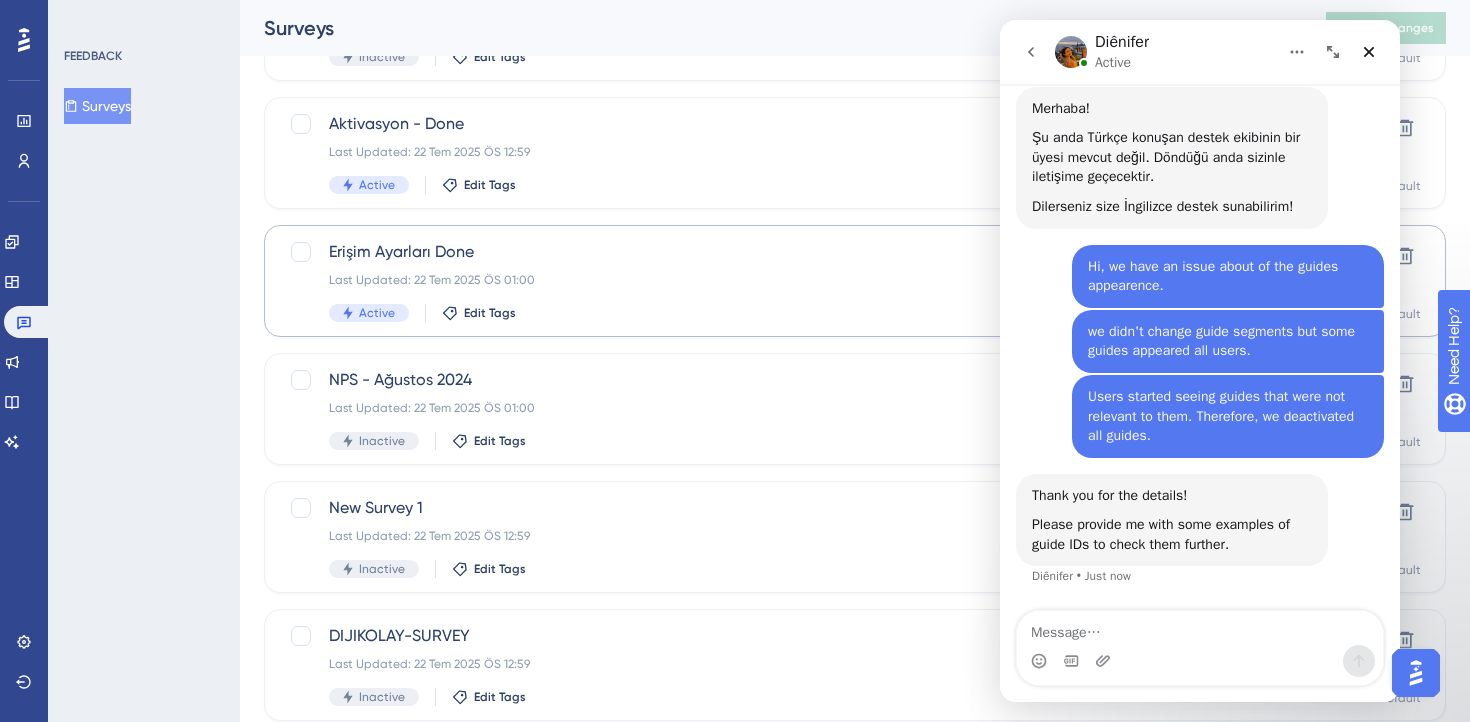 scroll, scrollTop: 0, scrollLeft: 0, axis: both 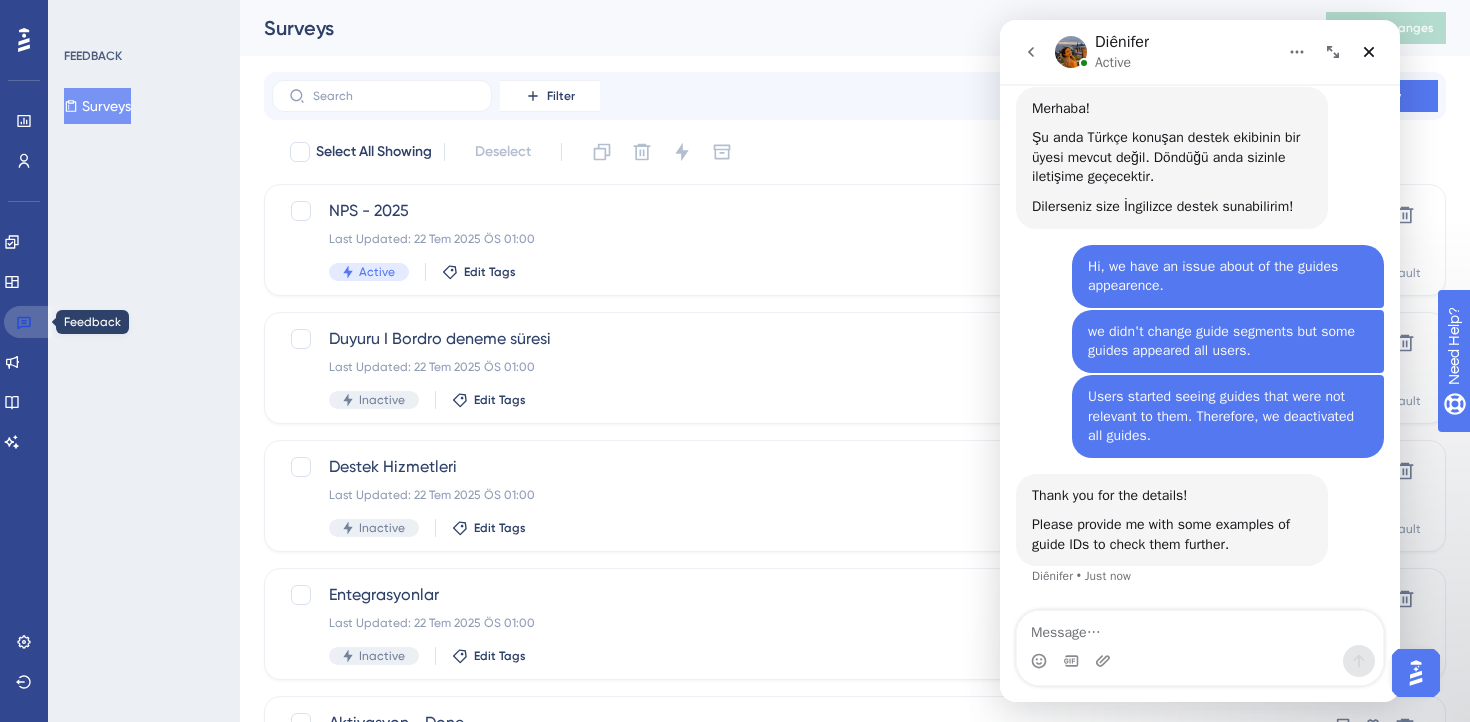 click 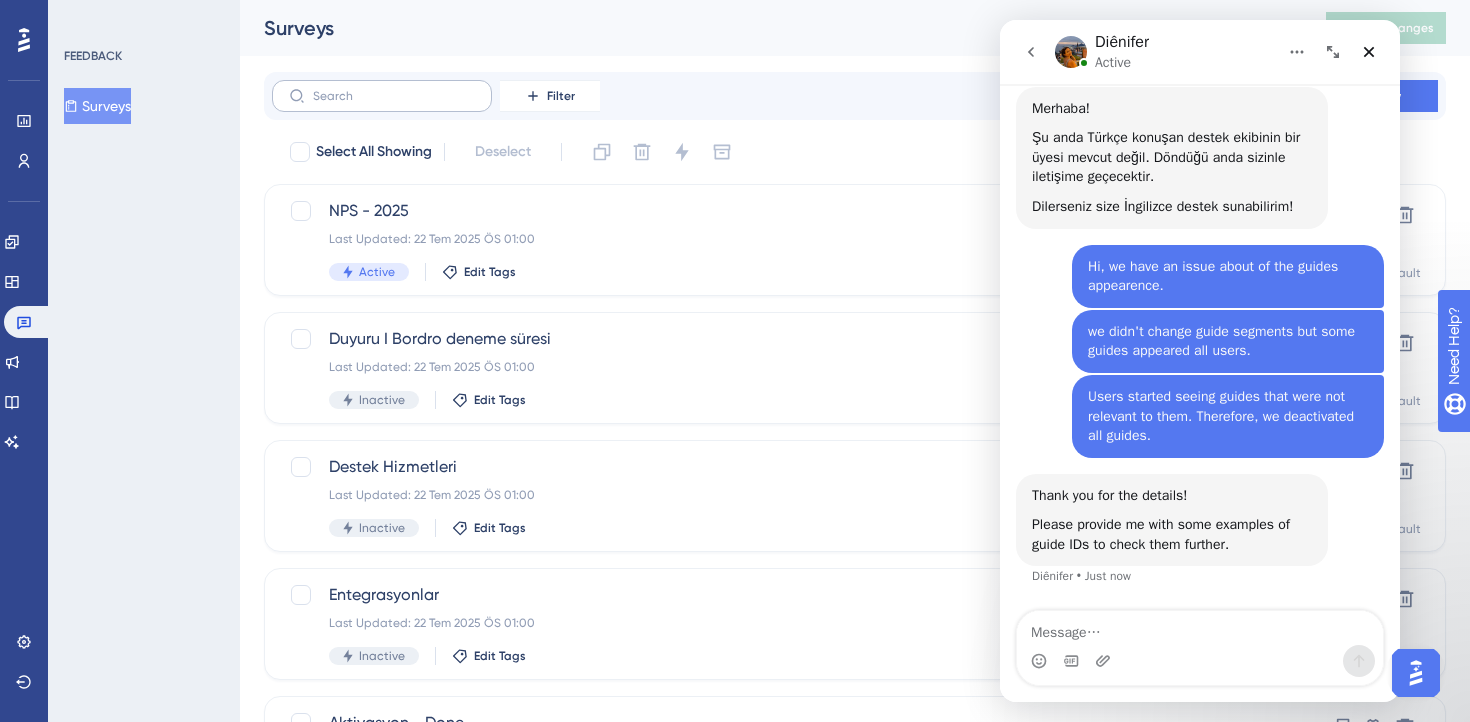 click at bounding box center [382, 96] 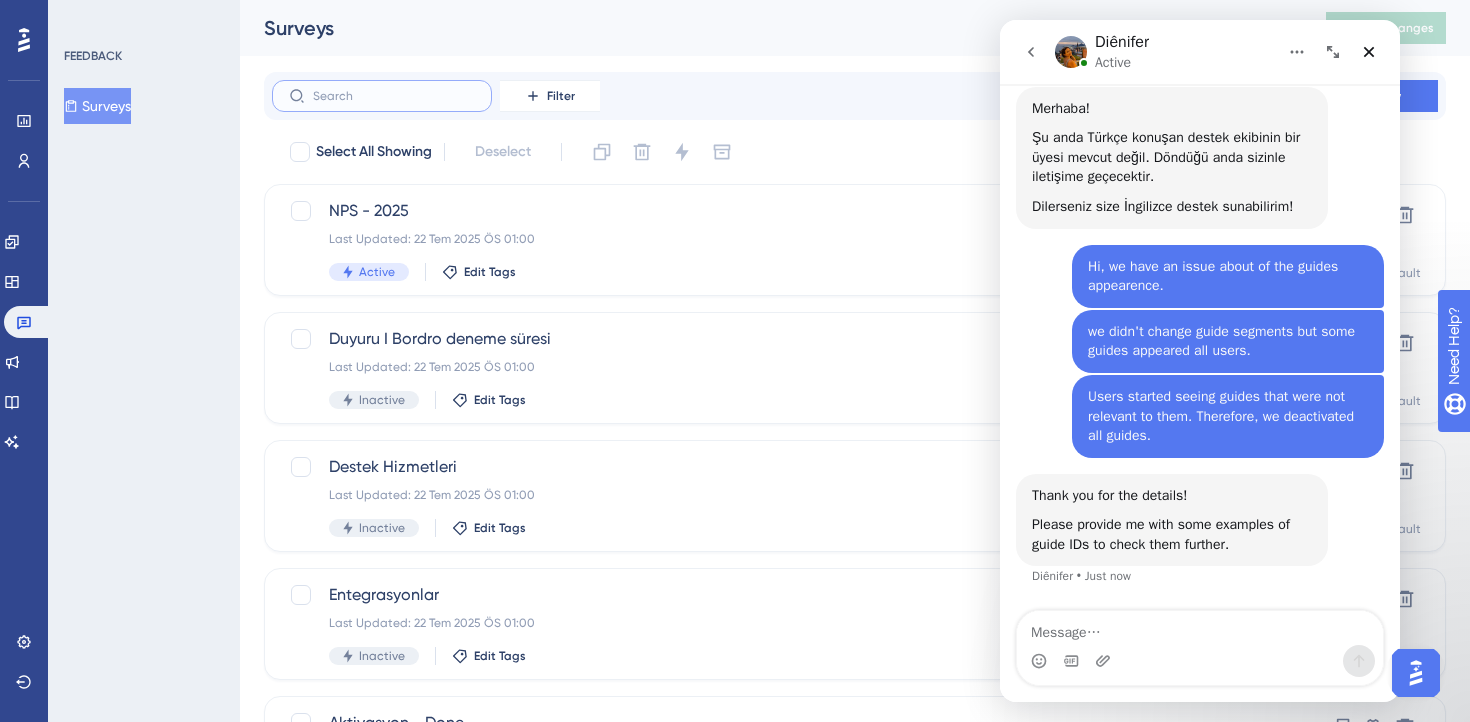 click at bounding box center (394, 96) 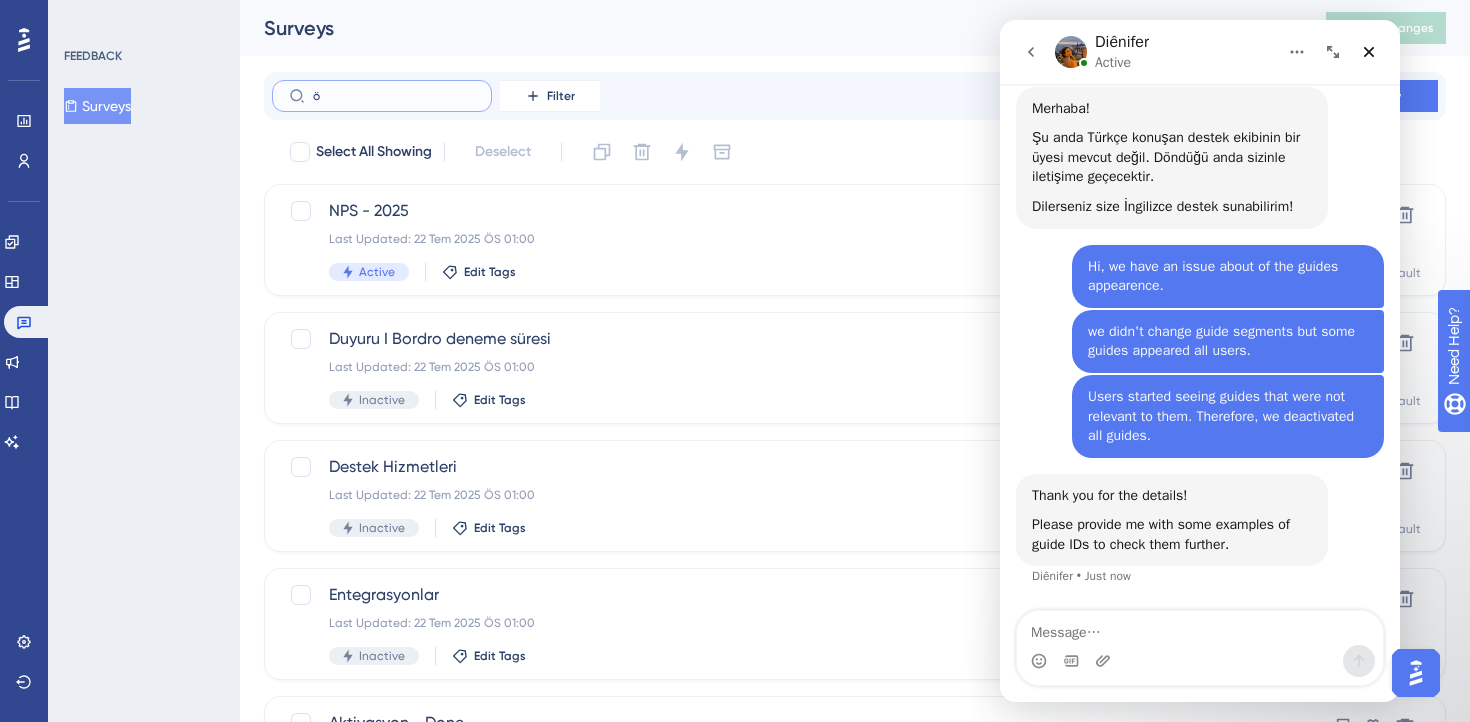 type on "öm" 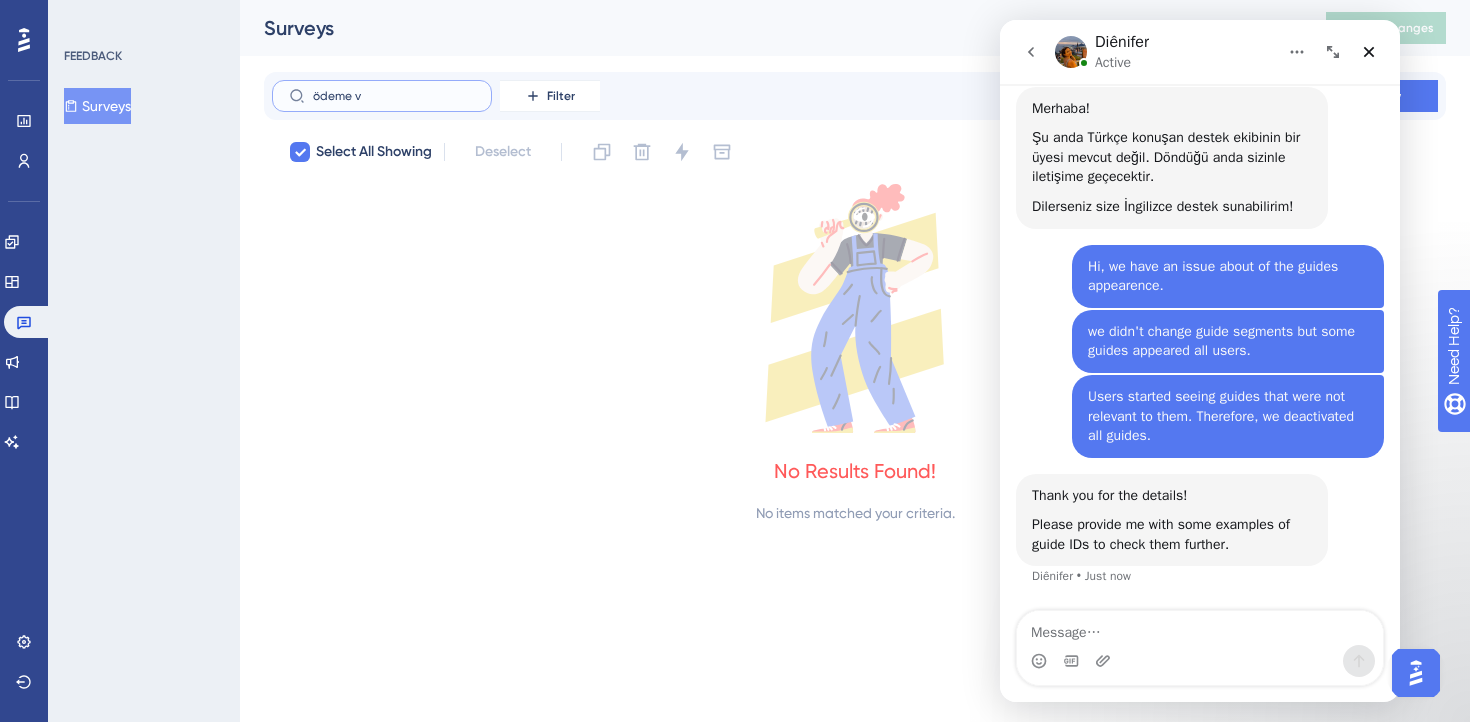 type on "ödeme v1" 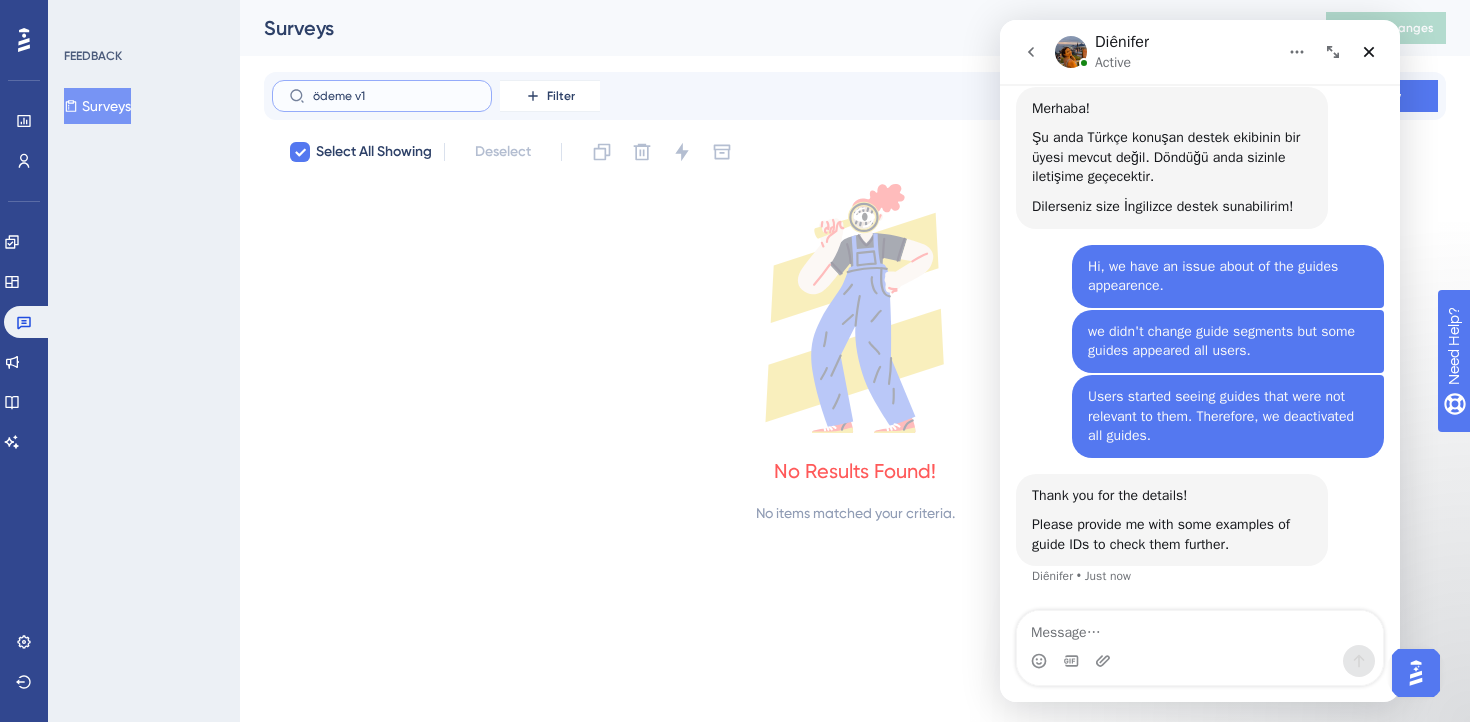 type 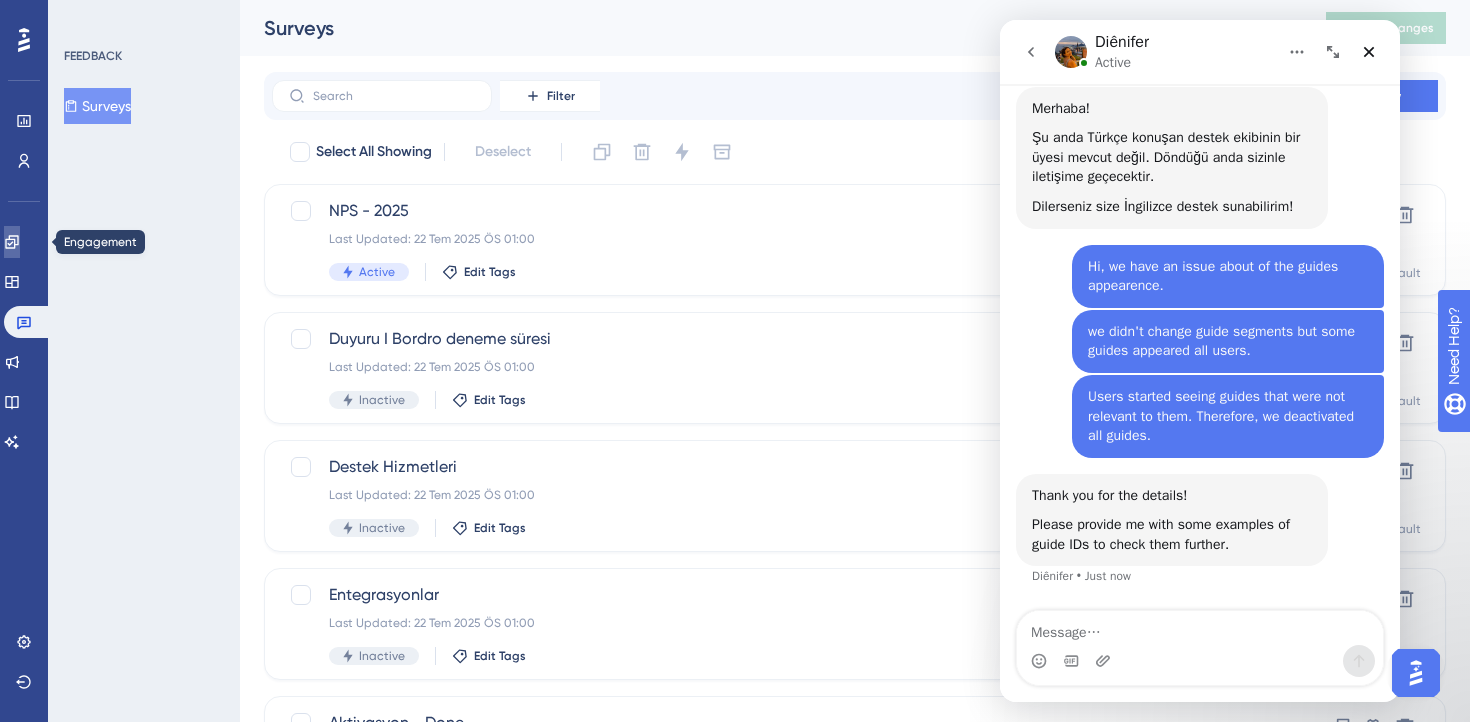 click 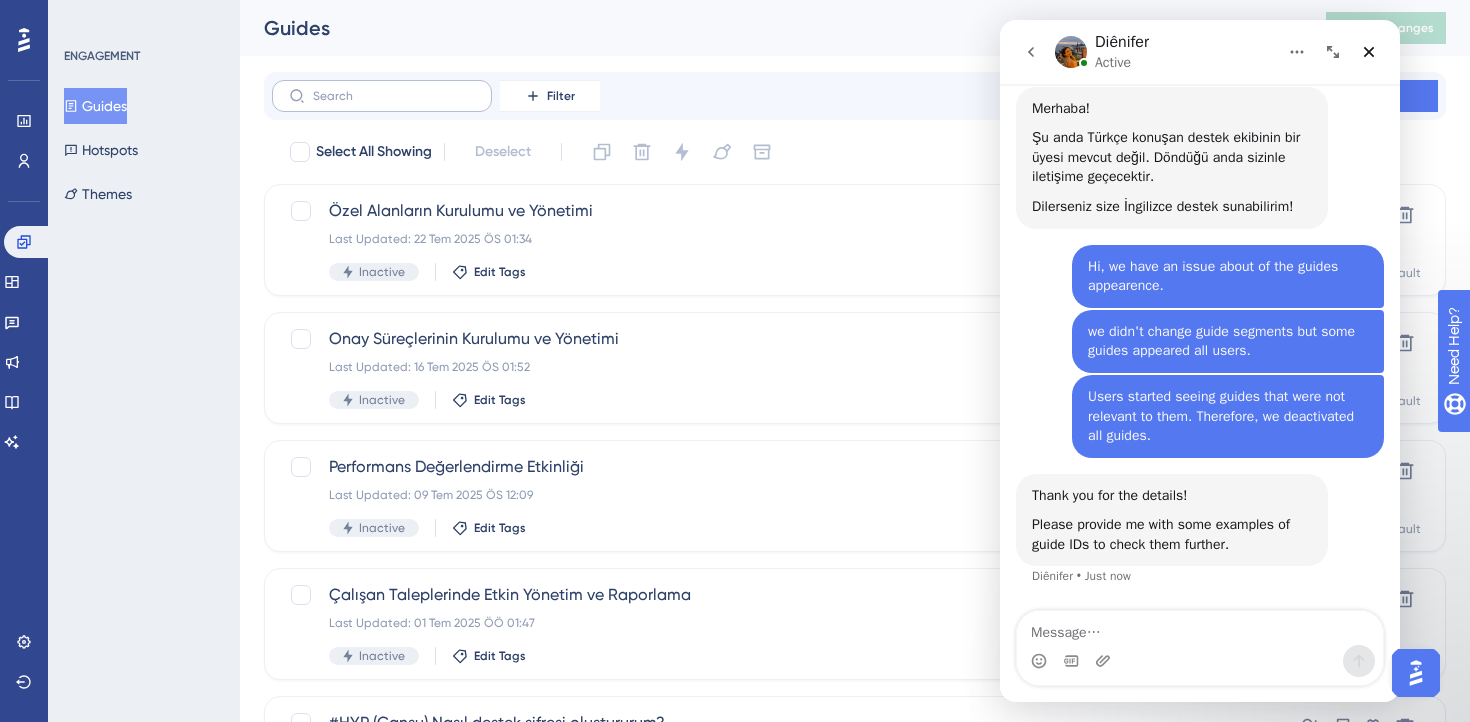 click at bounding box center [382, 96] 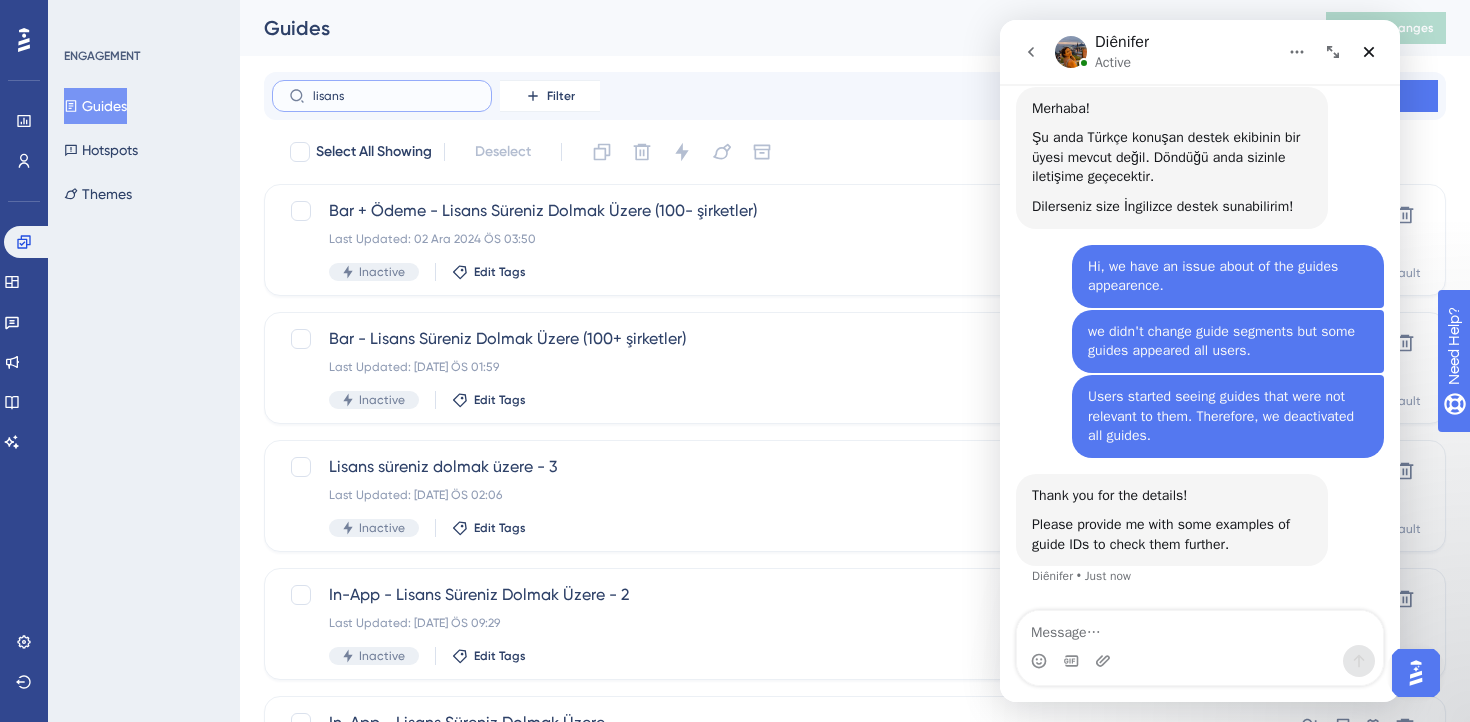 type on "lisans" 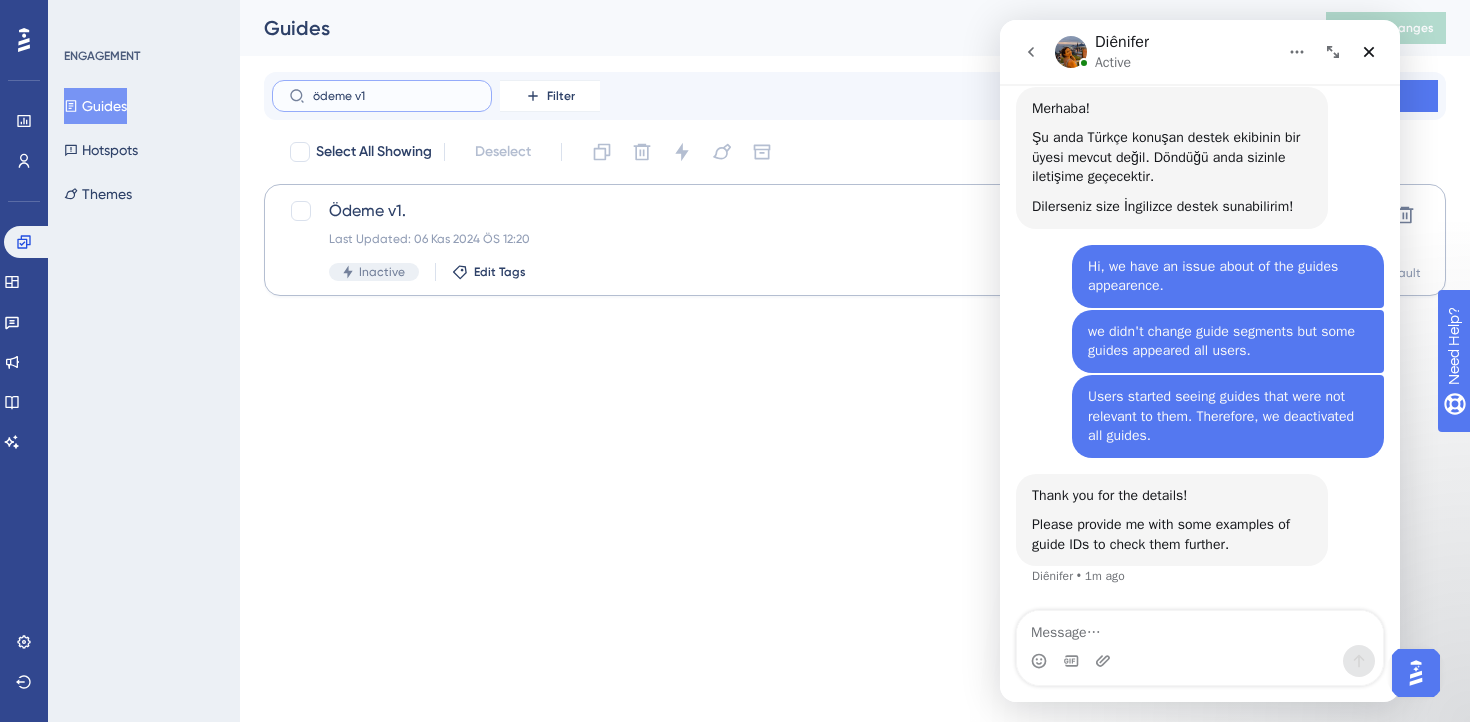 type on "ödeme v1" 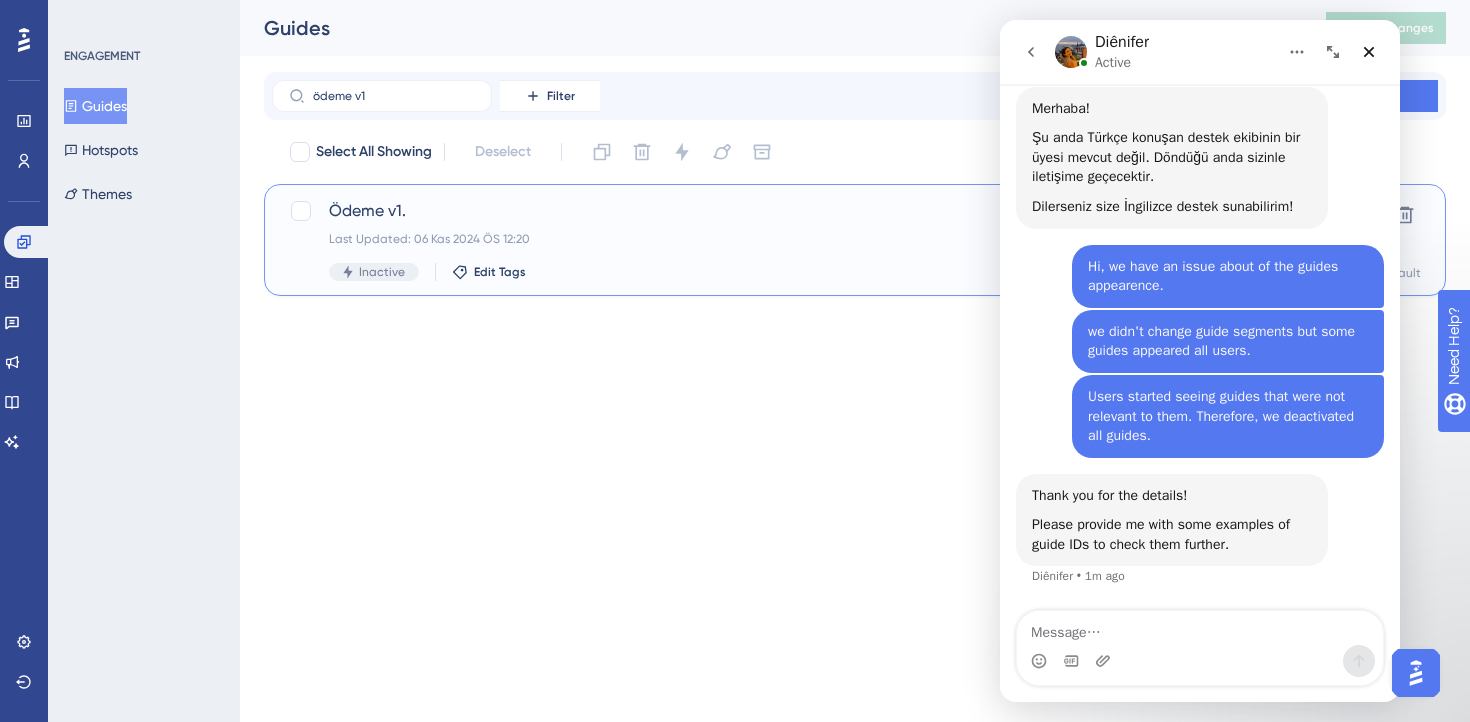 click on "Ödeme v1. Last Updated: [DATE] ÖS 12:20 Inactive Edit Tags" at bounding box center (775, 240) 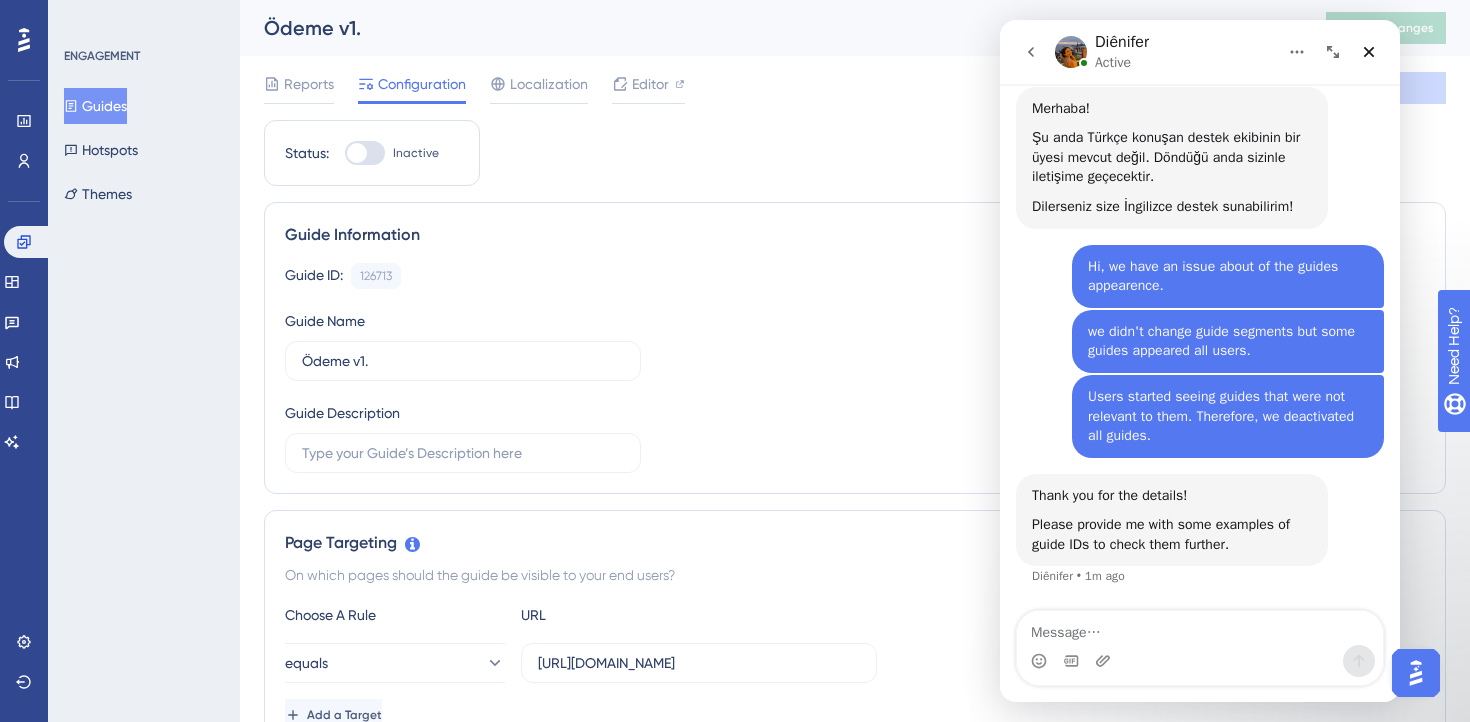 click at bounding box center [1200, 648] 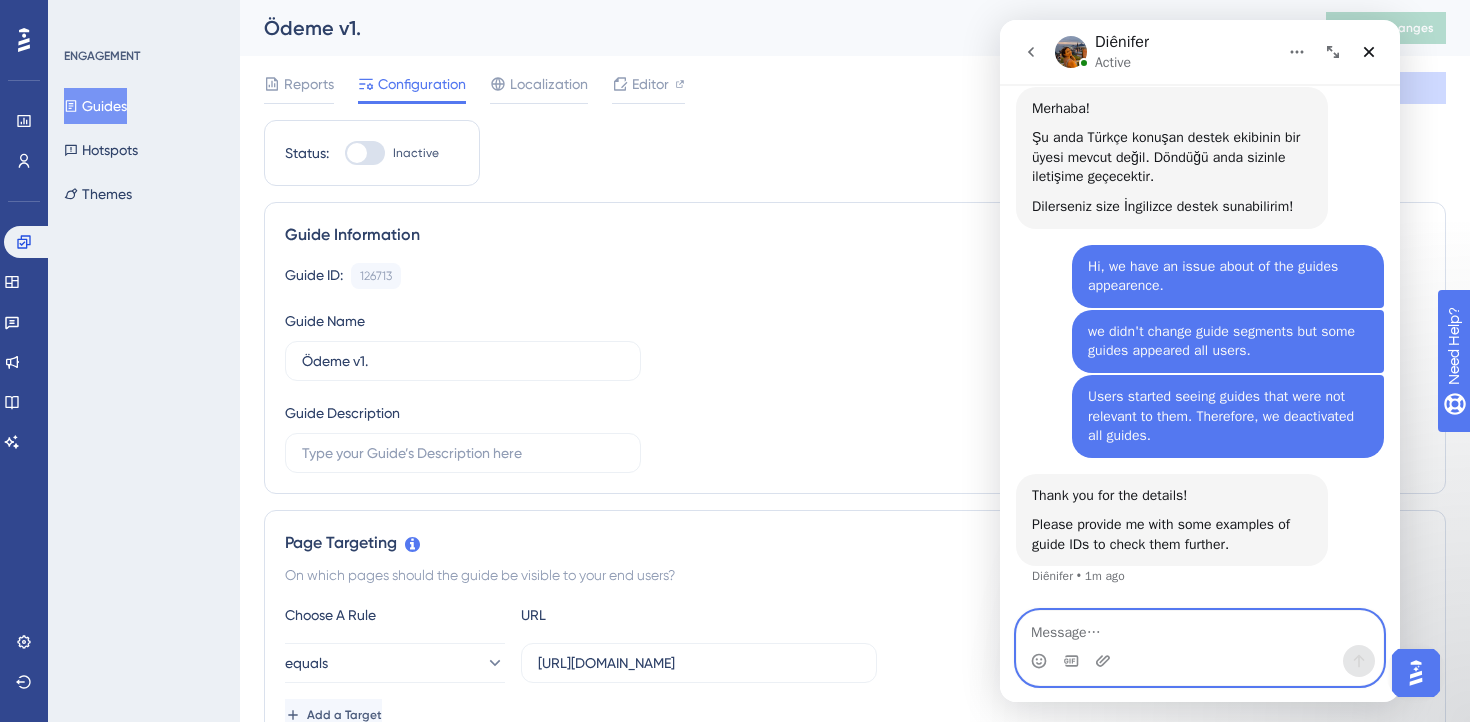 click at bounding box center [1200, 628] 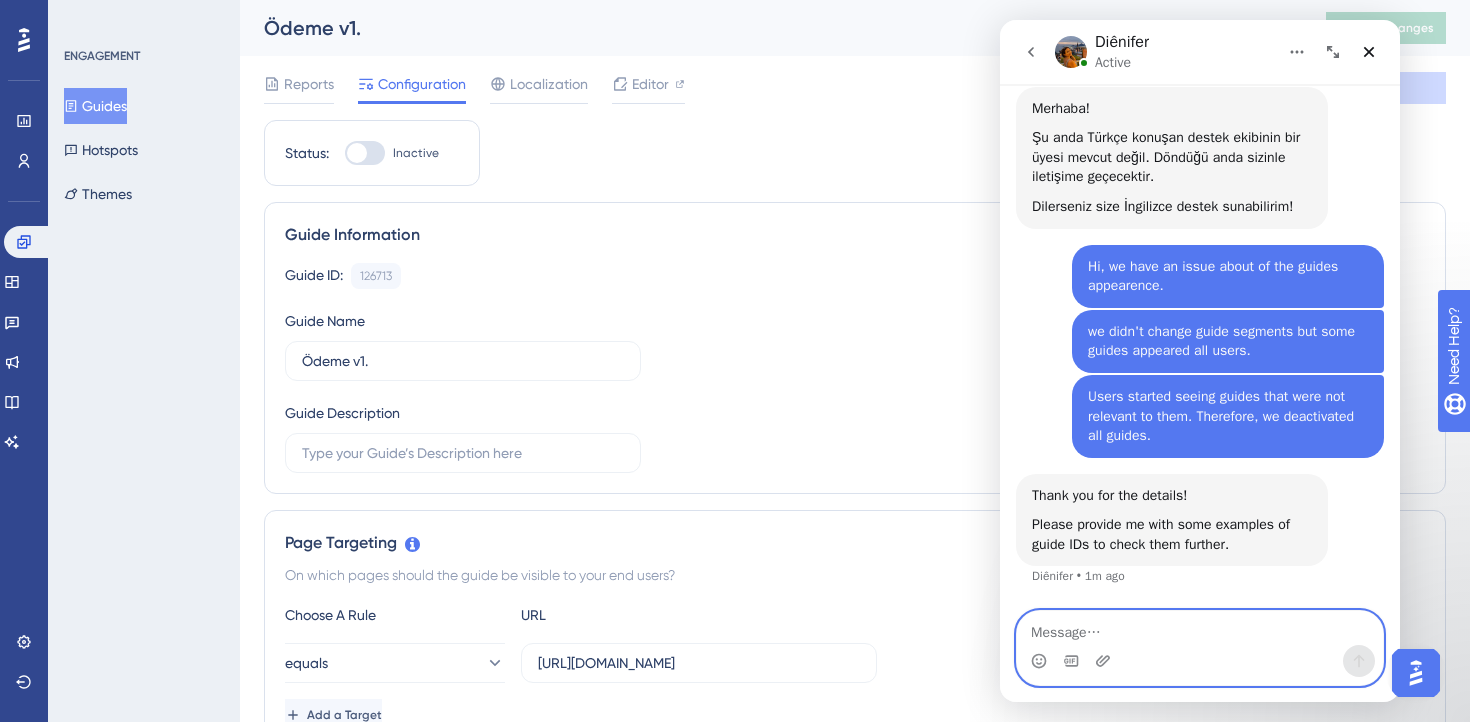 scroll, scrollTop: 645, scrollLeft: 0, axis: vertical 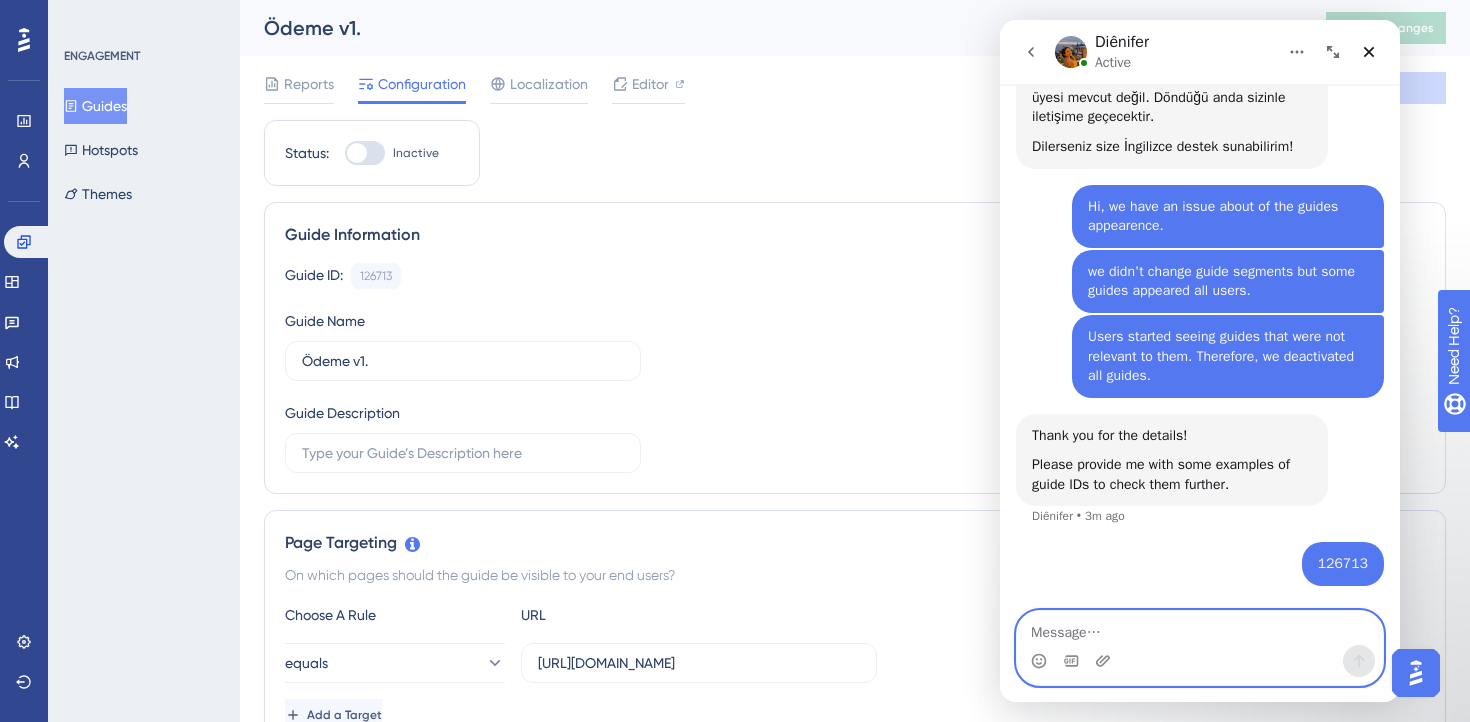 click at bounding box center [1200, 628] 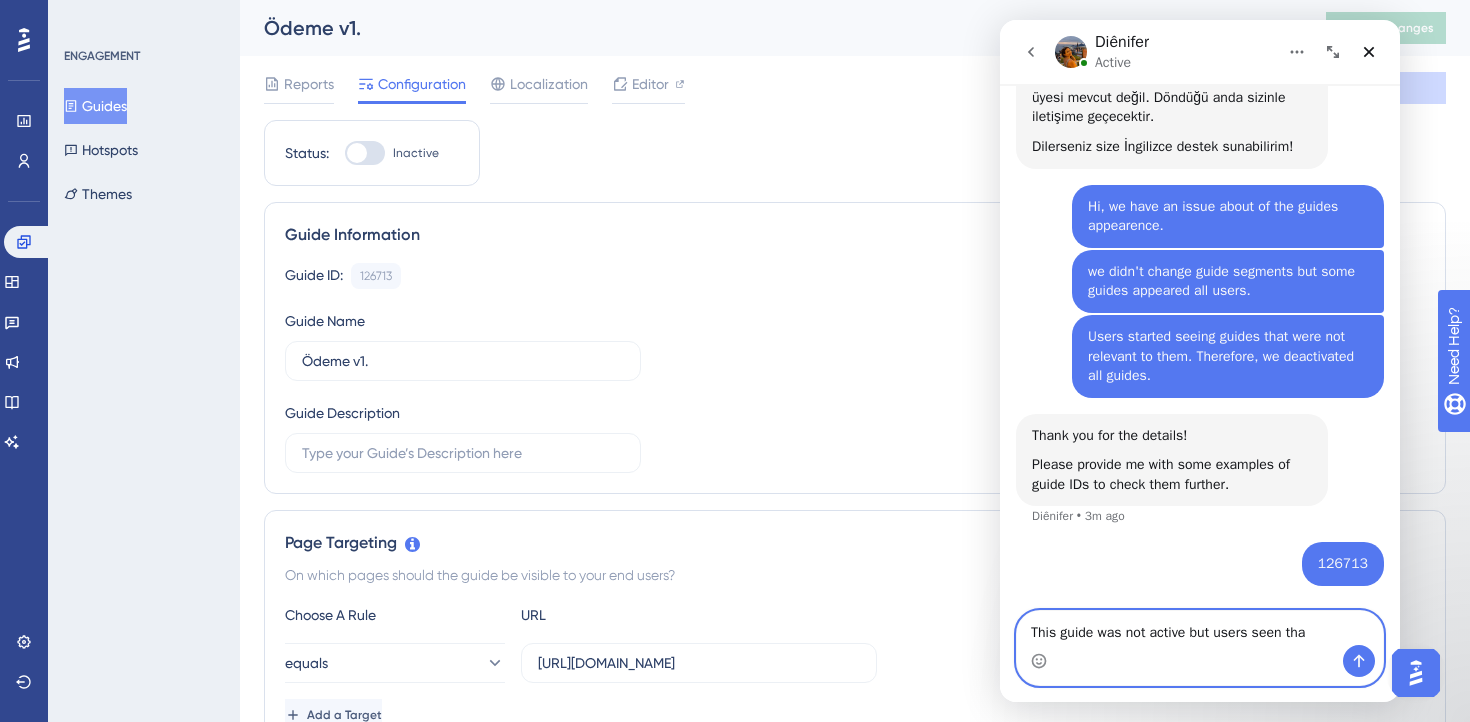 type on "This guide was not active but users seen that" 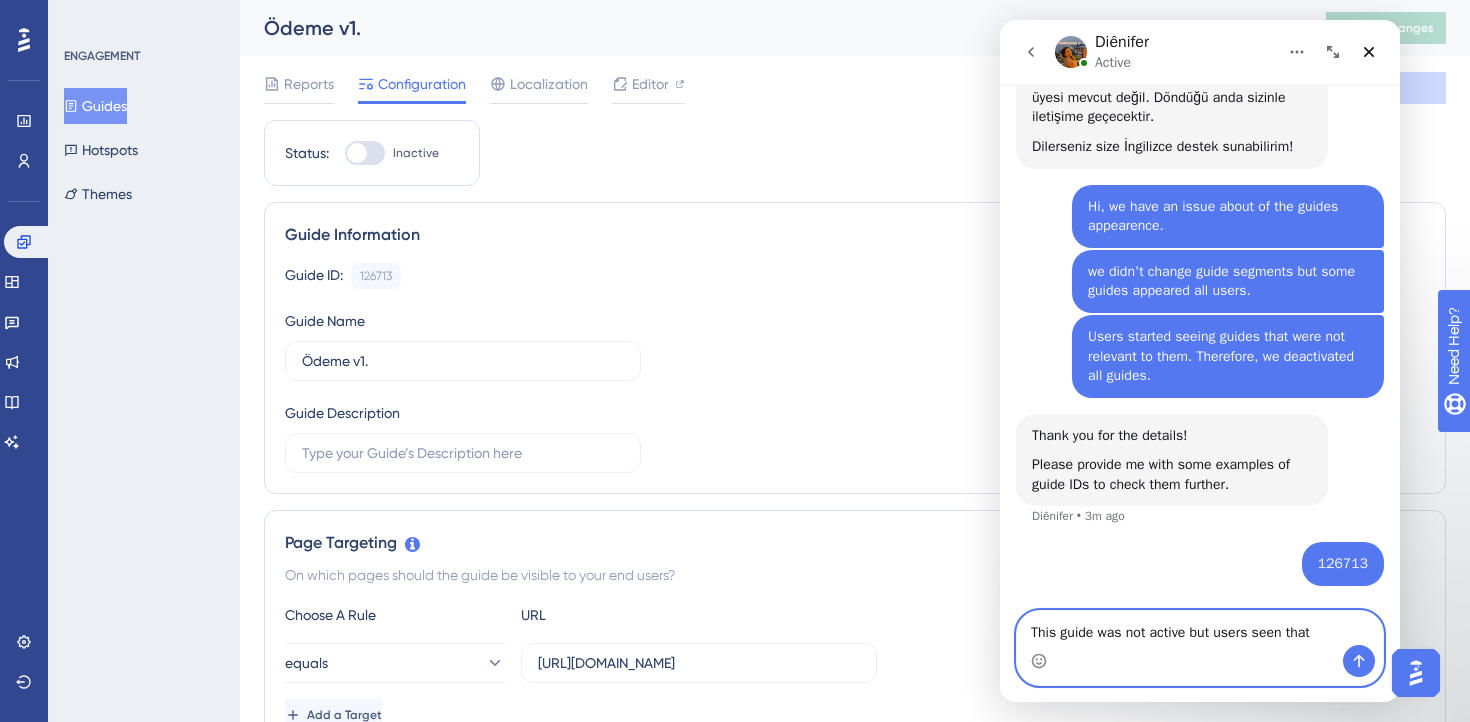 type 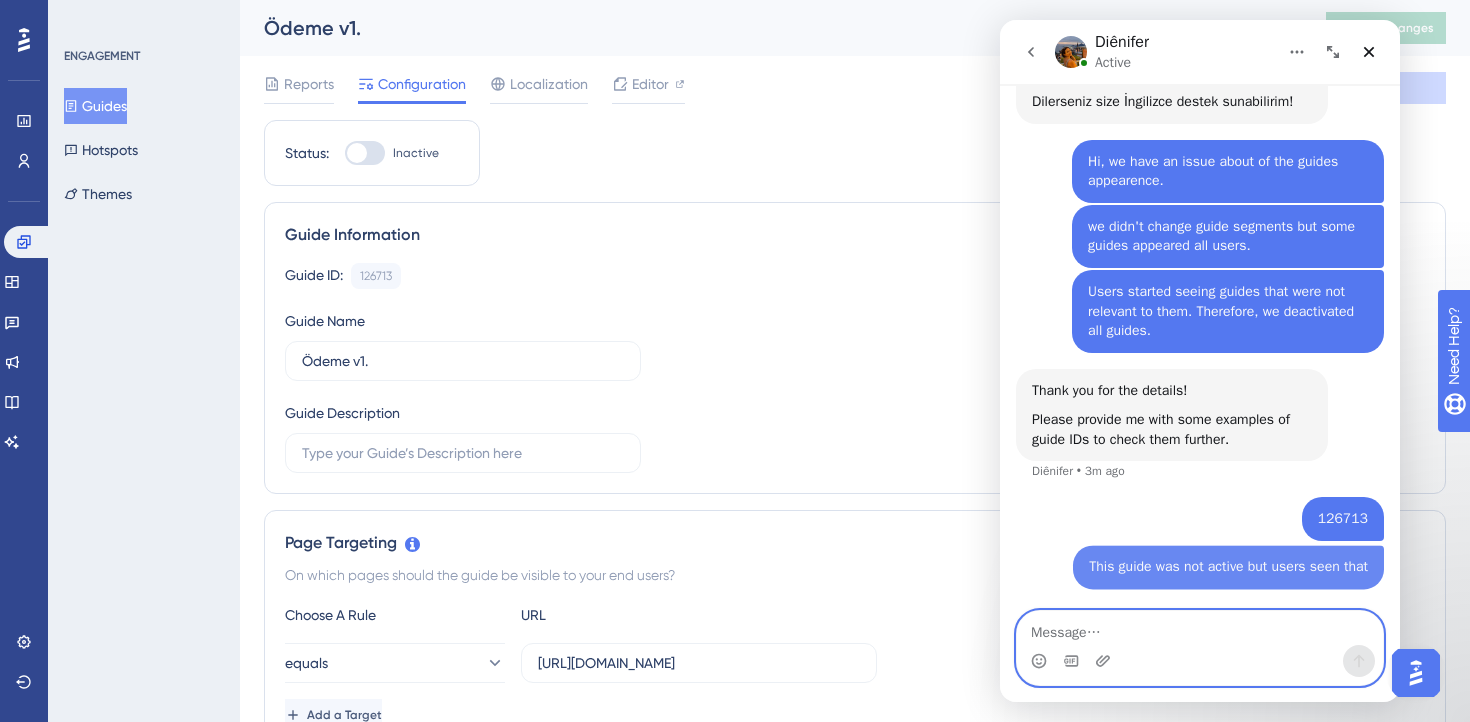 scroll, scrollTop: 710, scrollLeft: 0, axis: vertical 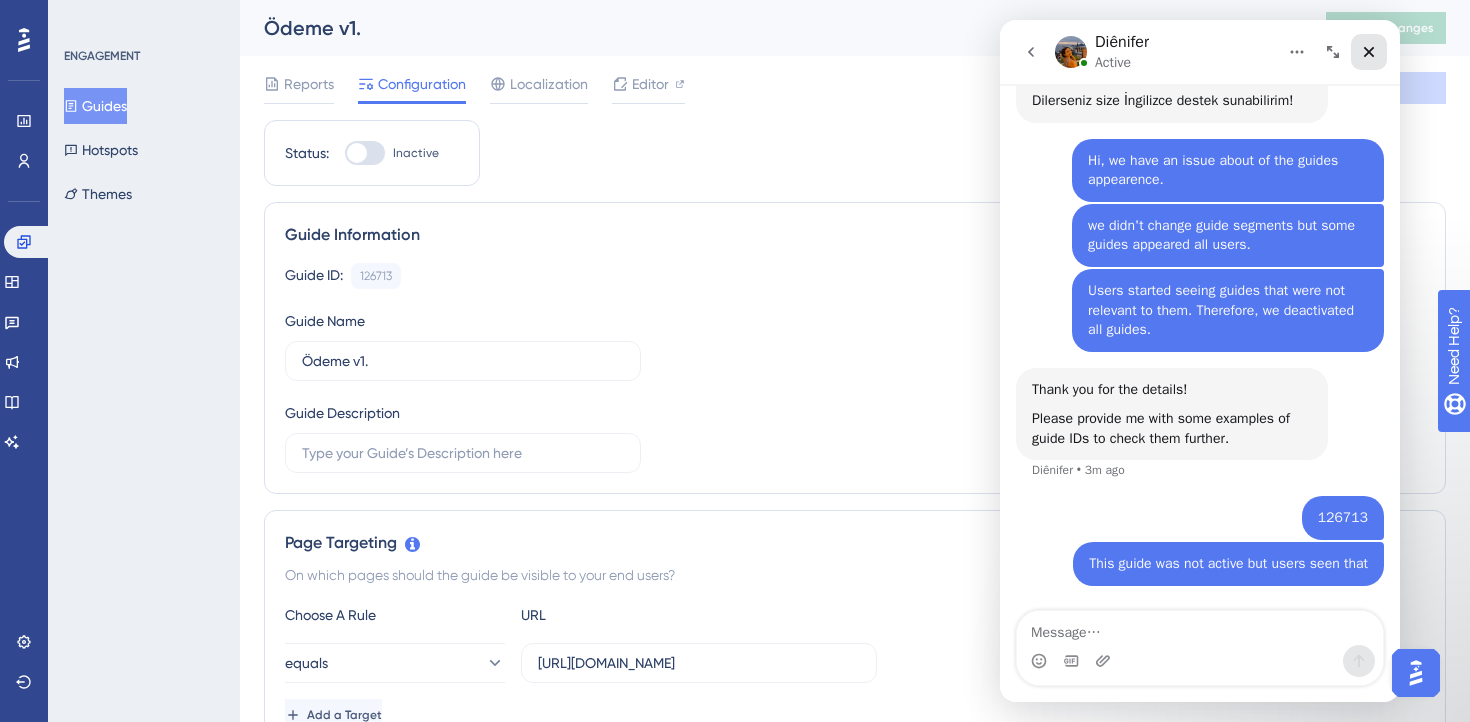 click at bounding box center (1369, 52) 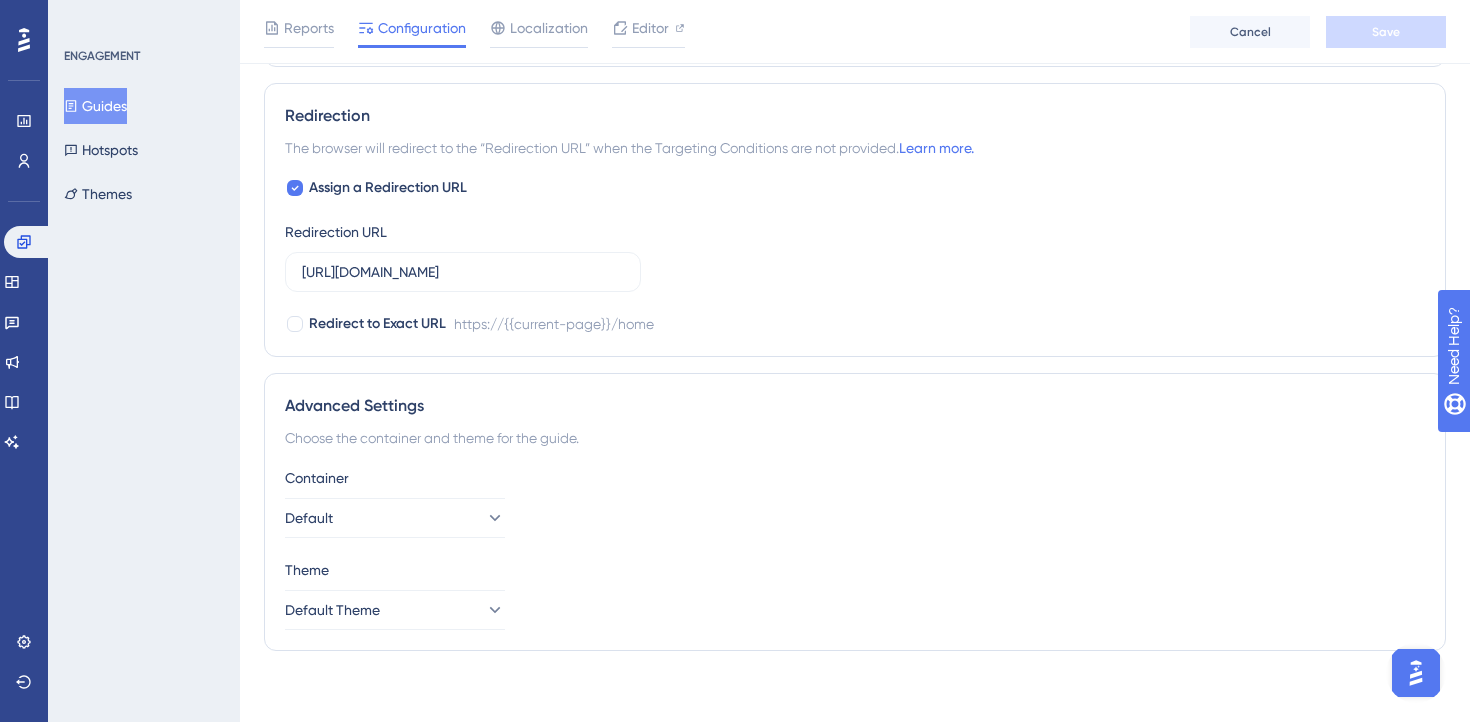 scroll, scrollTop: 0, scrollLeft: 0, axis: both 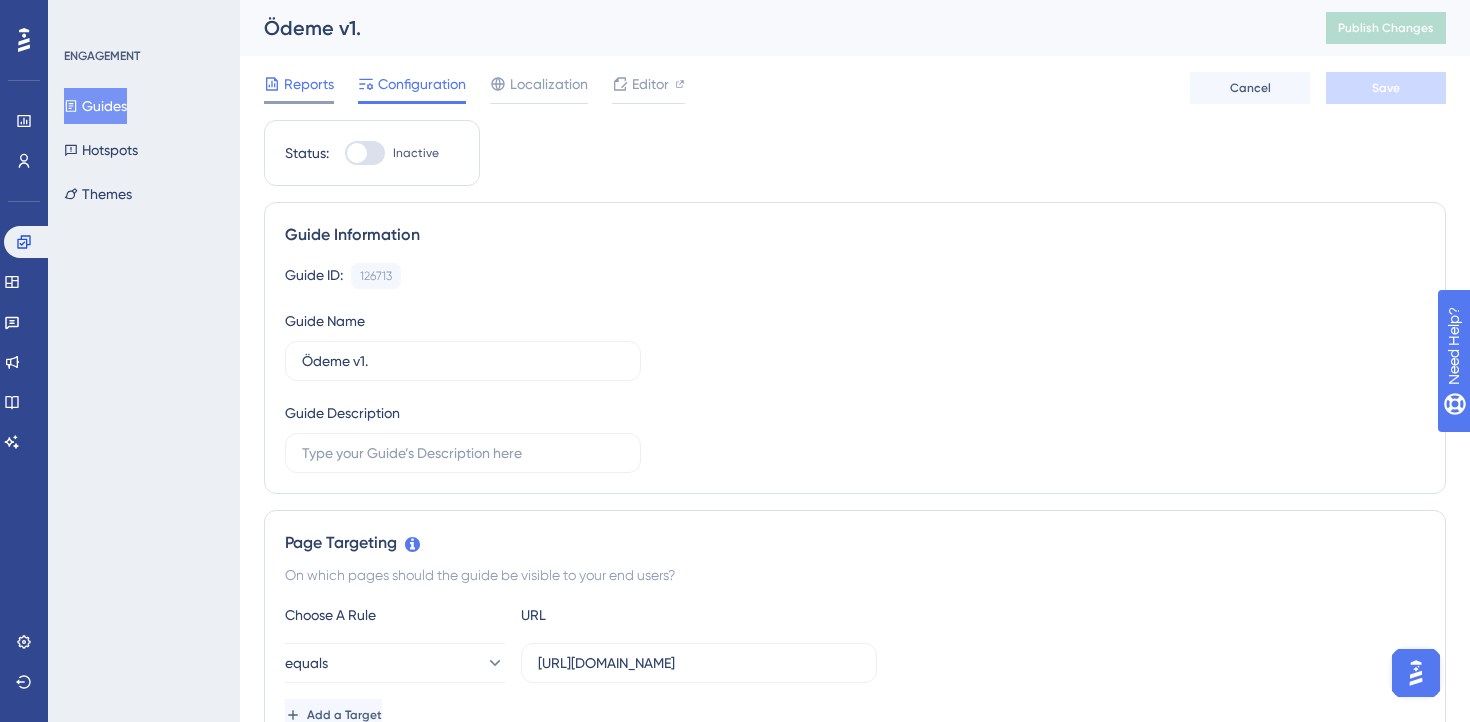 click on "Reports" at bounding box center [309, 84] 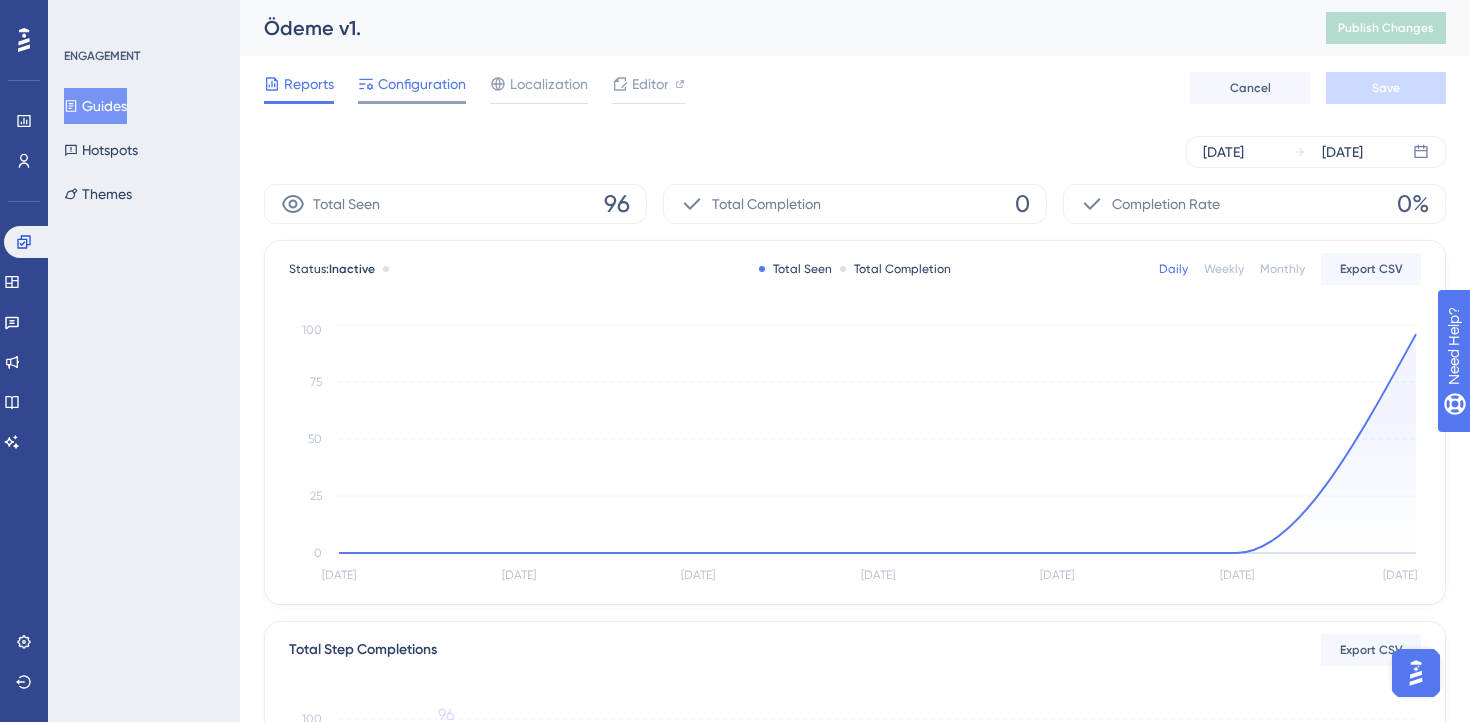 click on "Configuration" at bounding box center (422, 84) 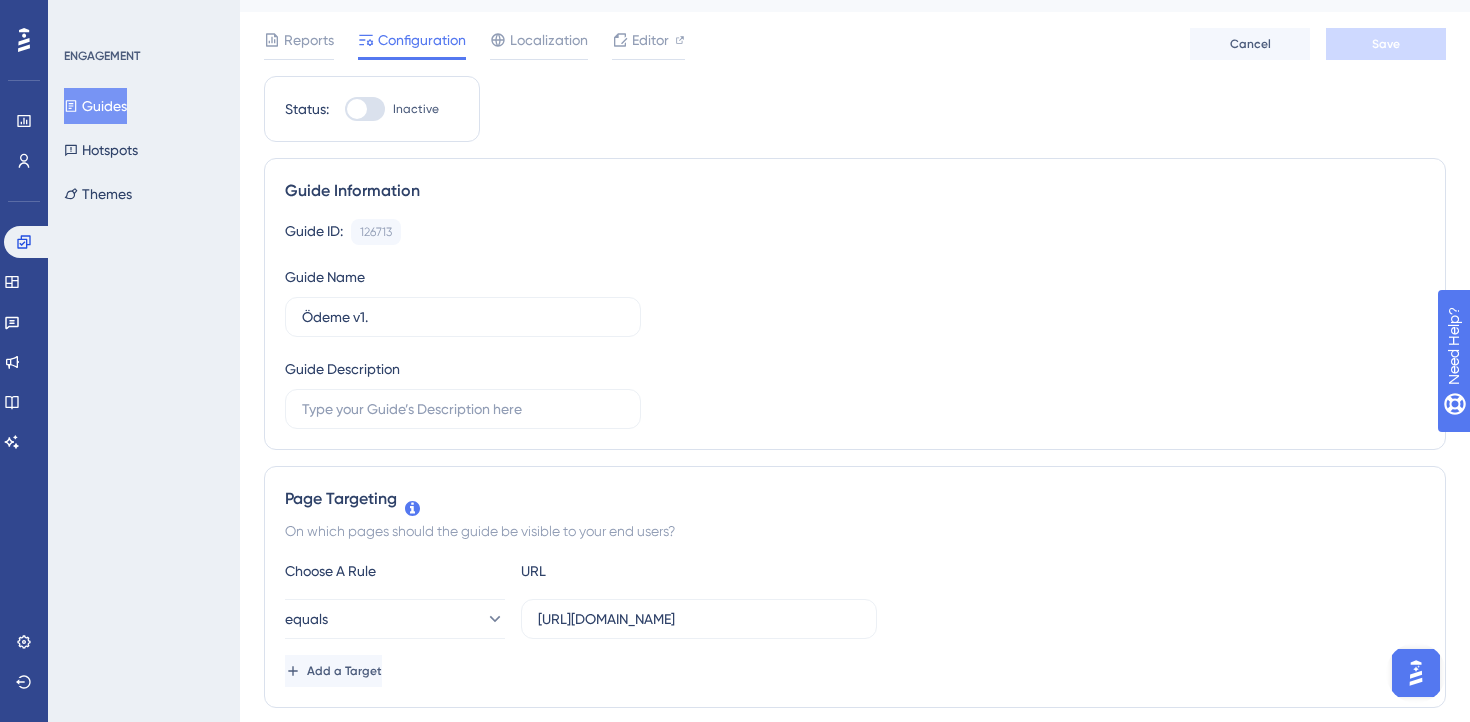 scroll, scrollTop: 0, scrollLeft: 0, axis: both 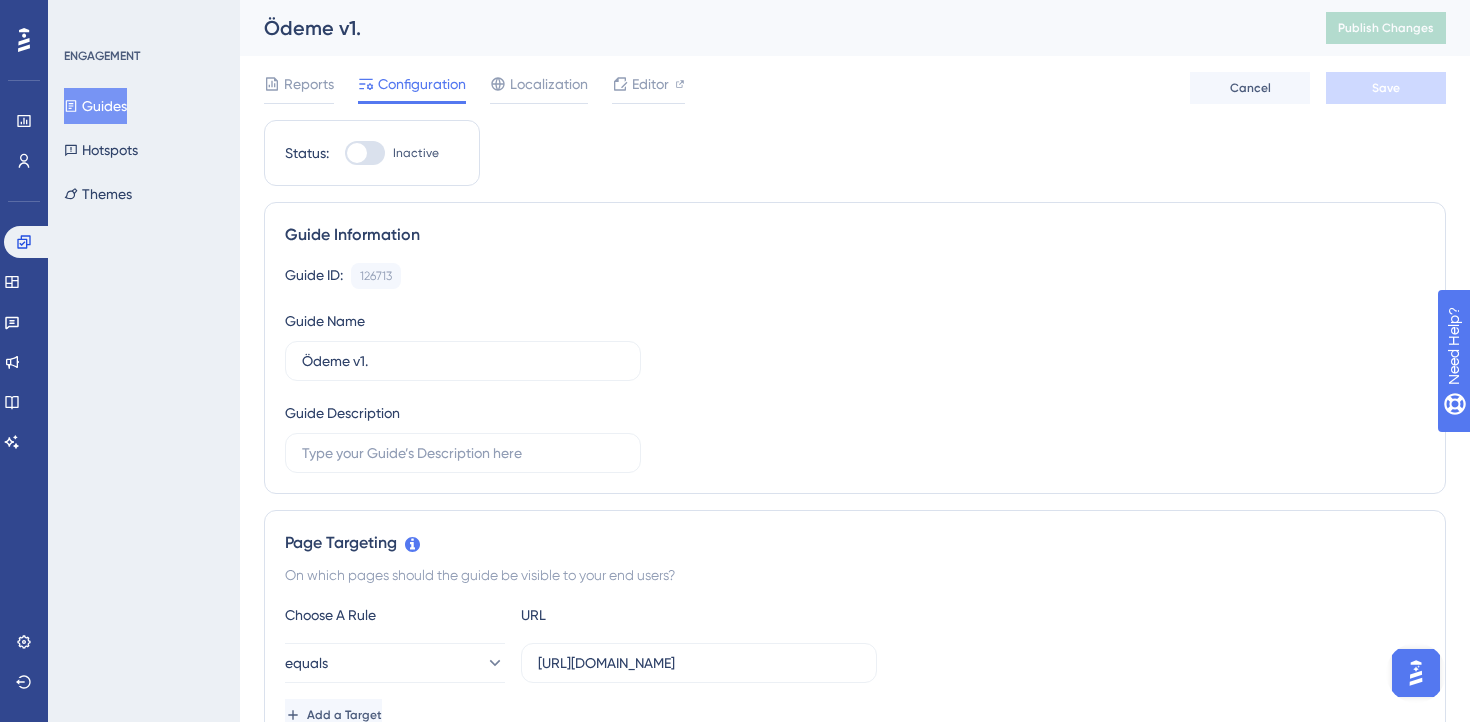 click at bounding box center [1416, 673] 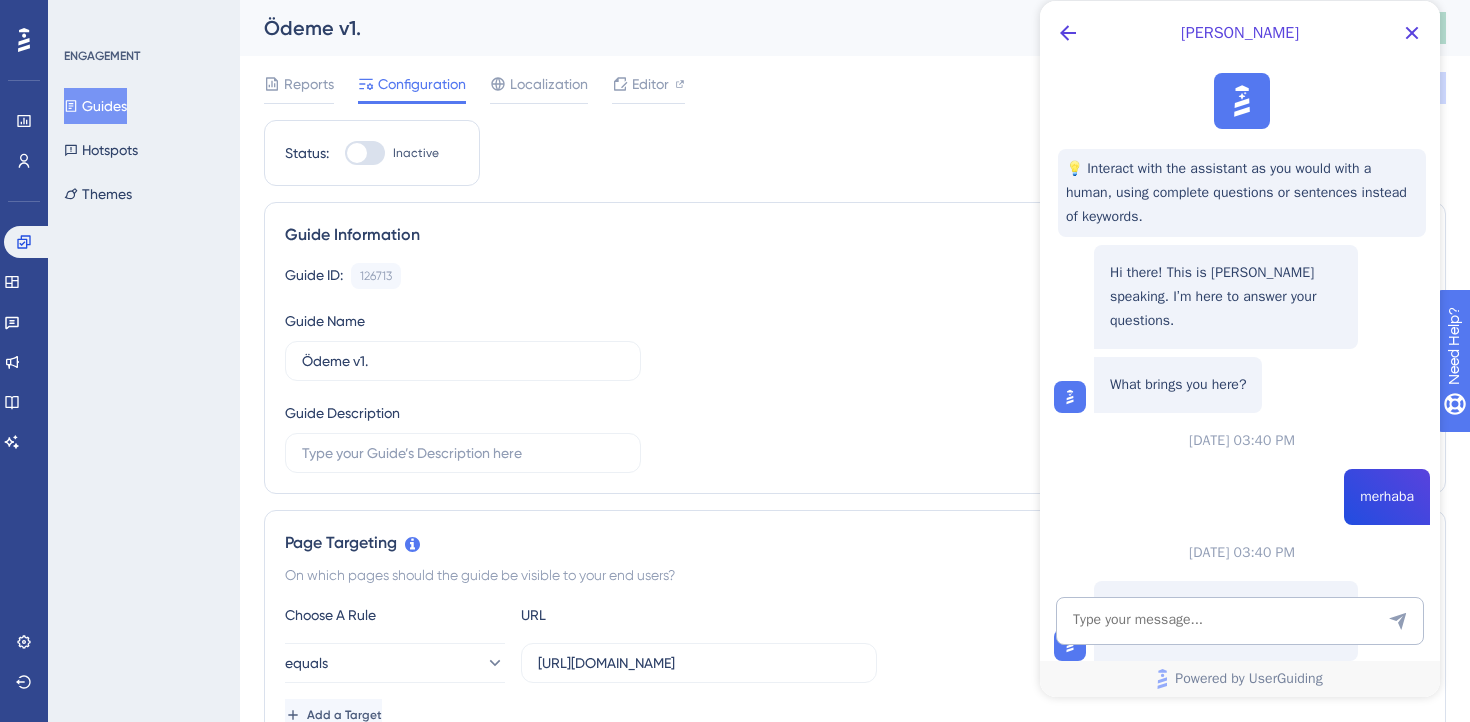 scroll, scrollTop: 0, scrollLeft: 0, axis: both 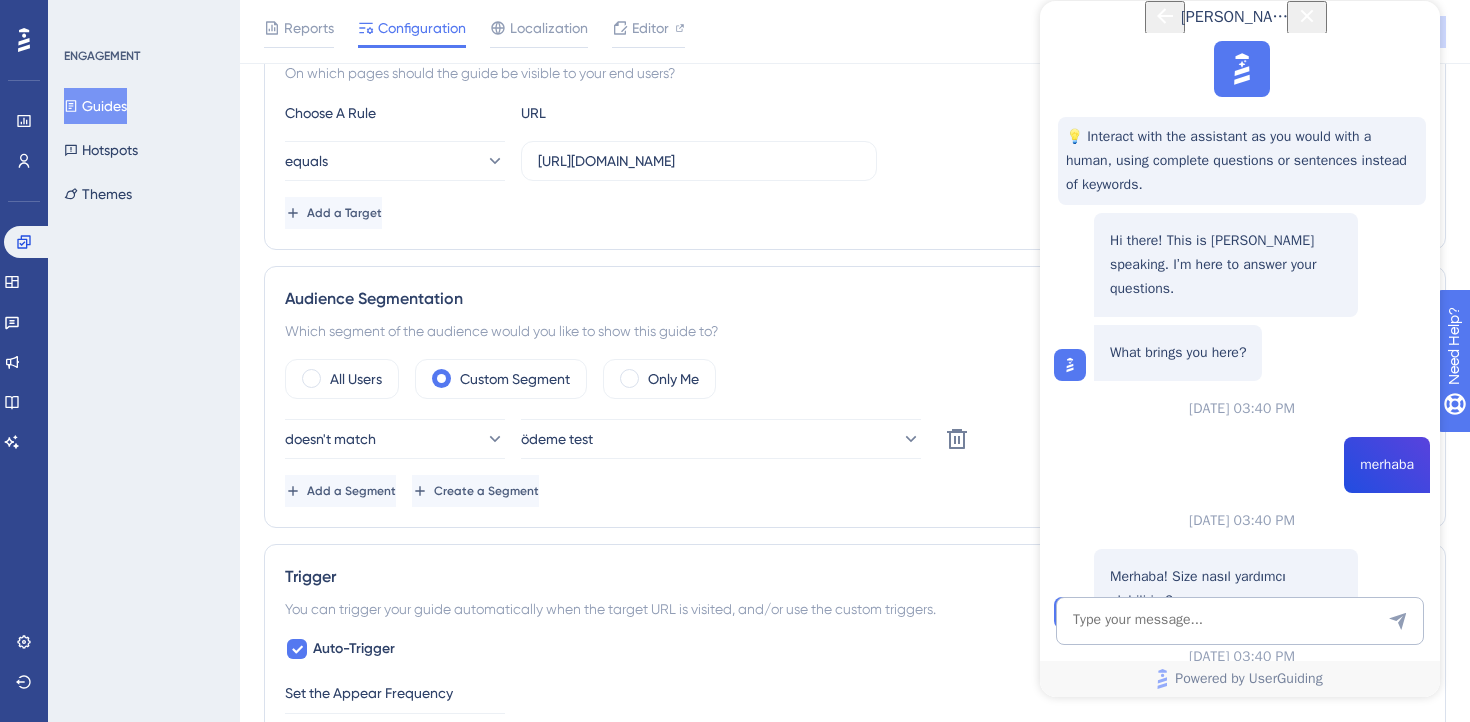 click at bounding box center (1307, 17) 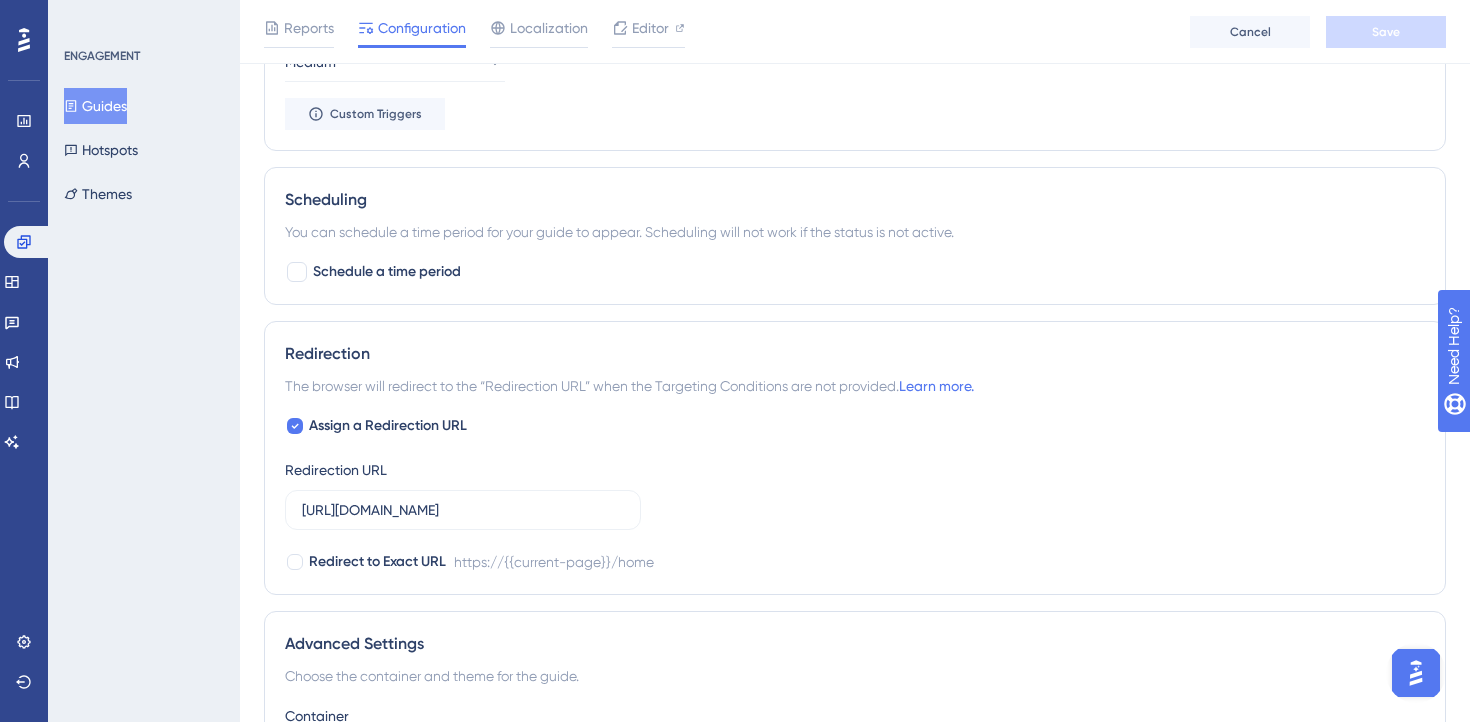 scroll, scrollTop: 1724, scrollLeft: 0, axis: vertical 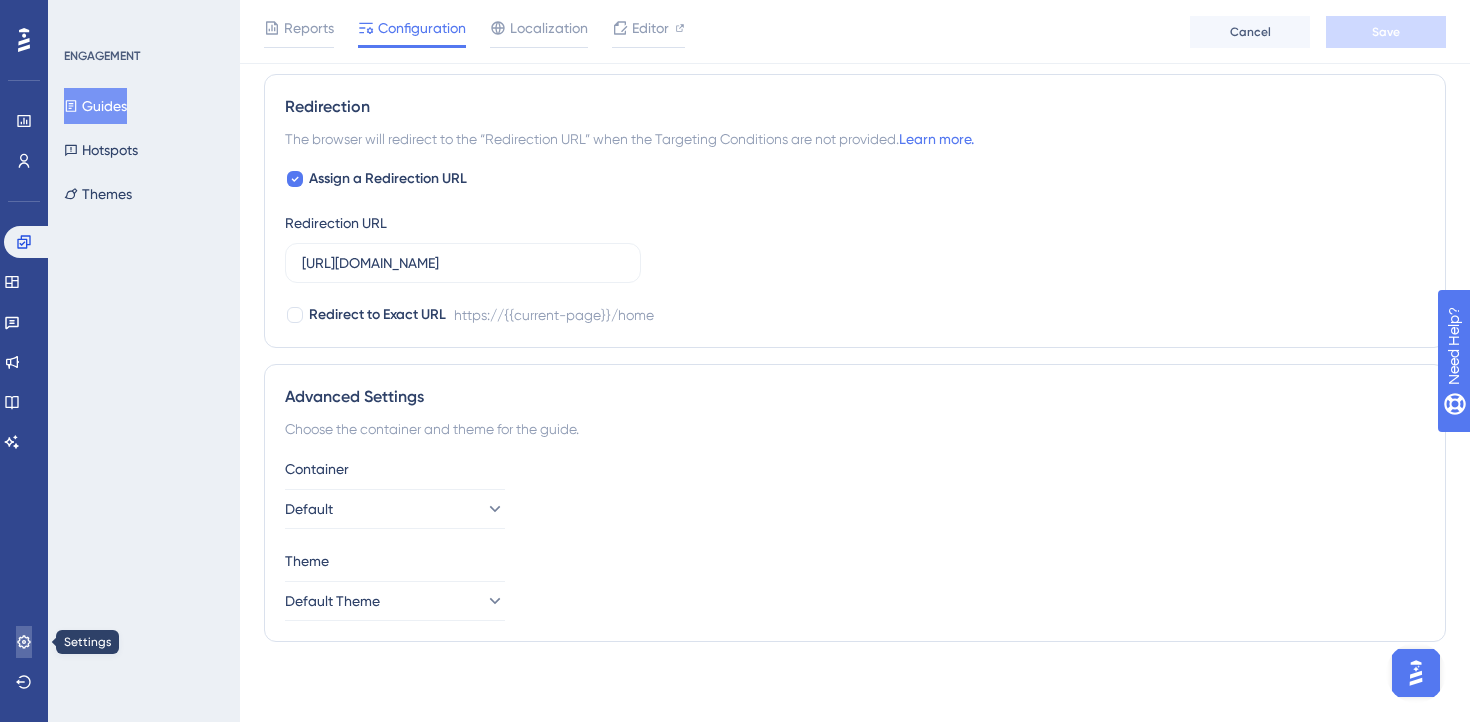 click 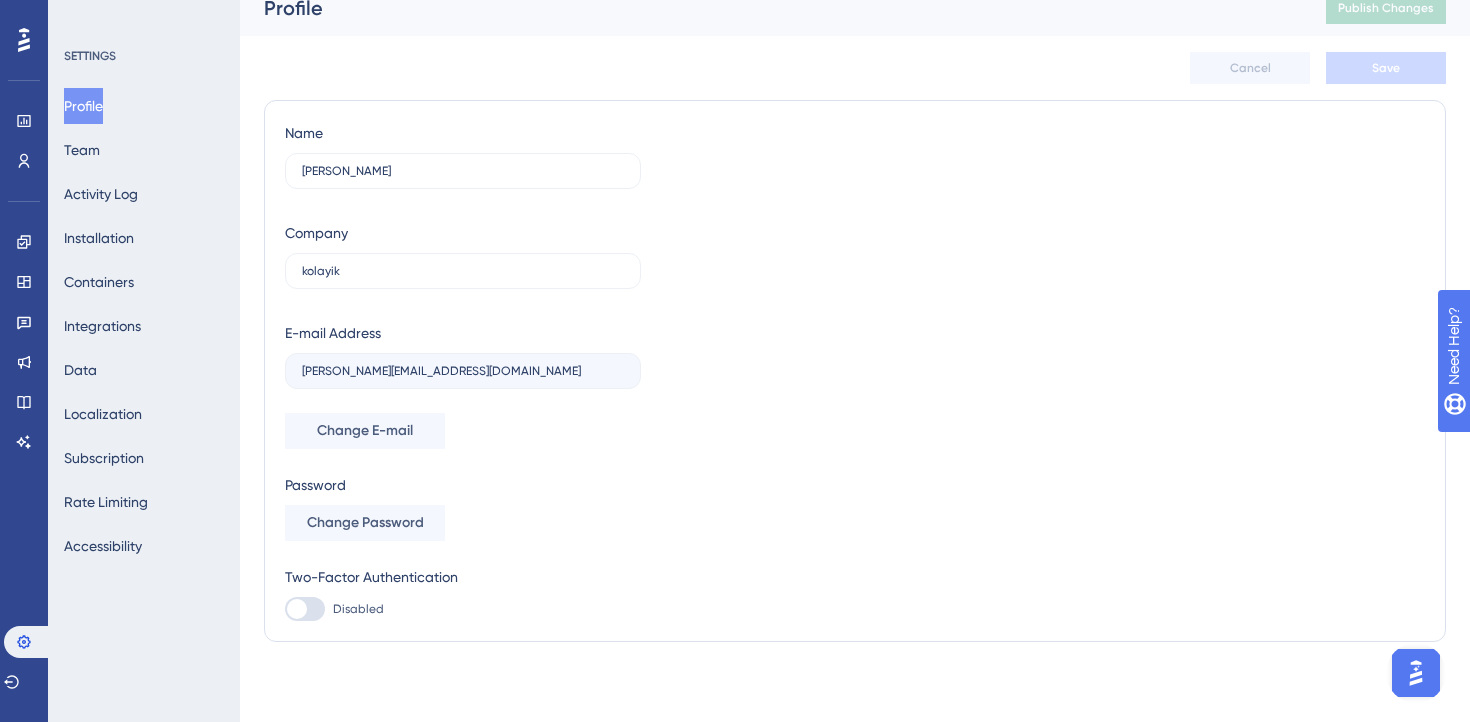 scroll, scrollTop: 0, scrollLeft: 0, axis: both 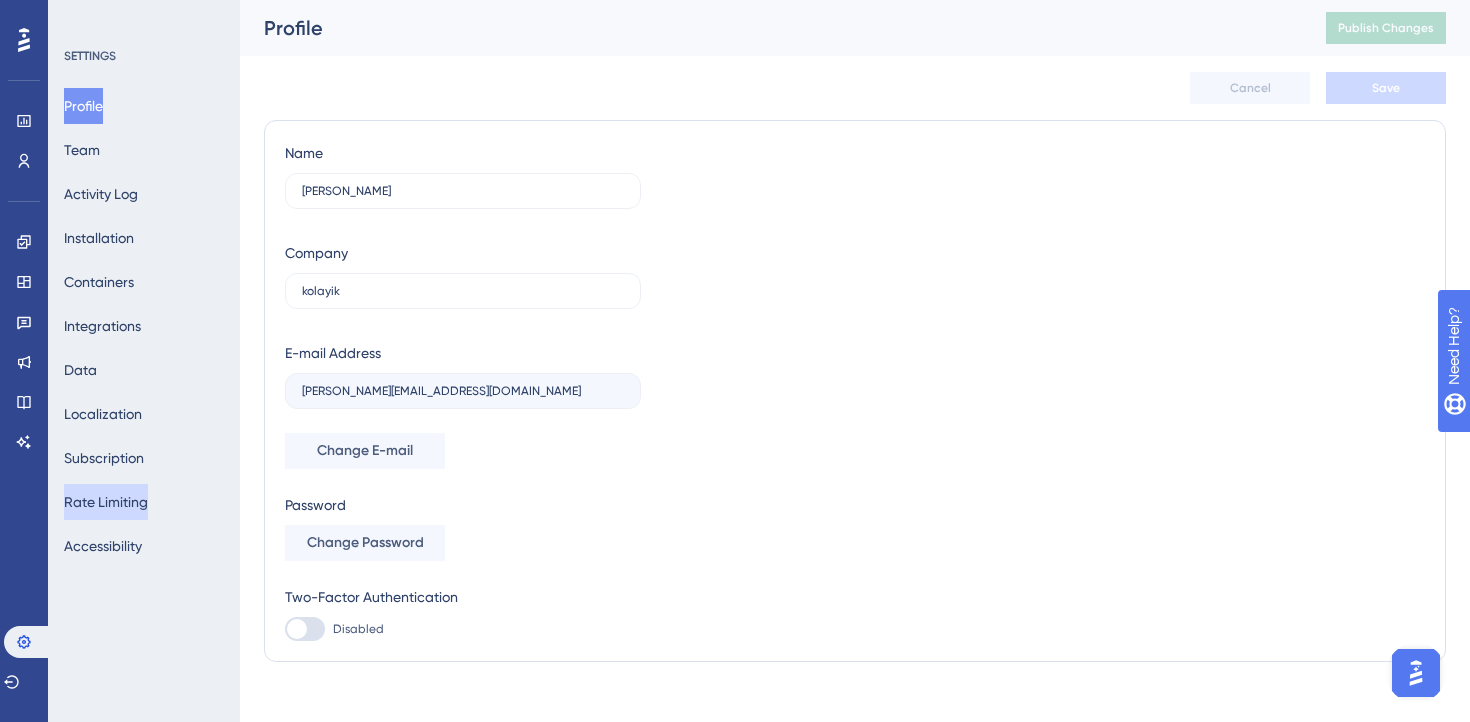 click on "Rate Limiting" at bounding box center (106, 502) 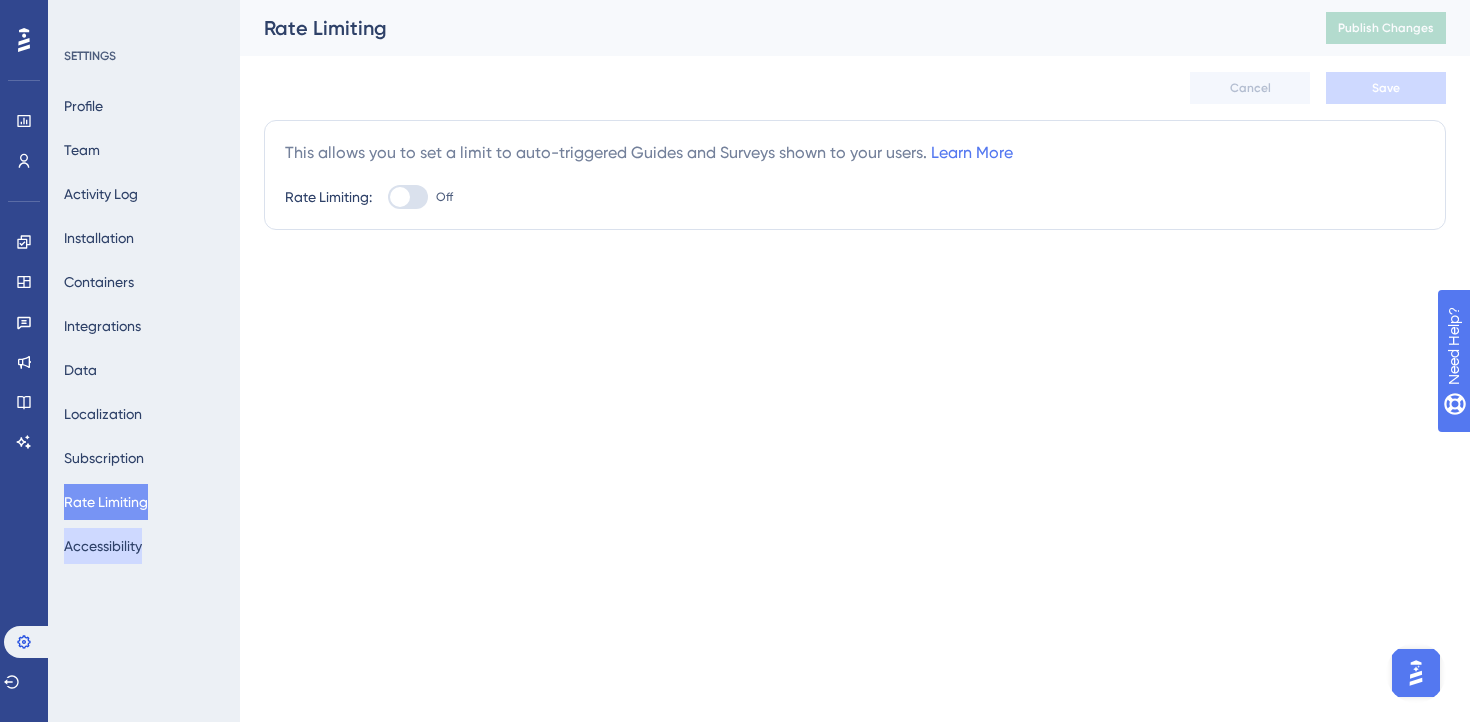 click on "Accessibility" at bounding box center (103, 546) 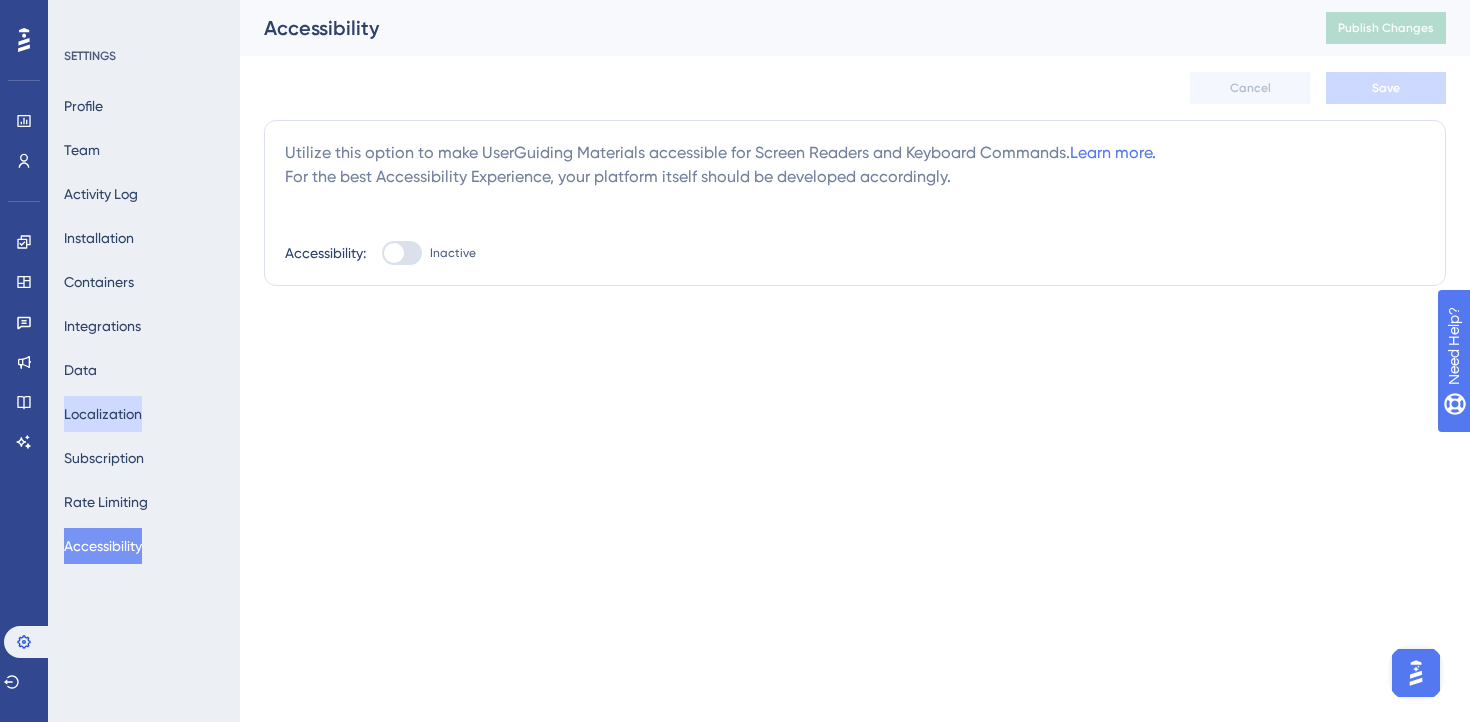click on "Localization" at bounding box center [103, 414] 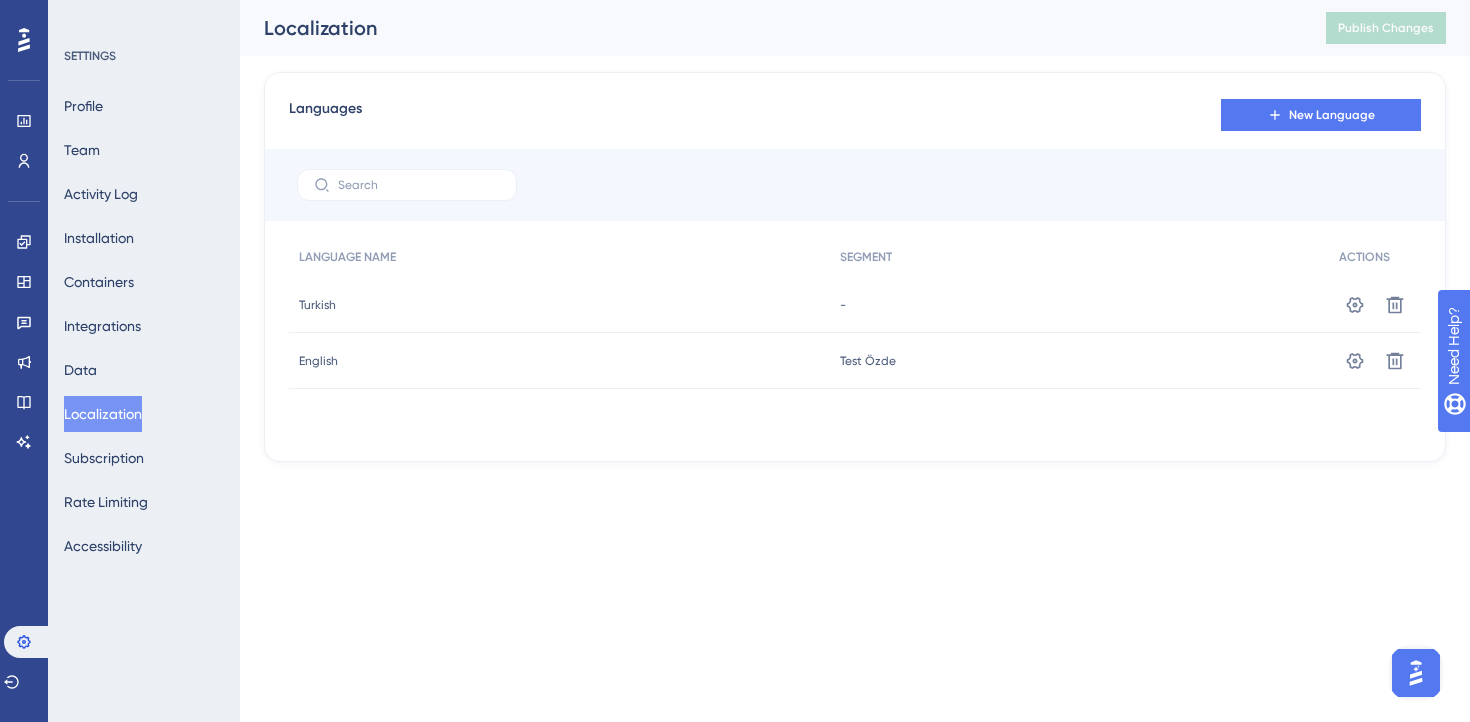 click on "Profile Team Activity Log Installation Containers Integrations Data Localization Subscription Rate Limiting Accessibility" at bounding box center (145, 326) 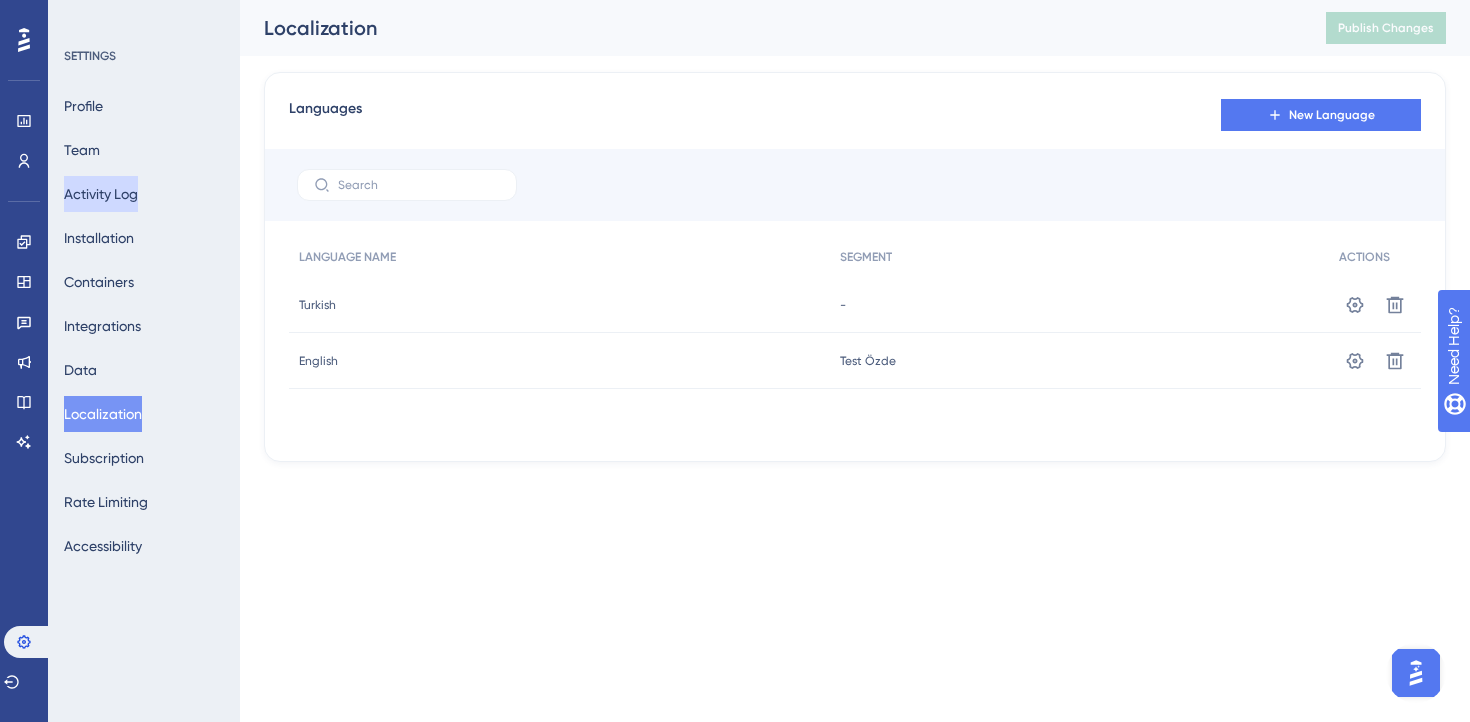 click on "Activity Log" at bounding box center [101, 194] 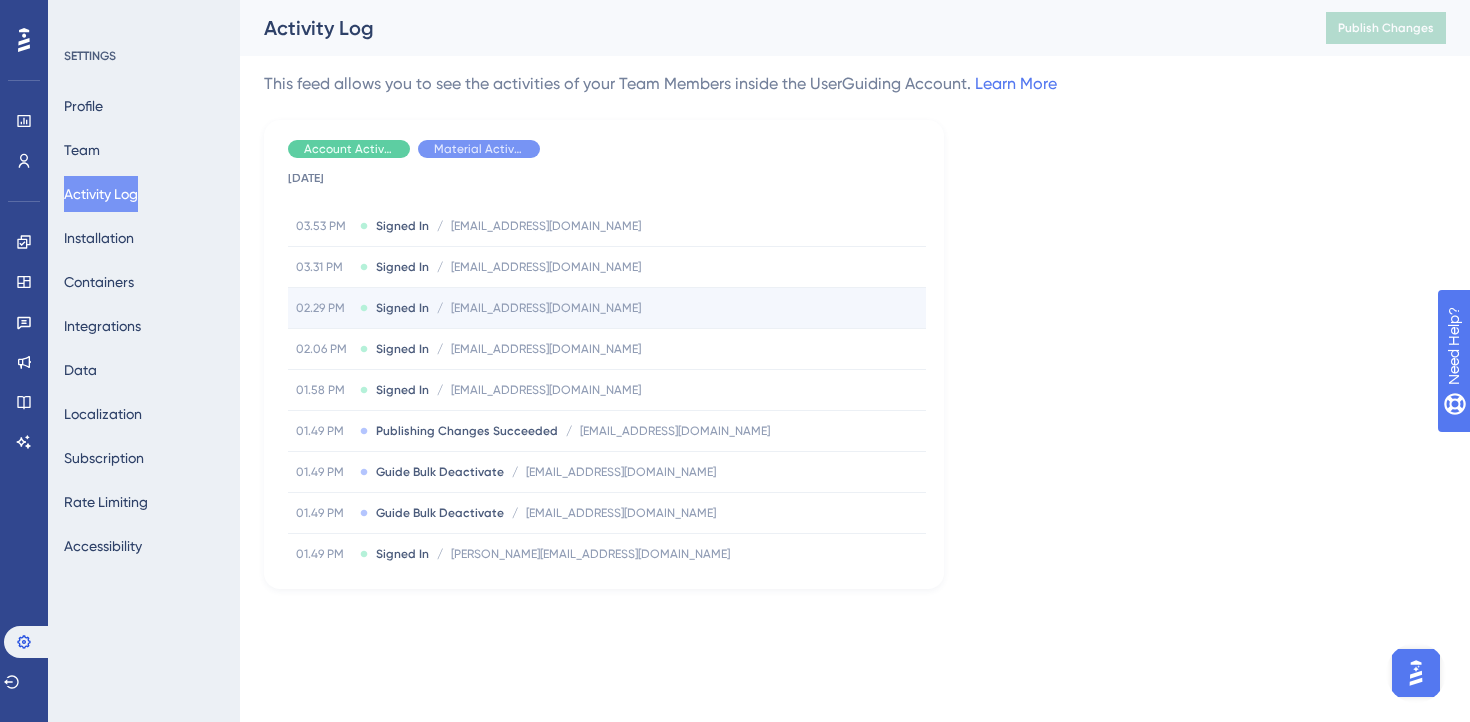 scroll, scrollTop: 0, scrollLeft: 0, axis: both 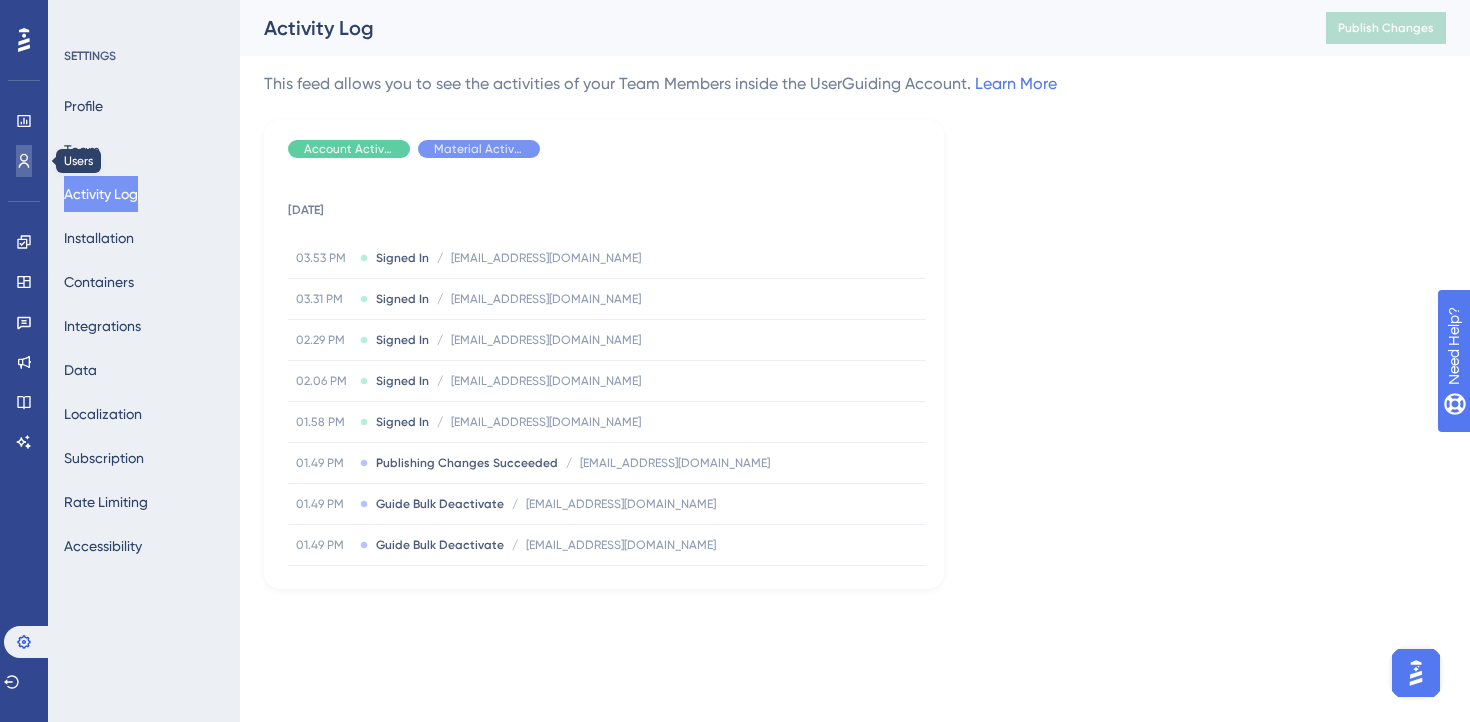 click 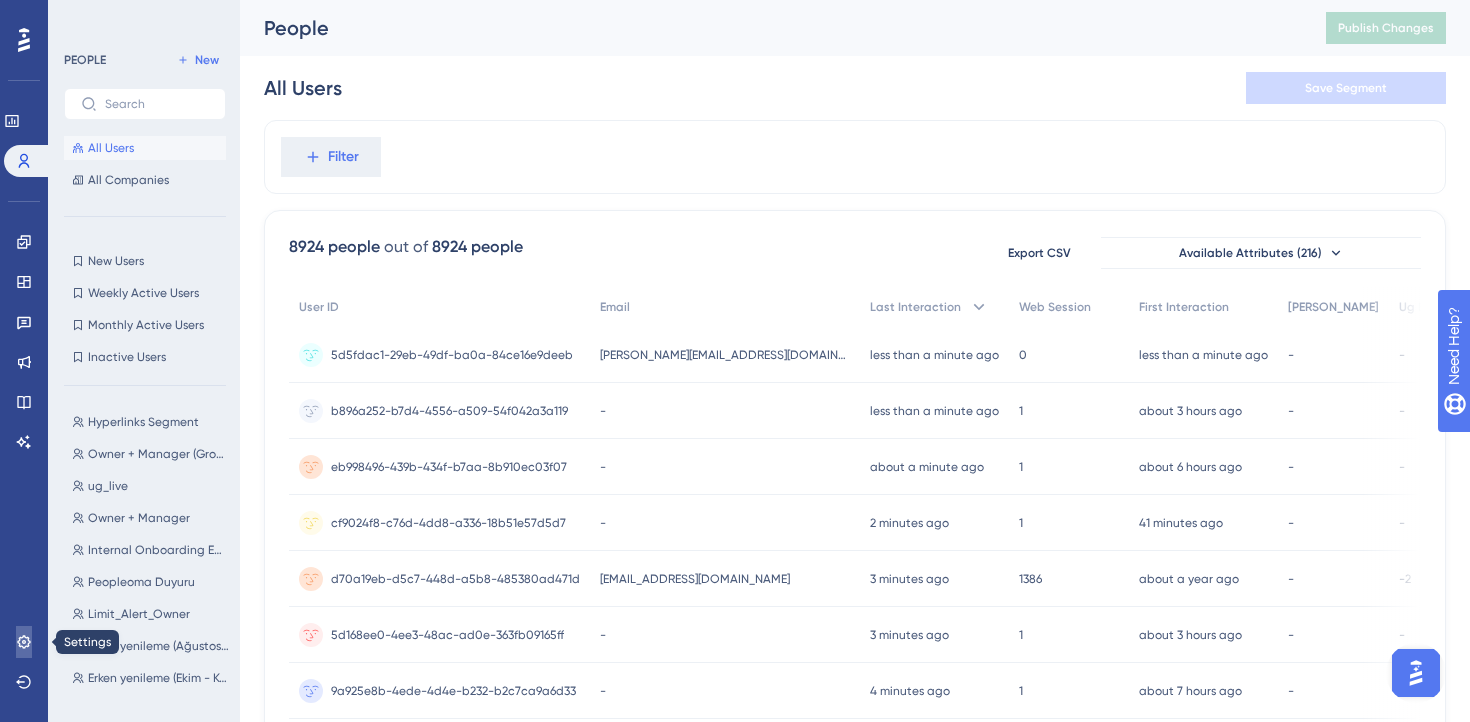 click 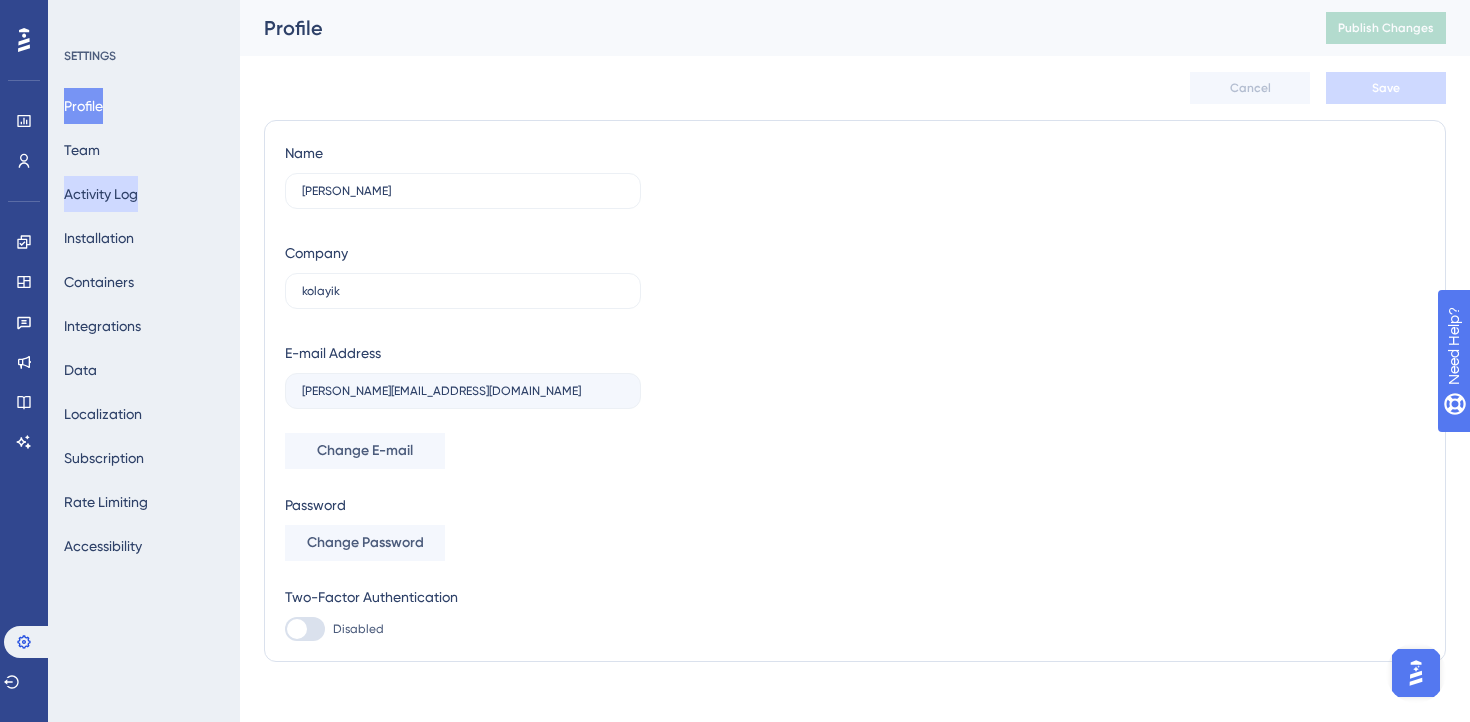 click on "Activity Log" at bounding box center [101, 194] 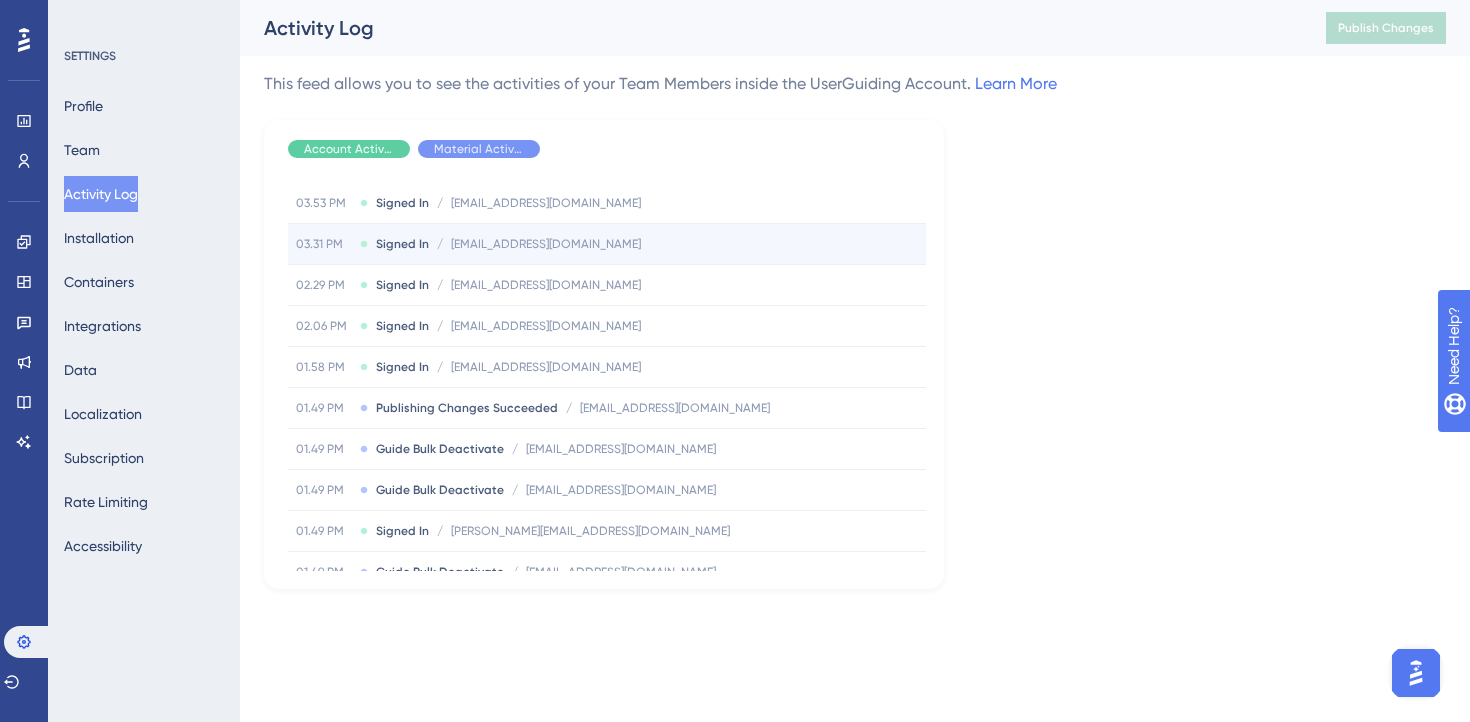 scroll, scrollTop: 0, scrollLeft: 0, axis: both 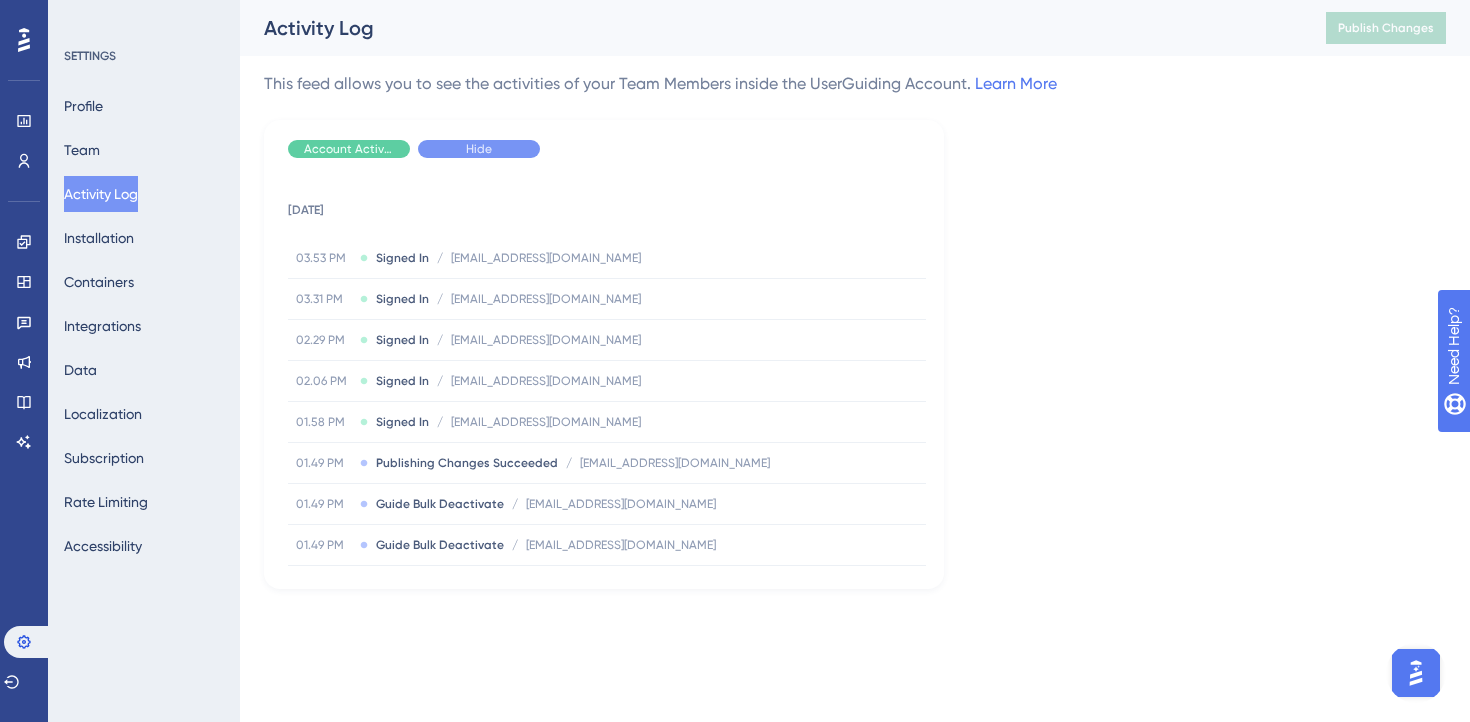 click on "Hide" at bounding box center [479, 149] 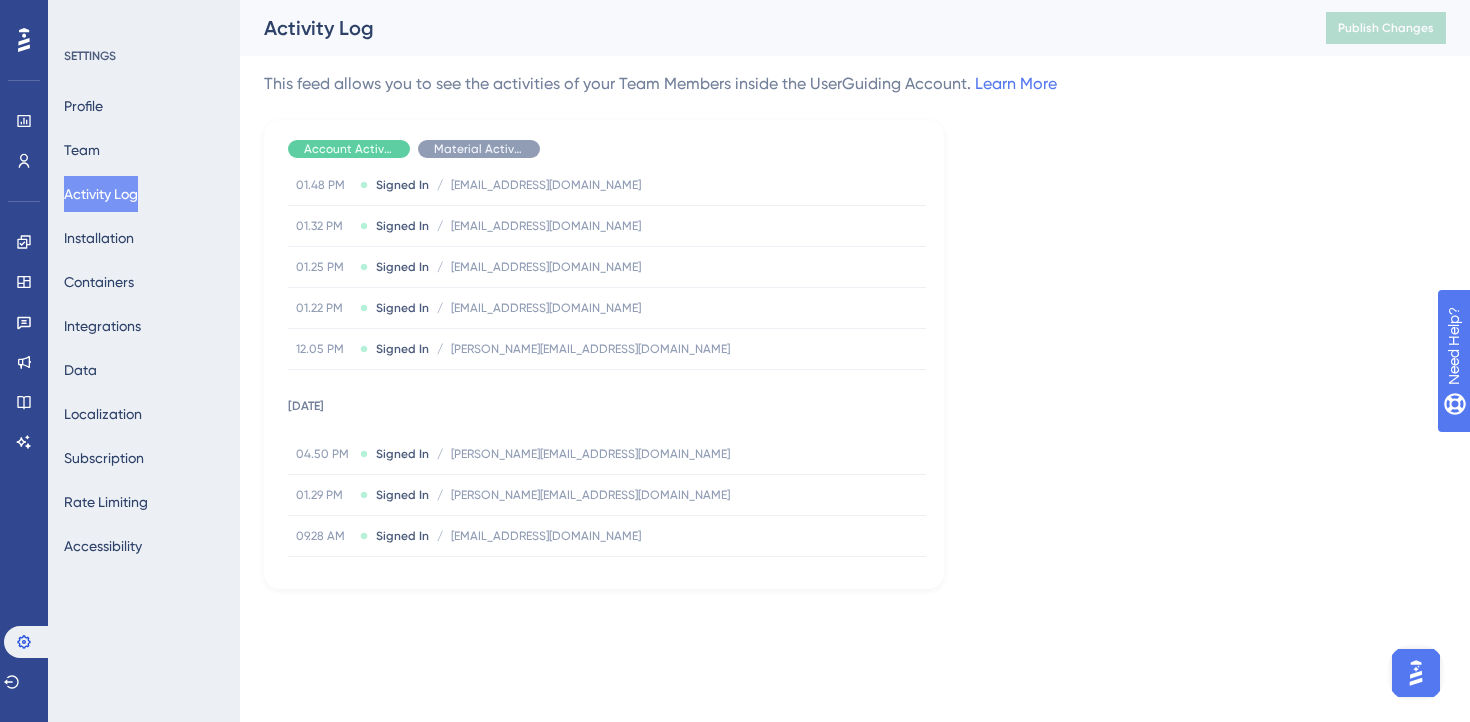 scroll, scrollTop: 0, scrollLeft: 0, axis: both 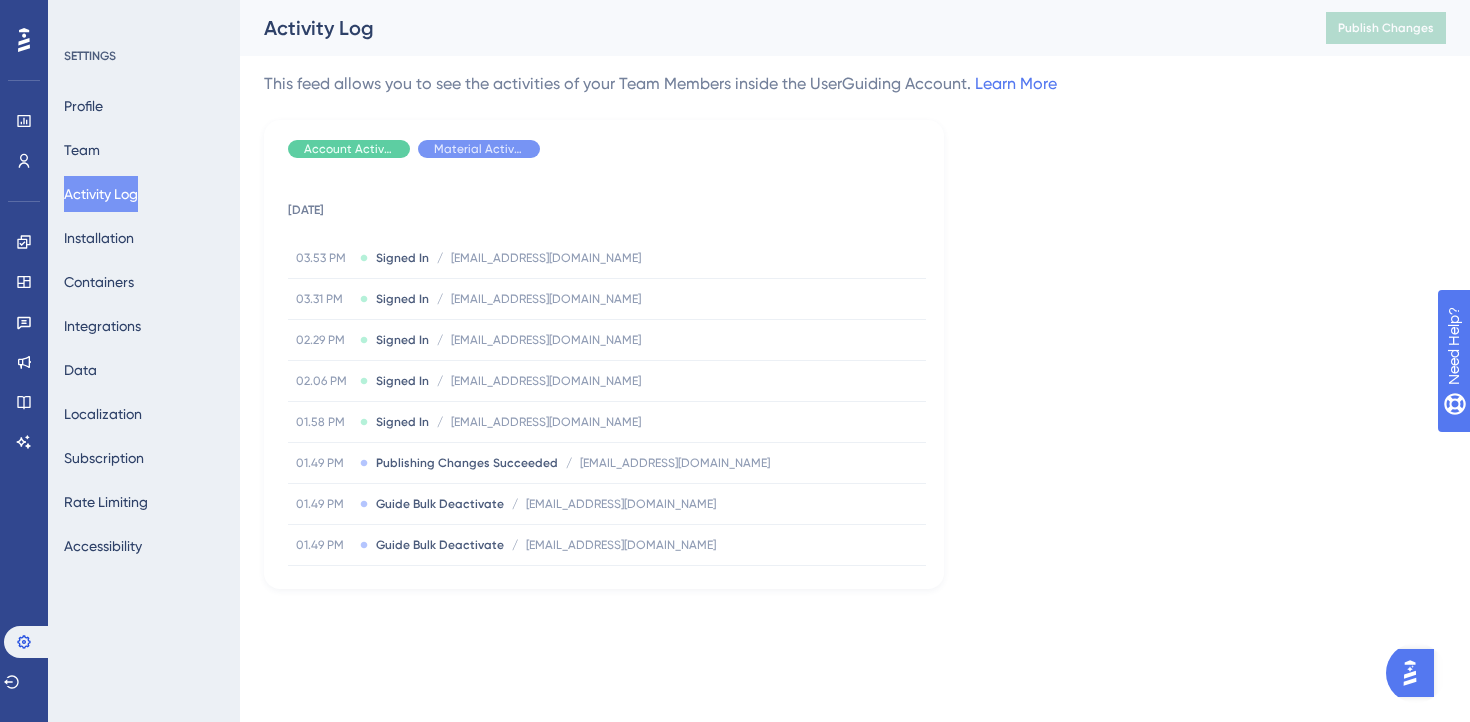 click at bounding box center [1410, 673] 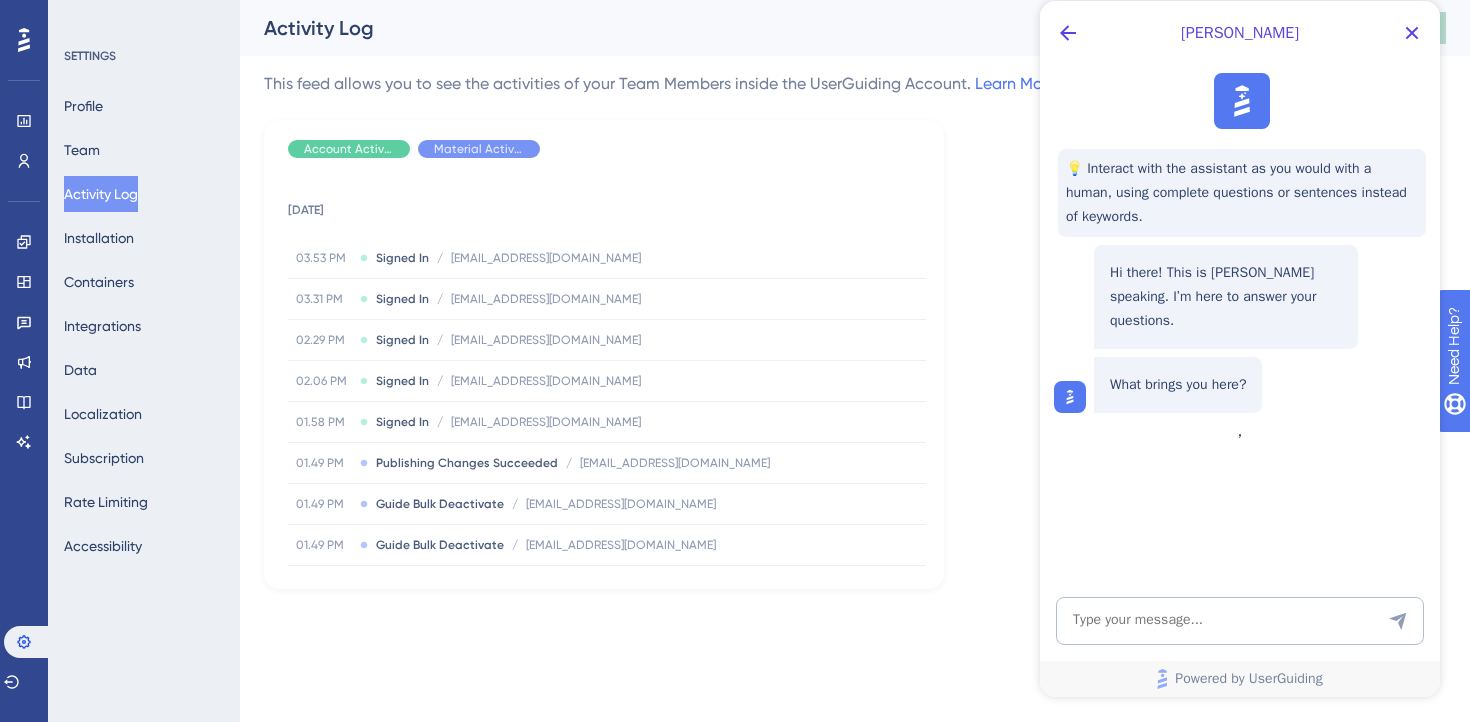 scroll, scrollTop: 0, scrollLeft: 0, axis: both 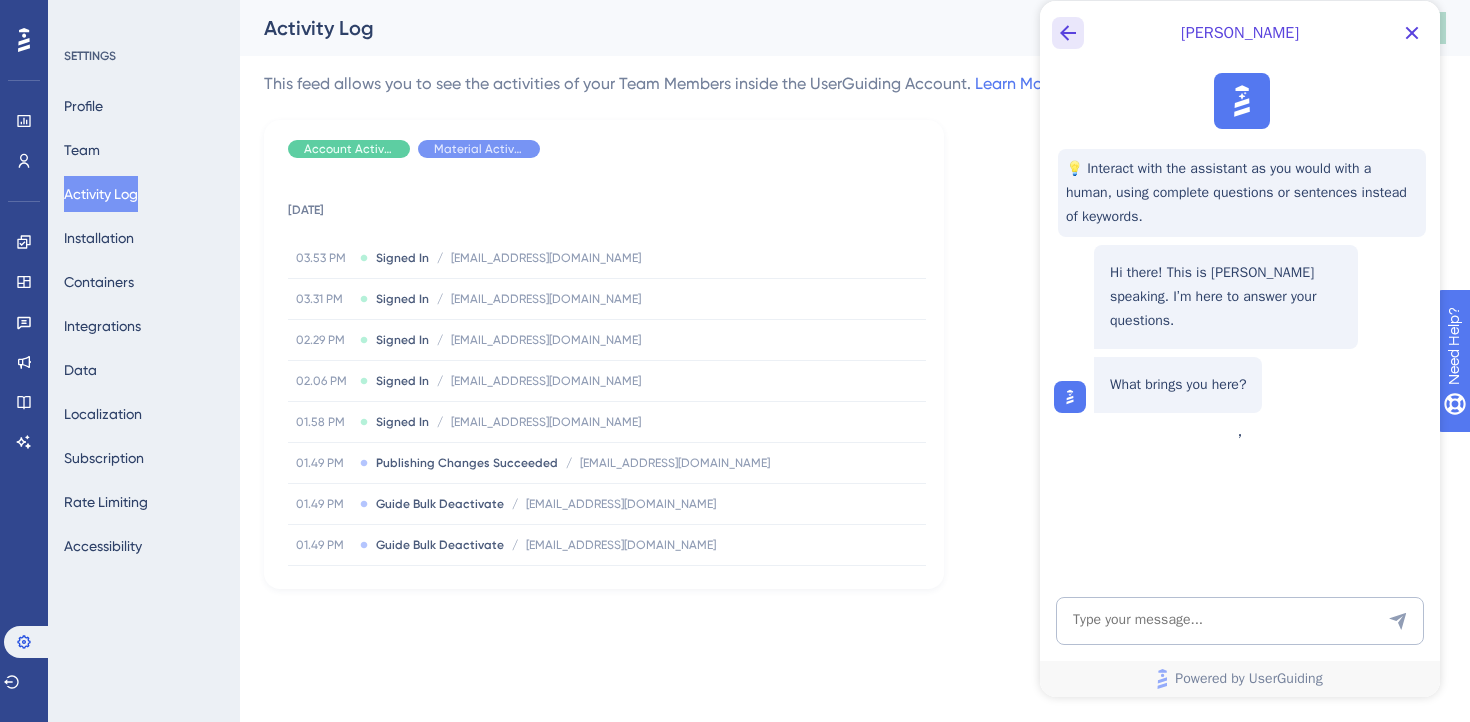 click 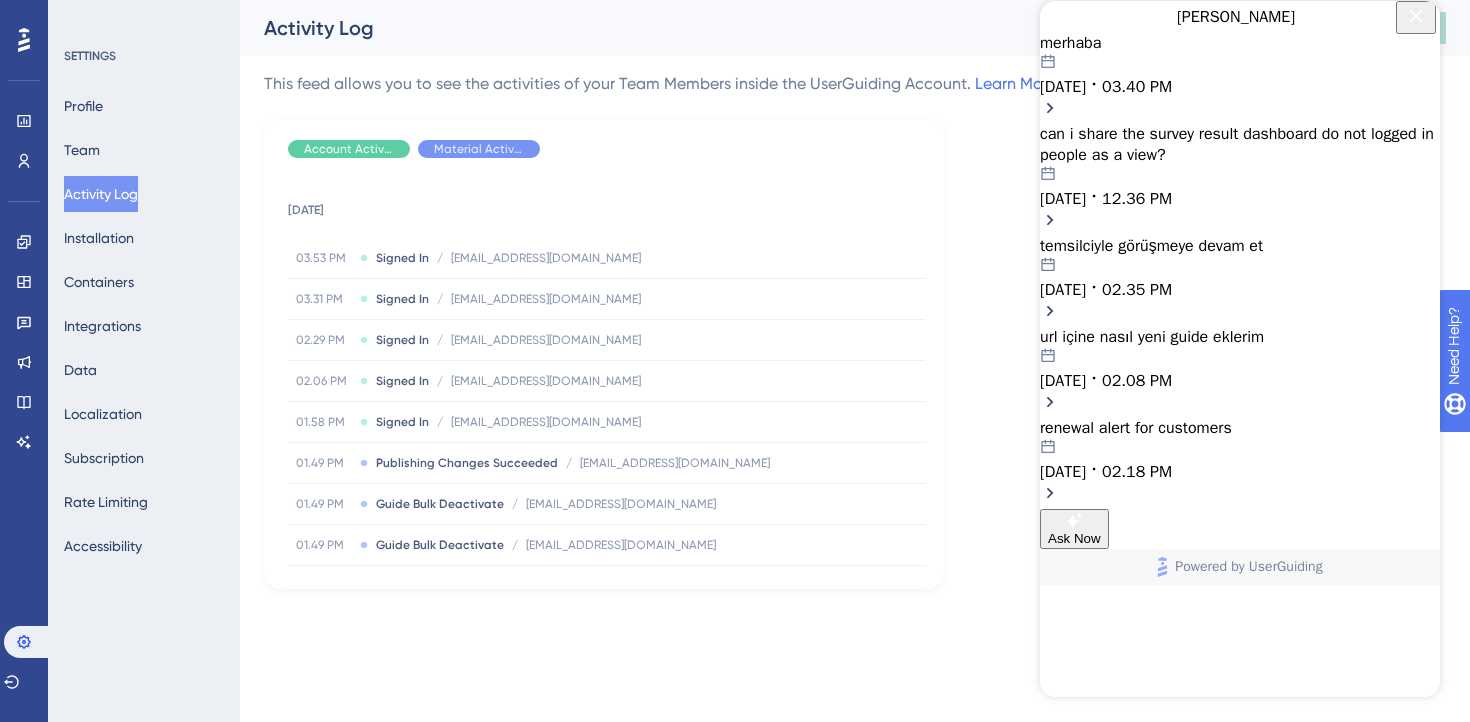 click 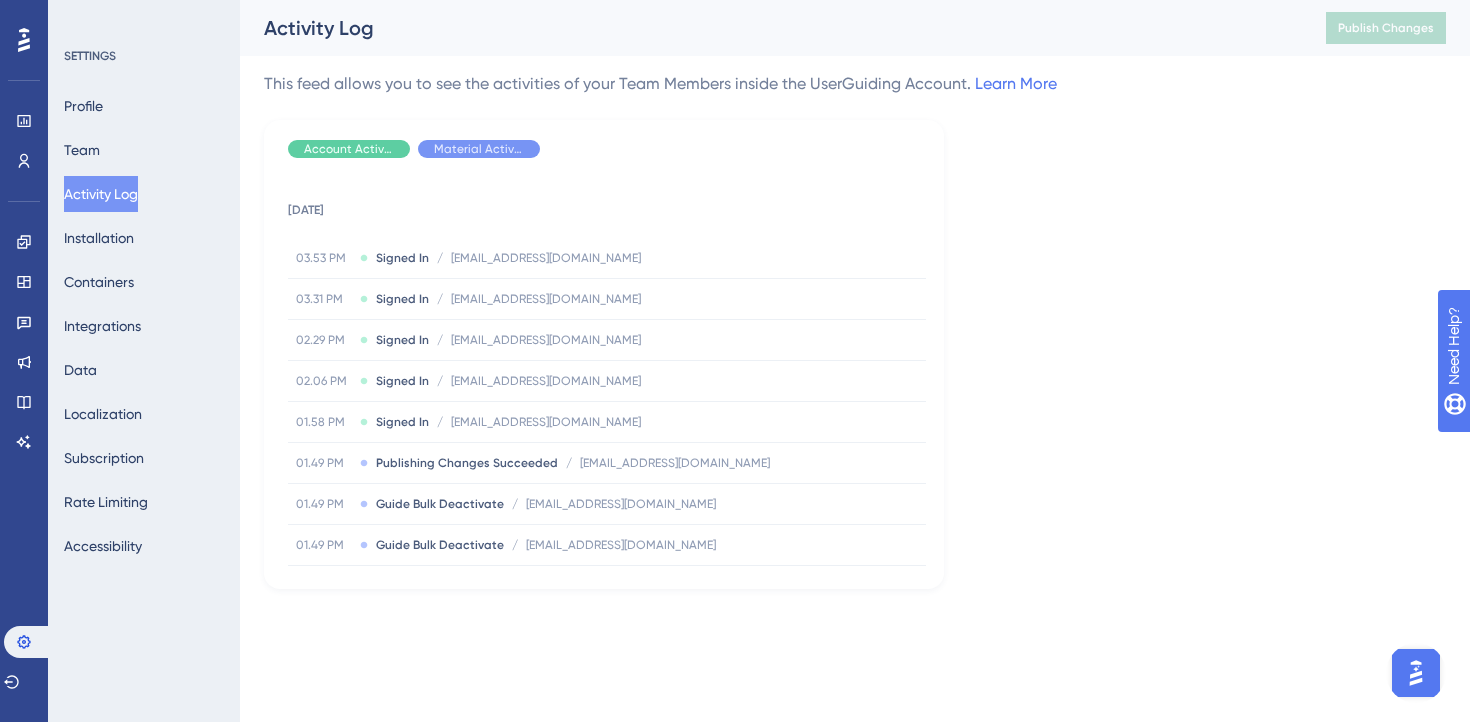 scroll, scrollTop: 0, scrollLeft: 0, axis: both 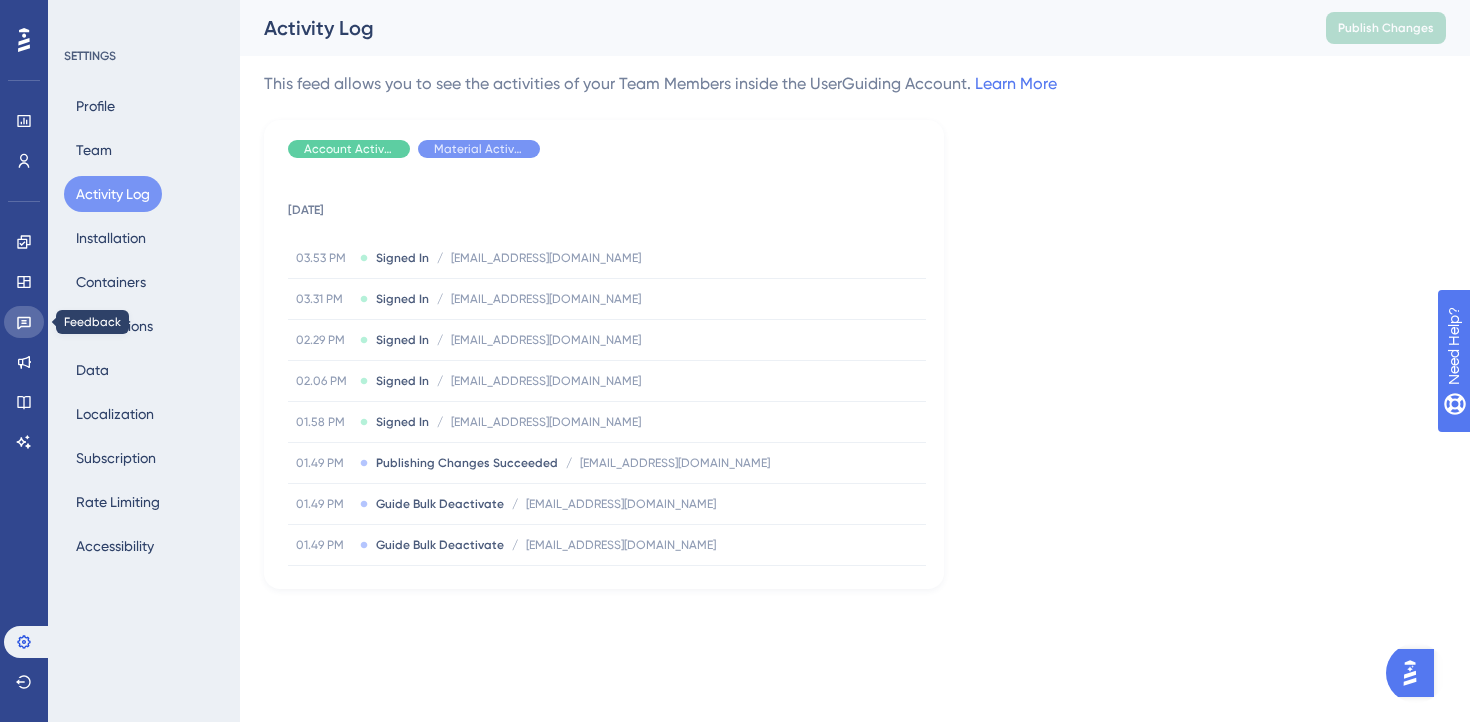 click 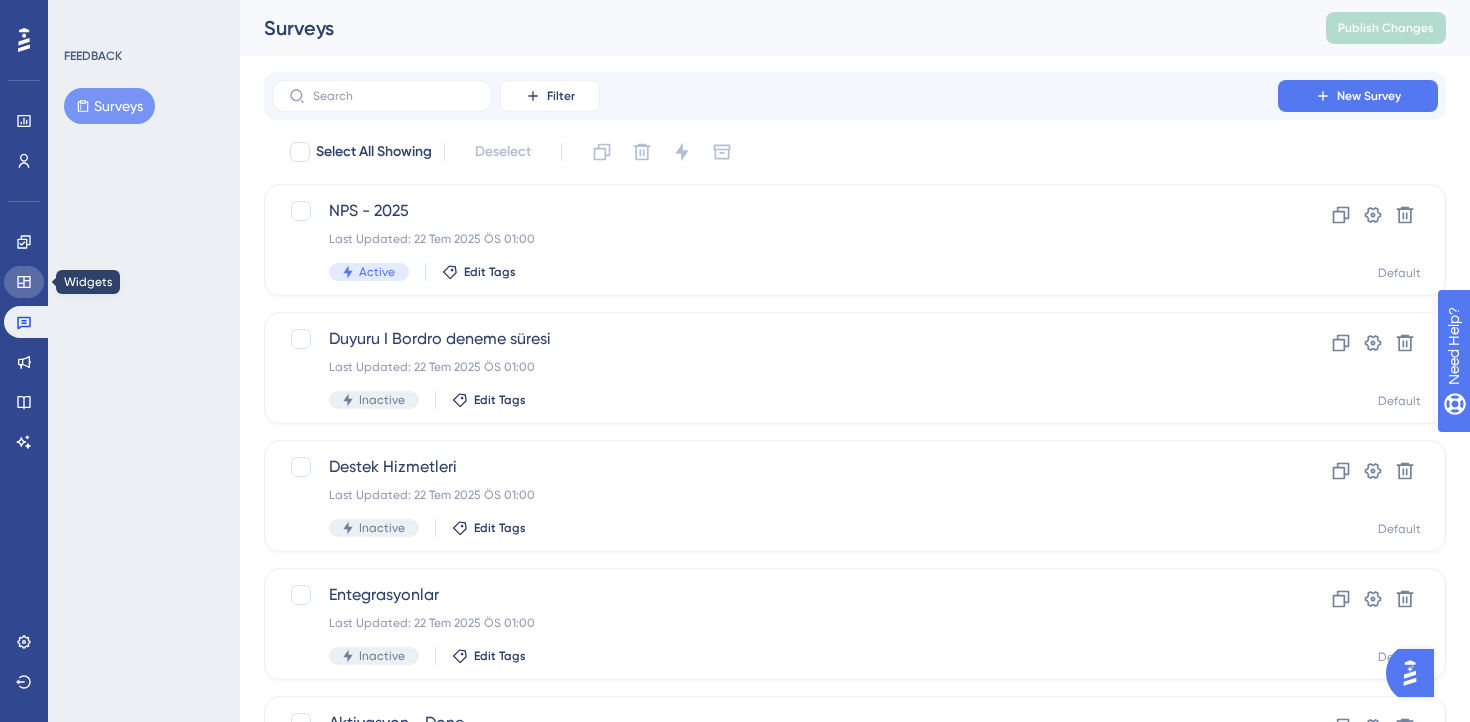 click at bounding box center (24, 282) 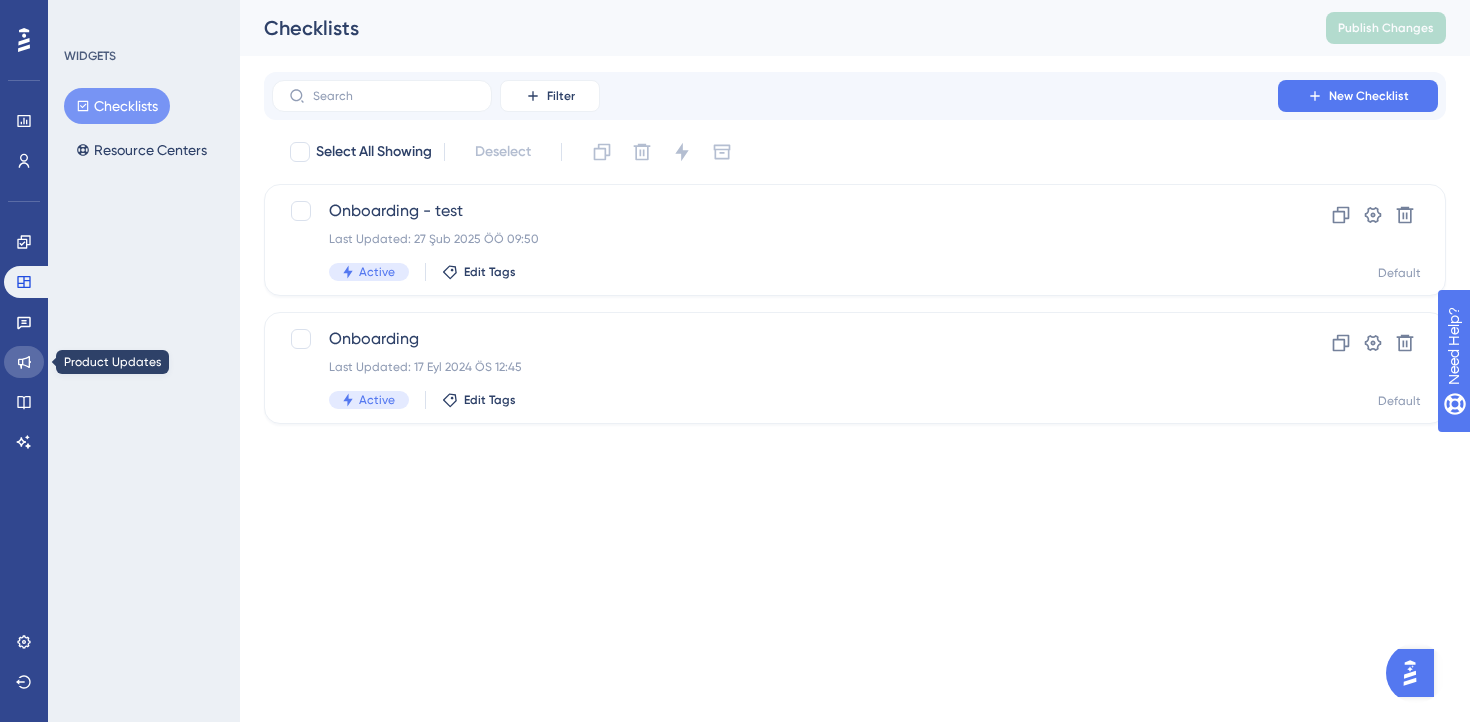 click 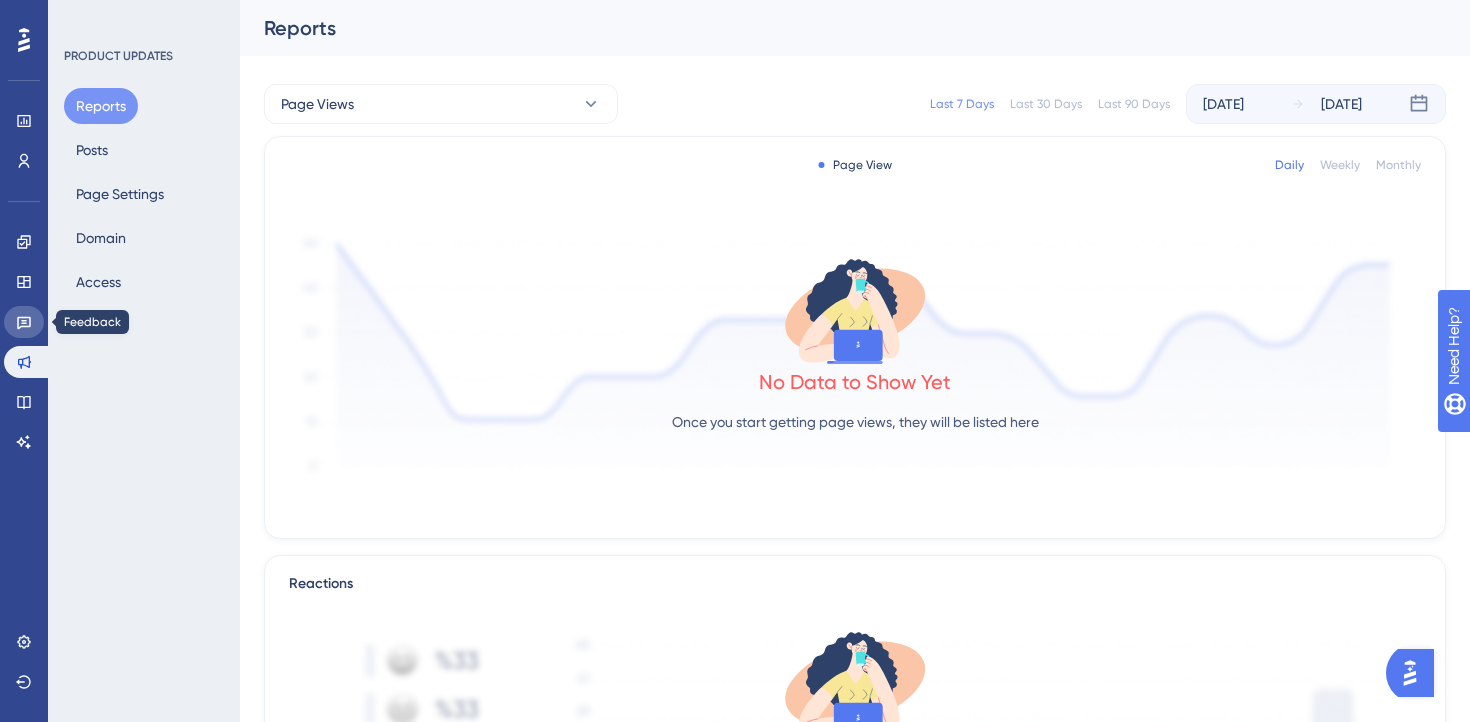 click 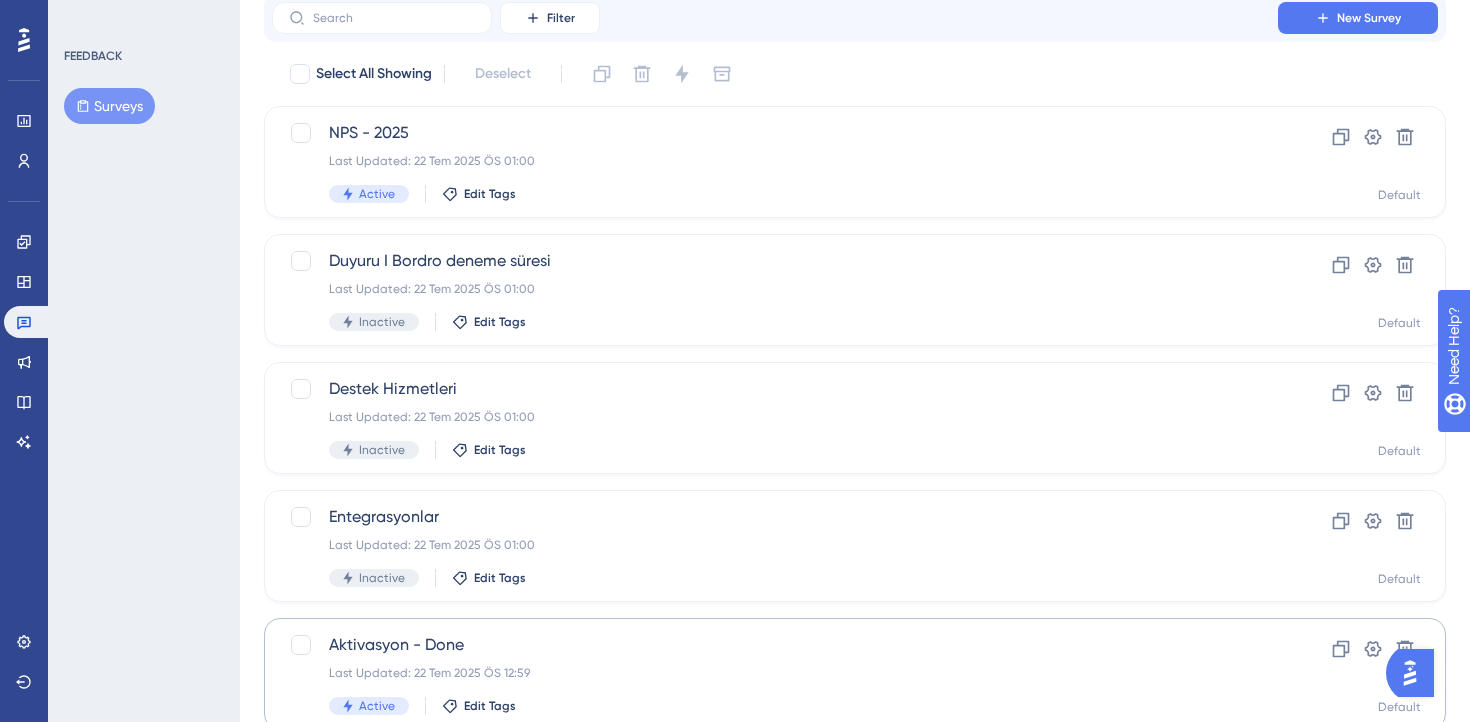 scroll, scrollTop: 0, scrollLeft: 0, axis: both 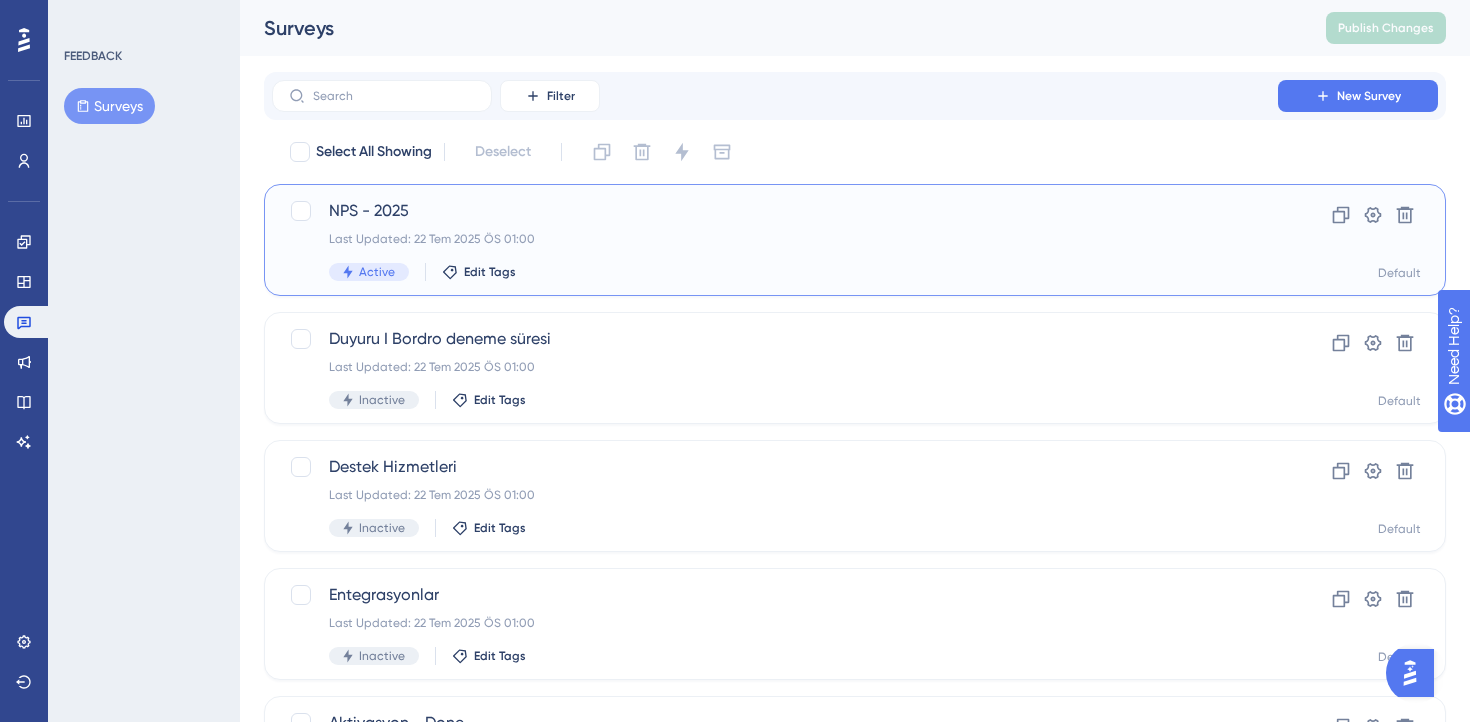 click on "NPS - 2025 Last Updated: 22 Tem 2025 ÖS 01:00 Active Edit Tags" at bounding box center [775, 240] 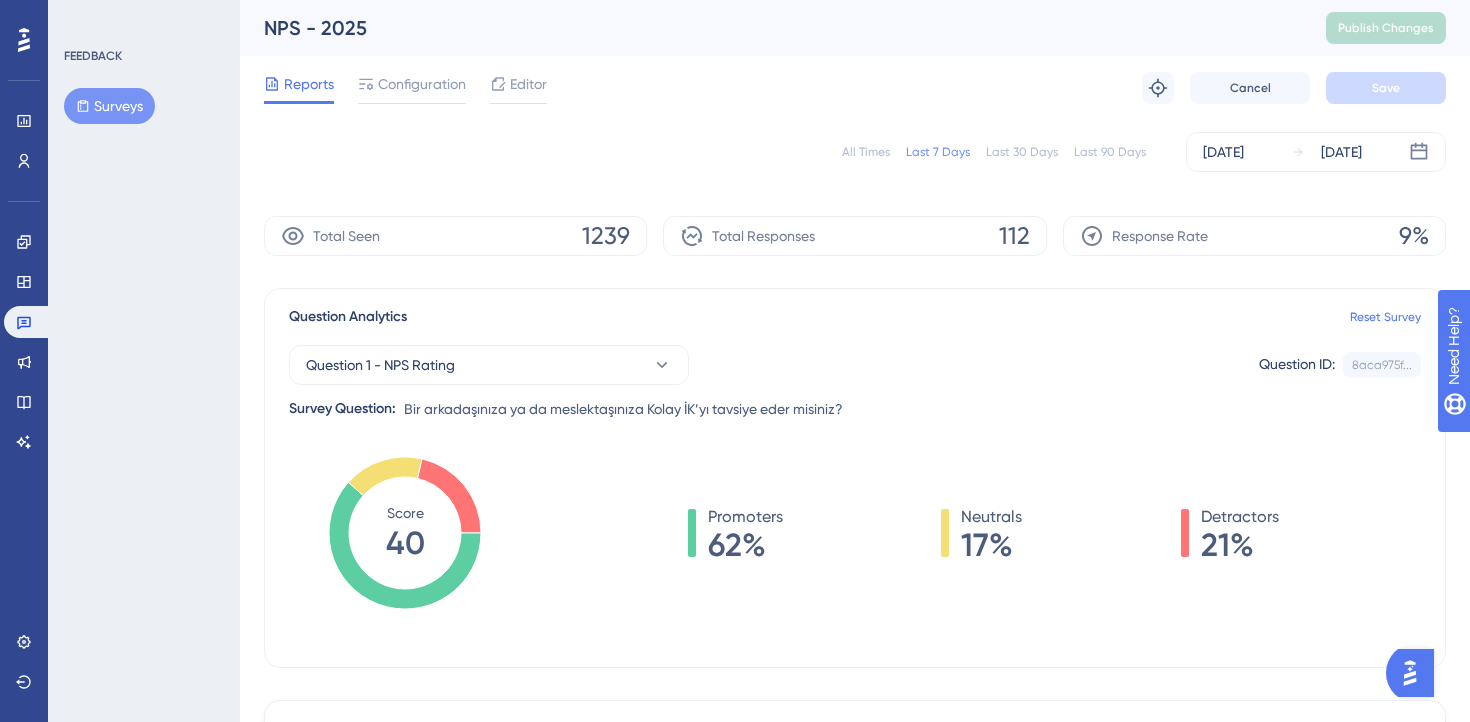 click on "Configuration" at bounding box center (422, 84) 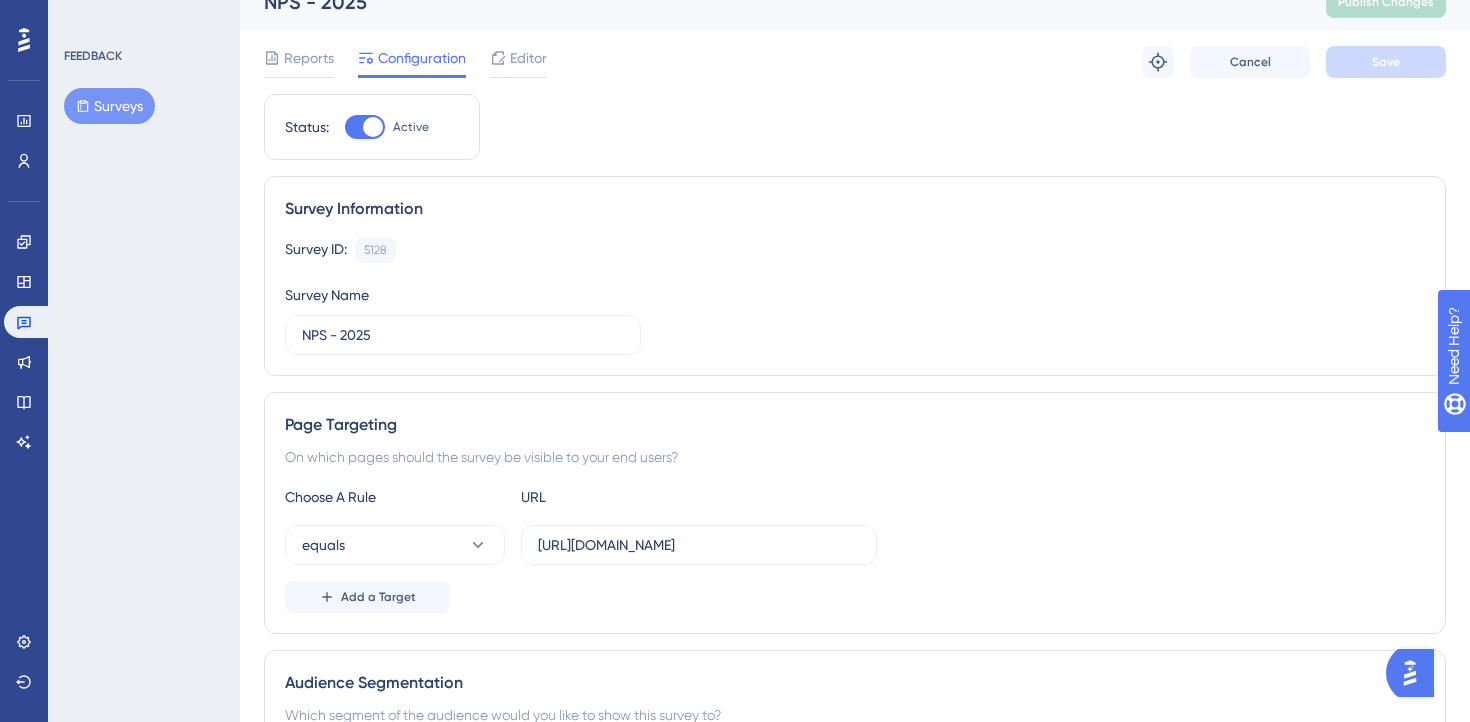 scroll, scrollTop: 0, scrollLeft: 0, axis: both 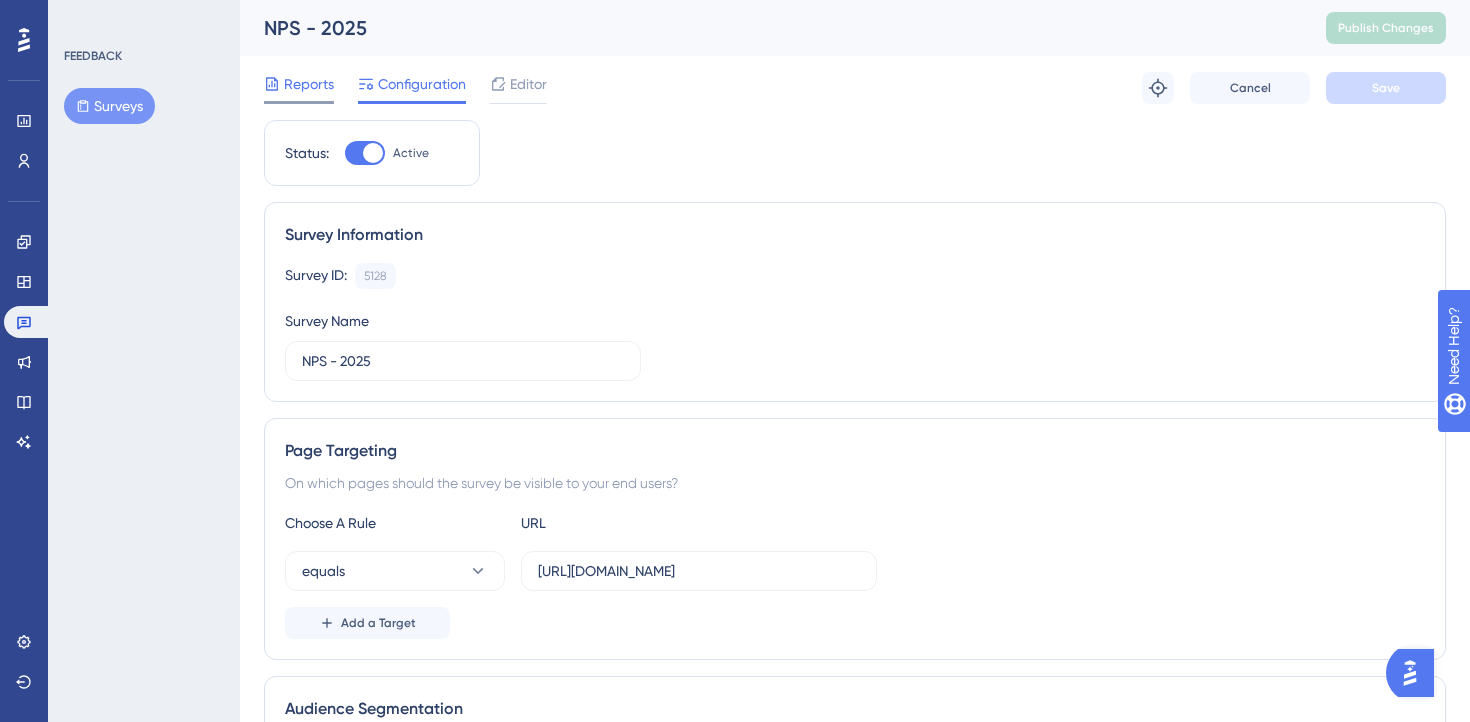 click on "Reports" at bounding box center (309, 84) 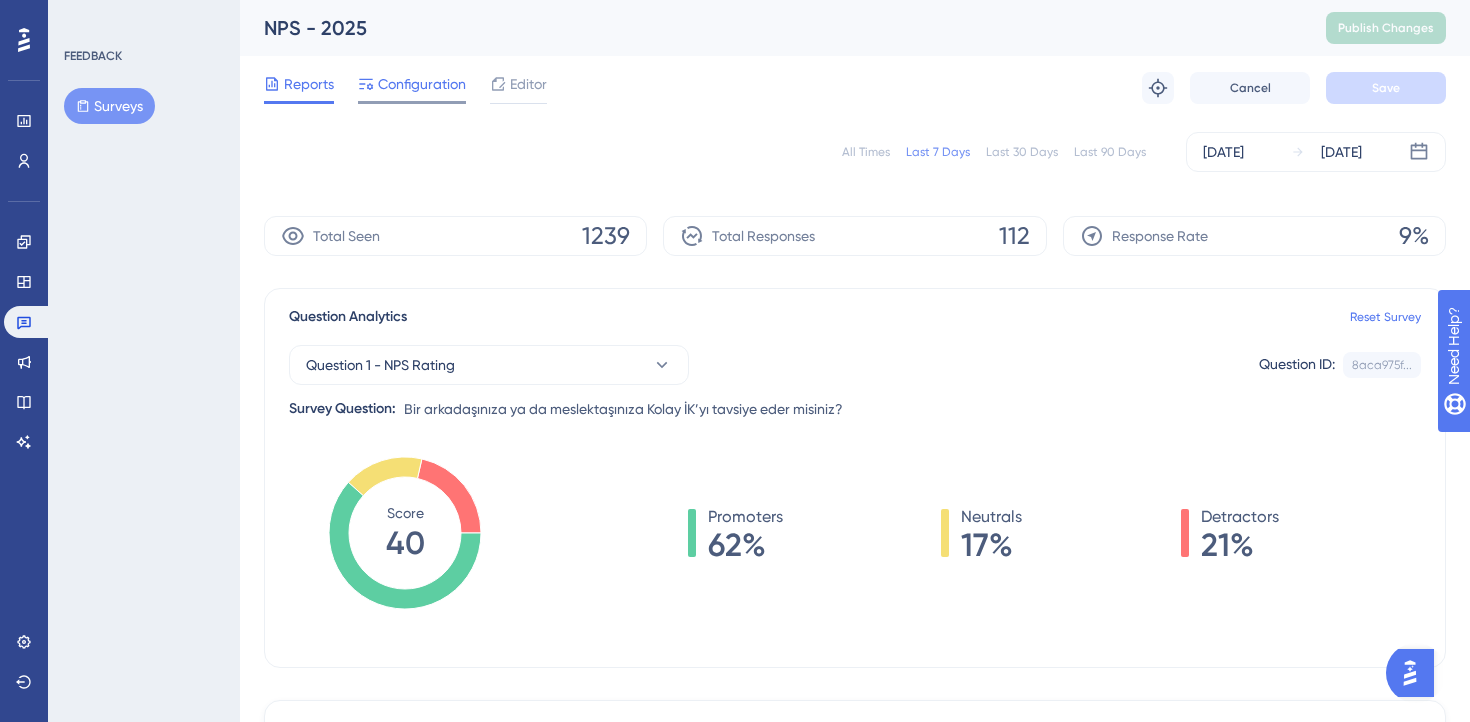 click at bounding box center [412, 102] 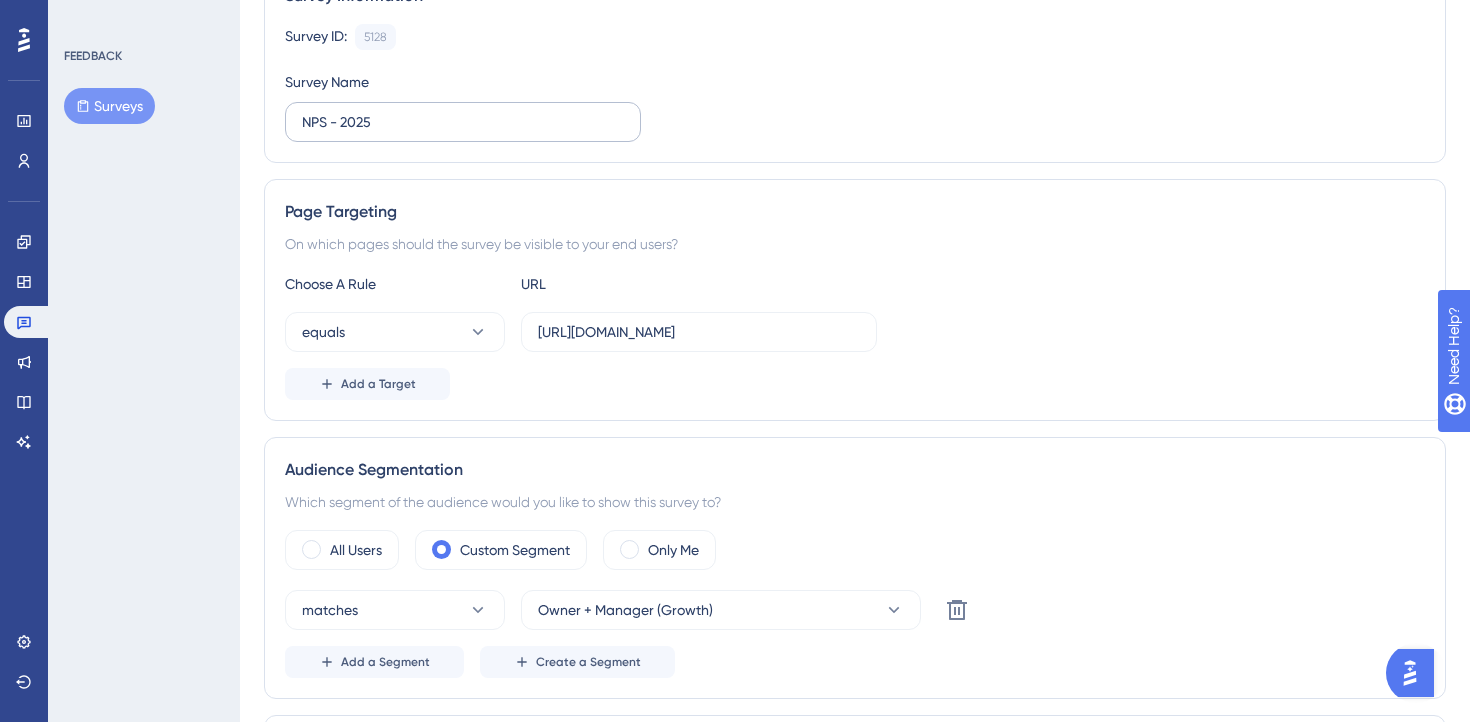 scroll, scrollTop: 0, scrollLeft: 0, axis: both 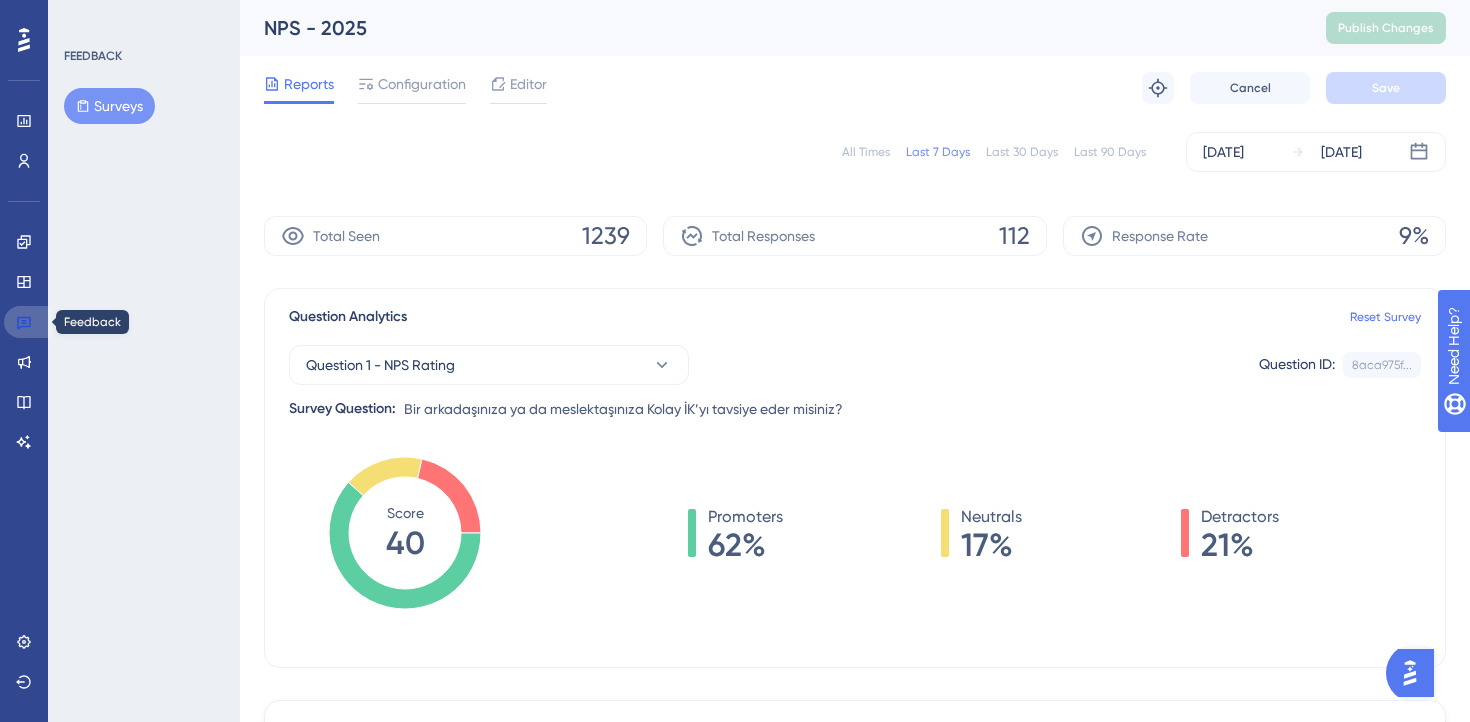 click at bounding box center (28, 322) 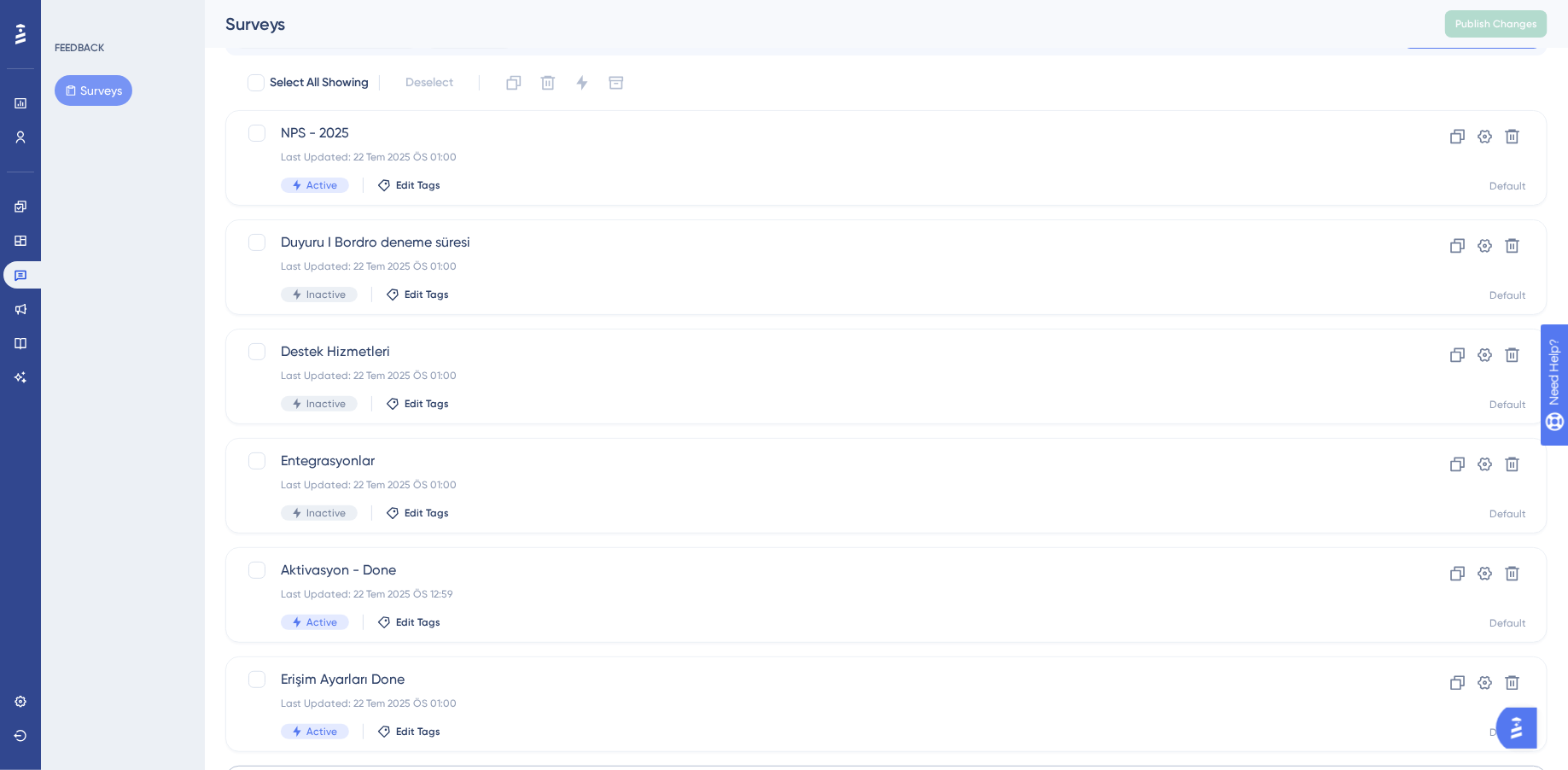 scroll, scrollTop: 0, scrollLeft: 0, axis: both 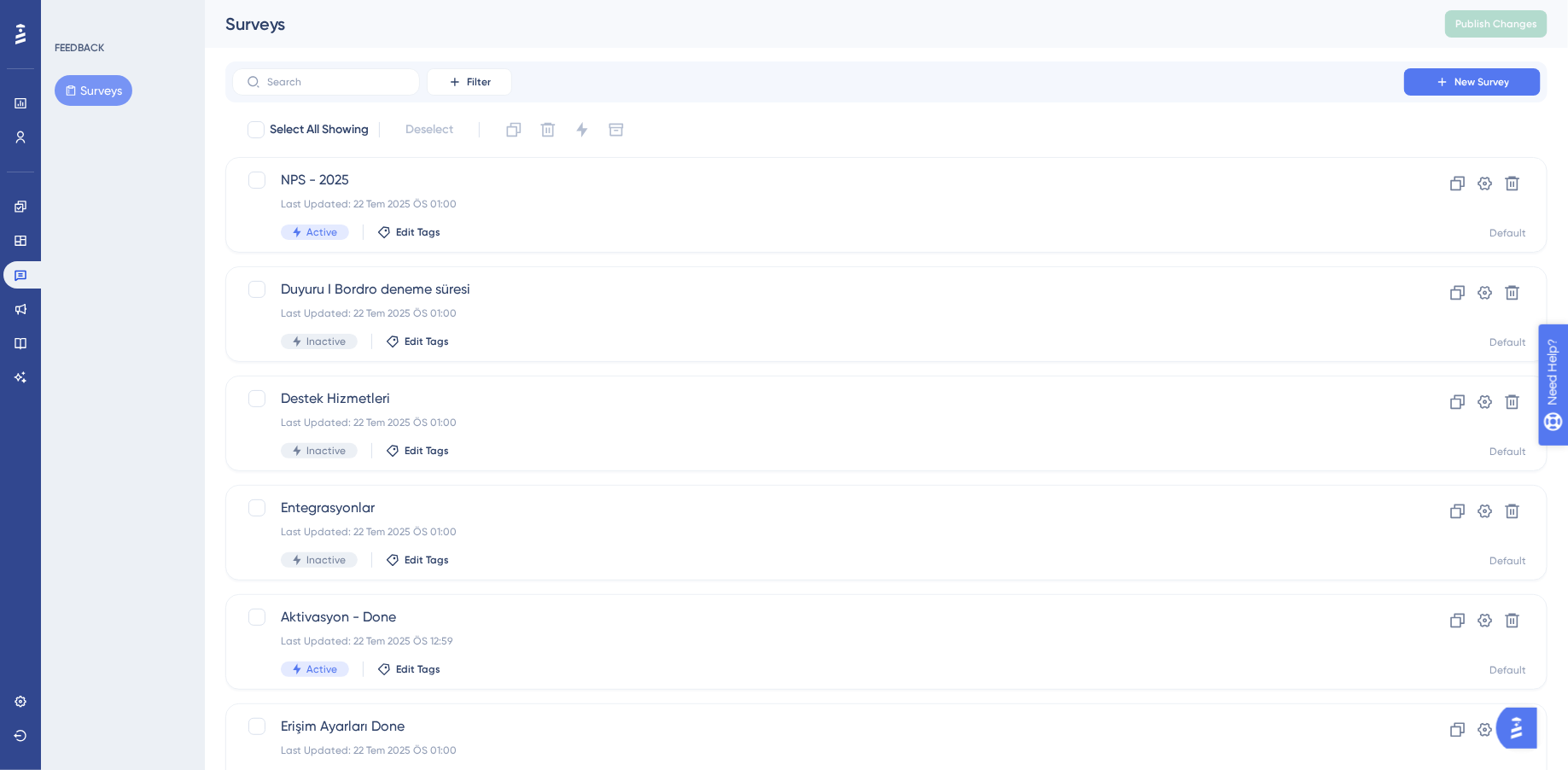 click on "Need Help?" at bounding box center [1599, 459] 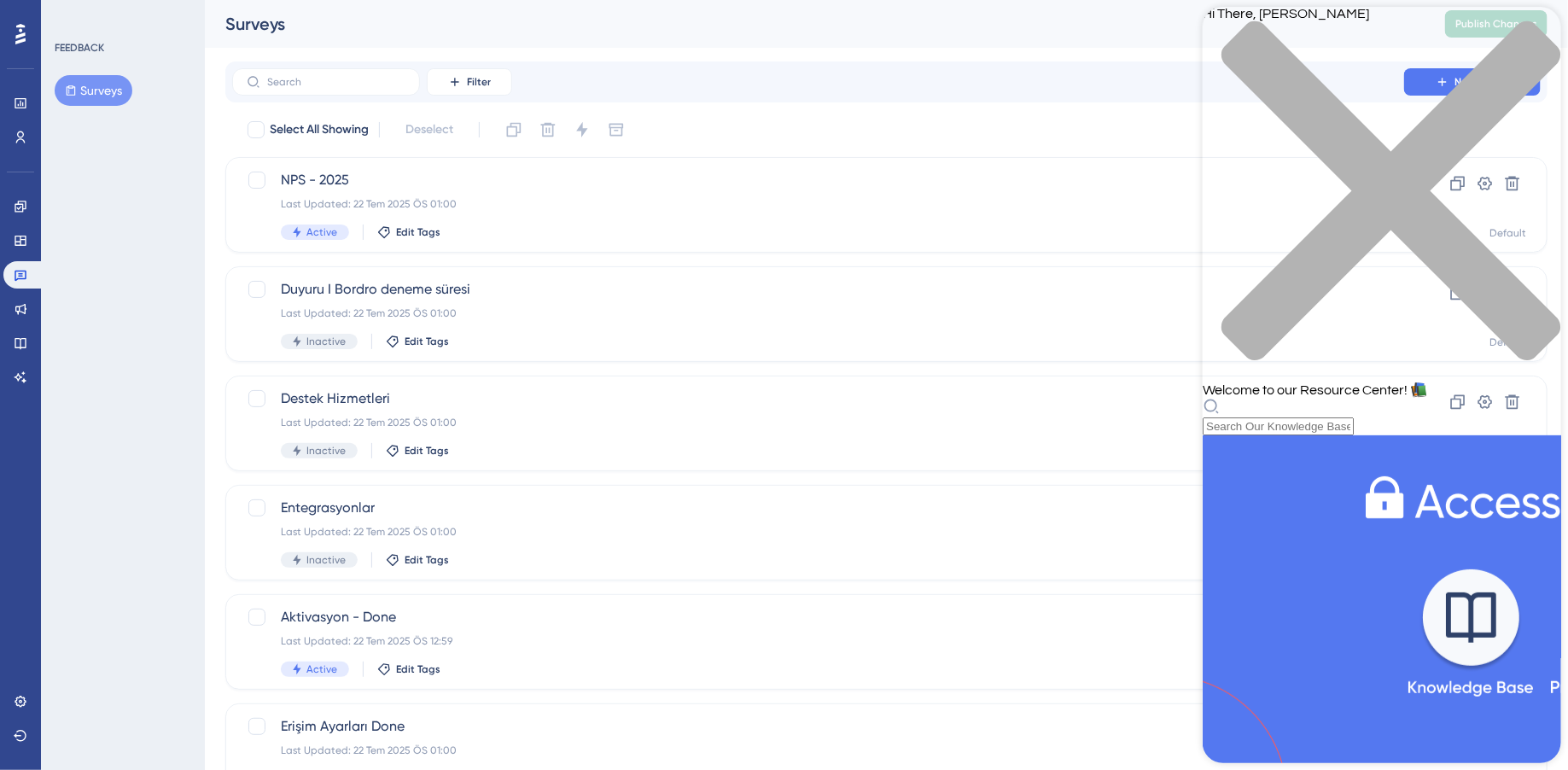 click at bounding box center [1381, 201] 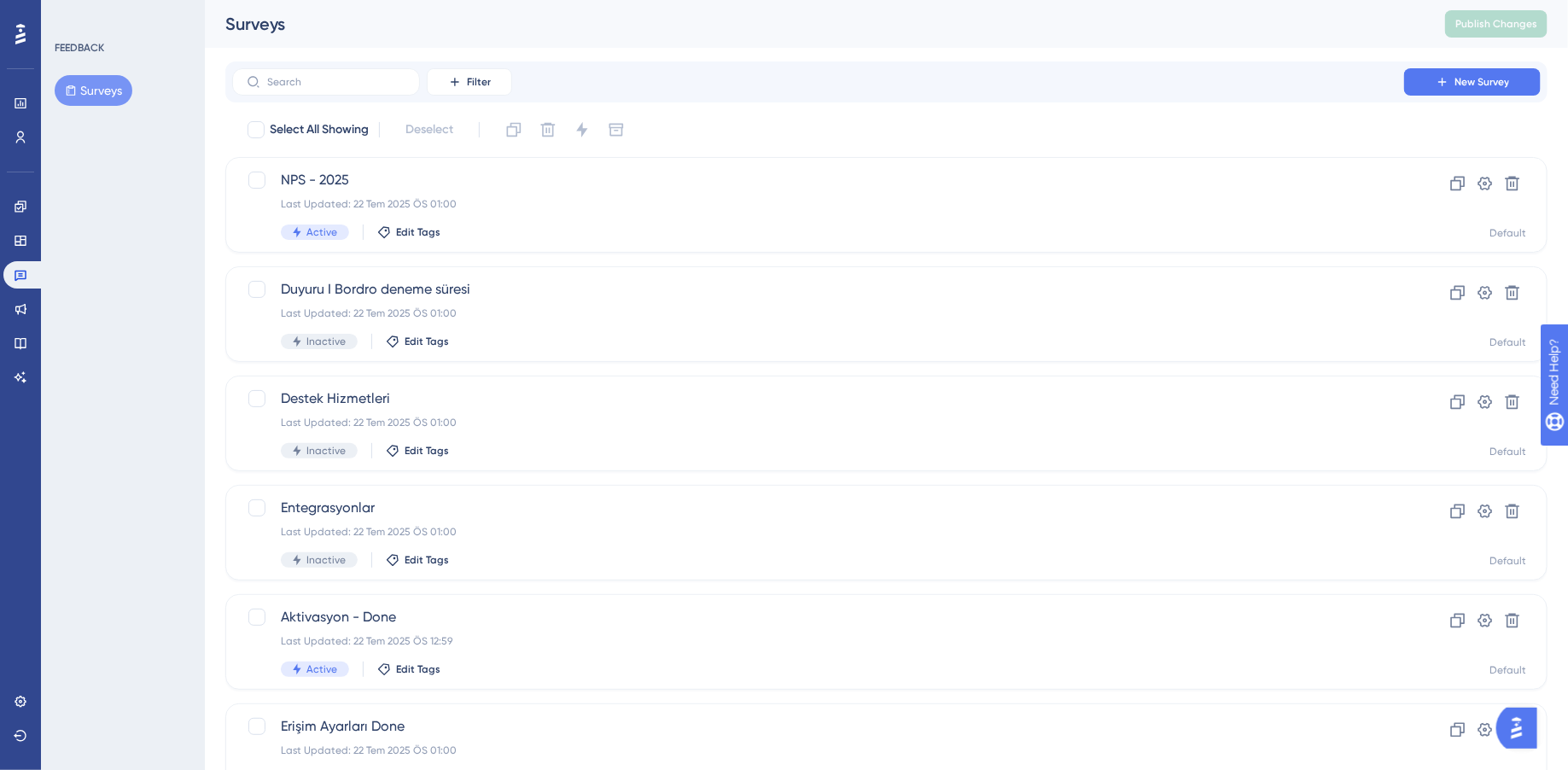 click at bounding box center (1516, 727) 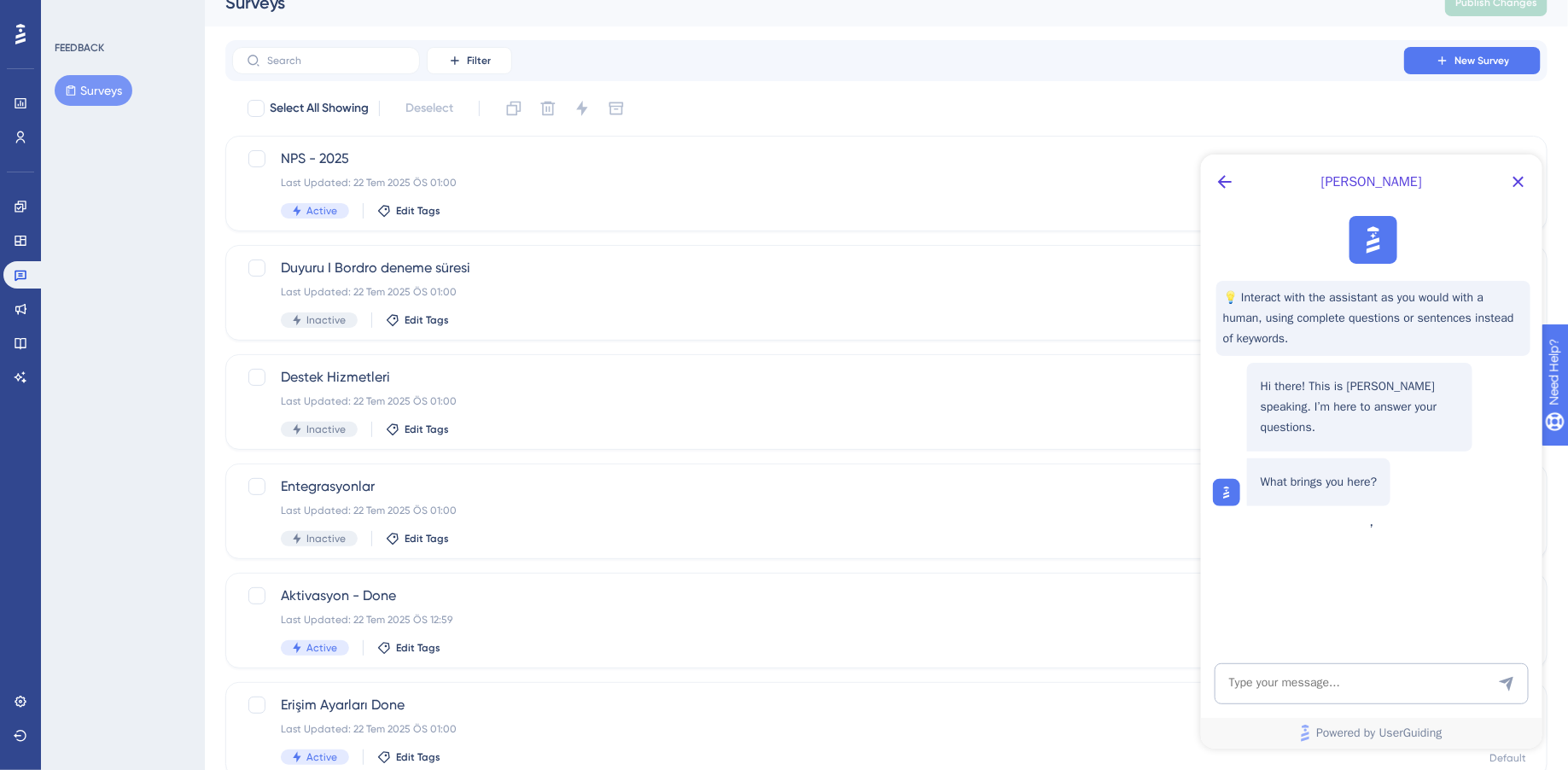 scroll, scrollTop: 0, scrollLeft: 0, axis: both 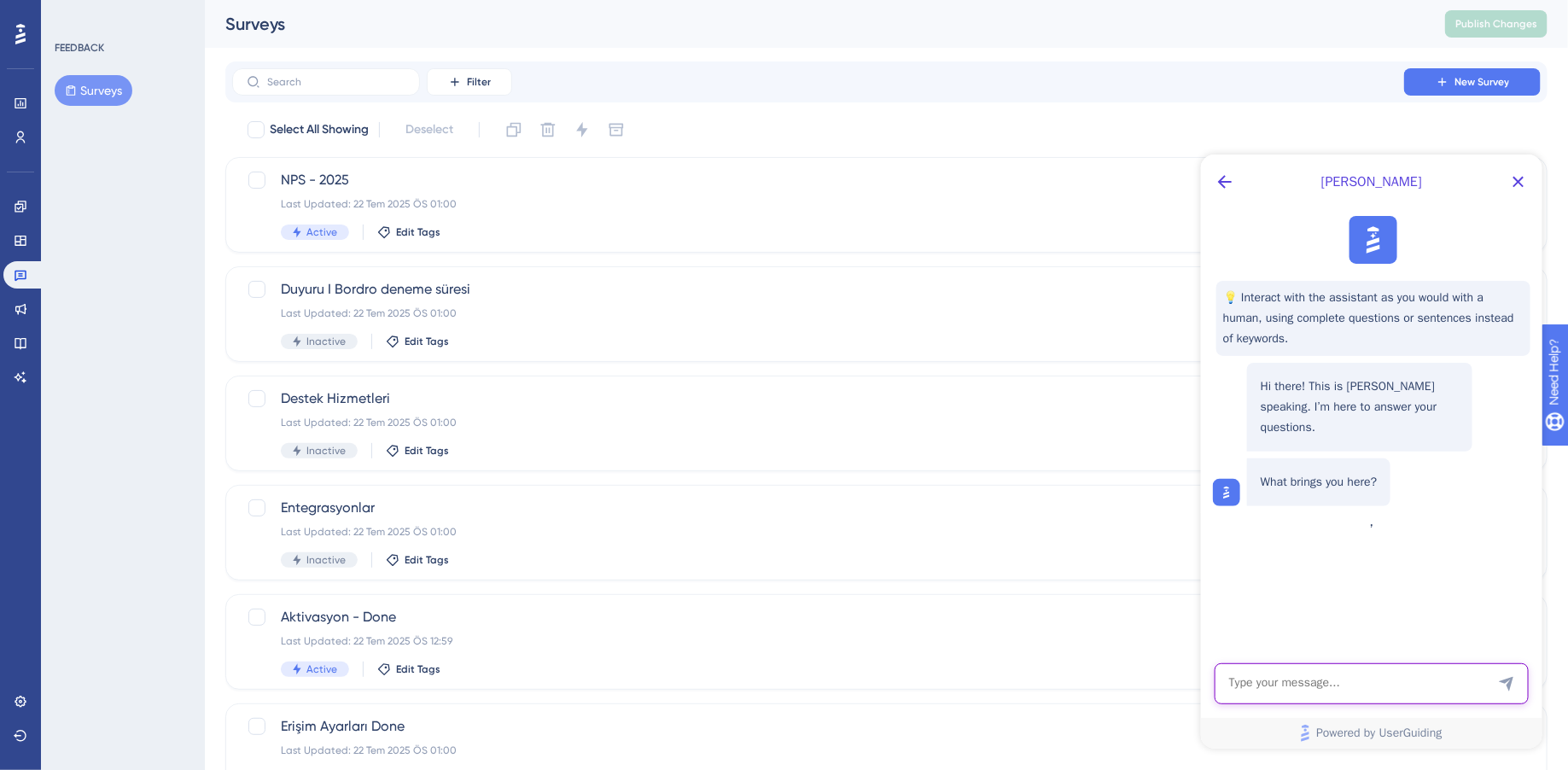 click at bounding box center [1371, 683] 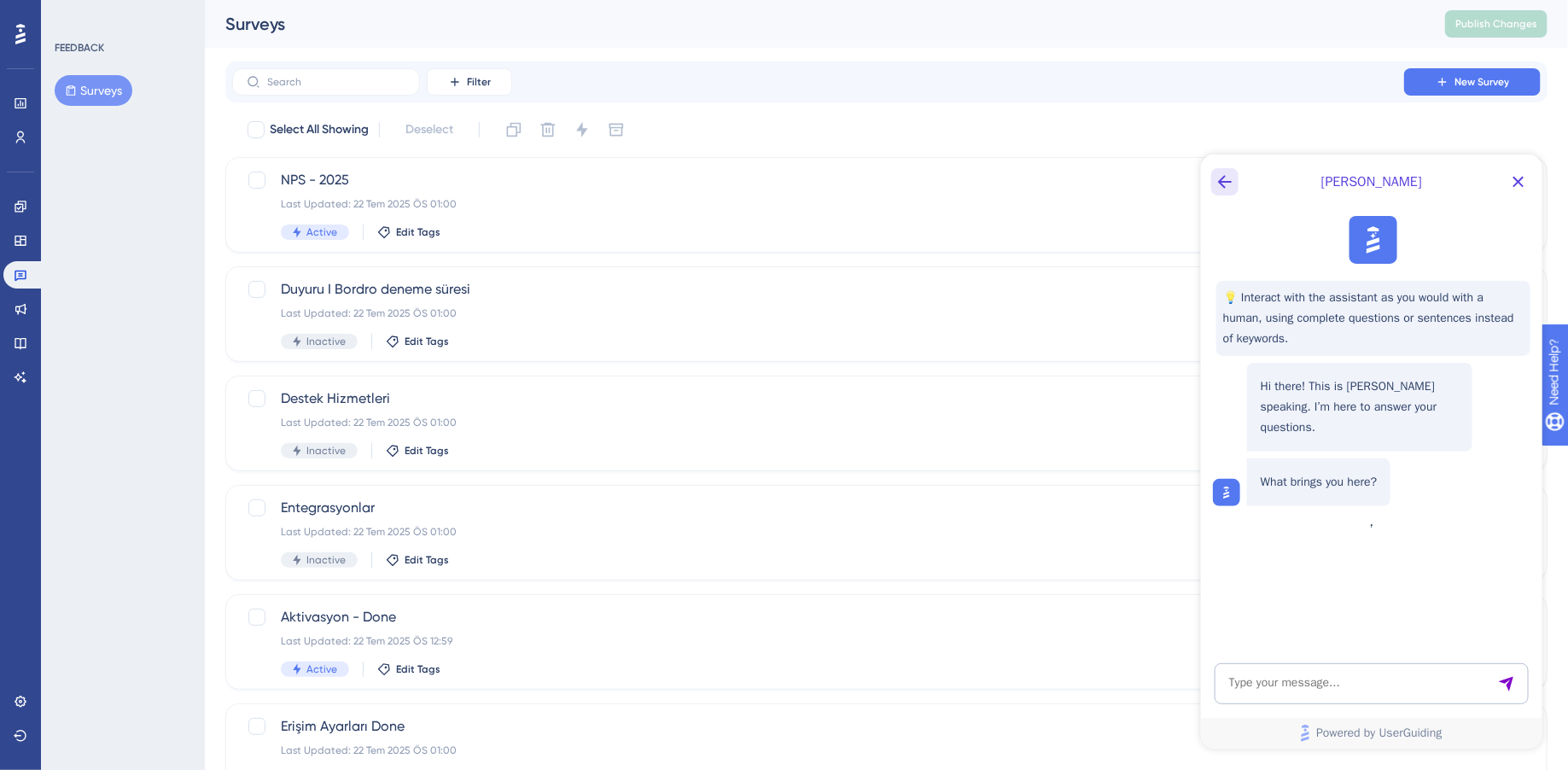 click 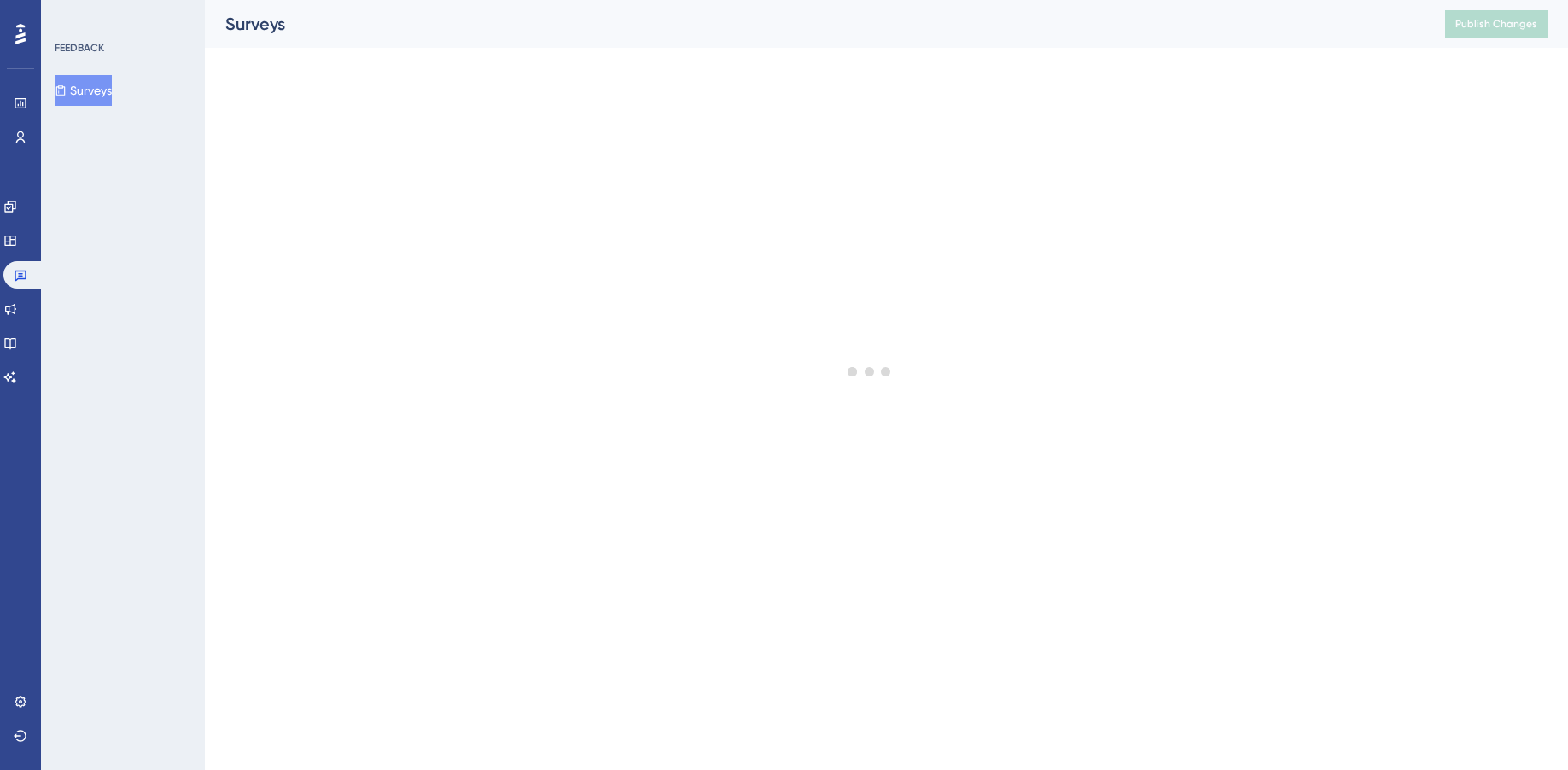 scroll, scrollTop: 0, scrollLeft: 0, axis: both 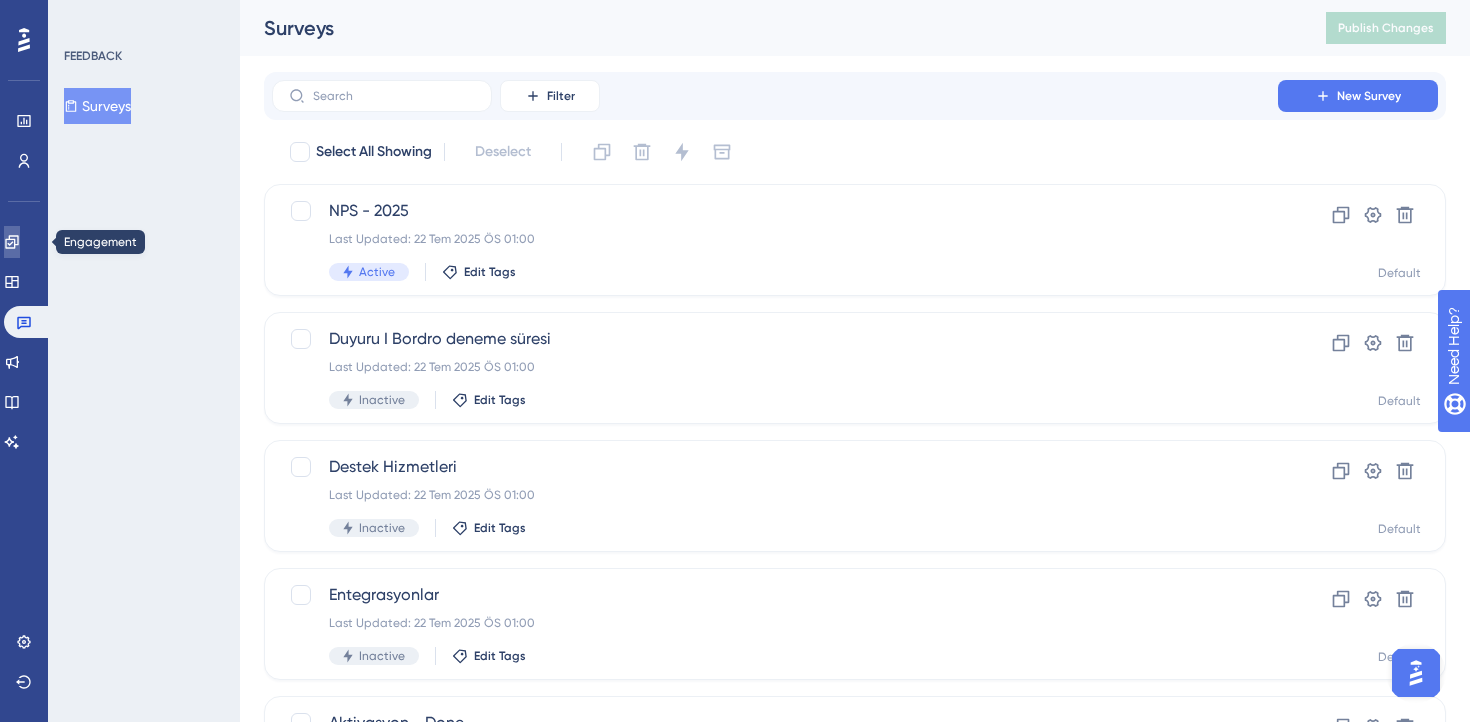 click 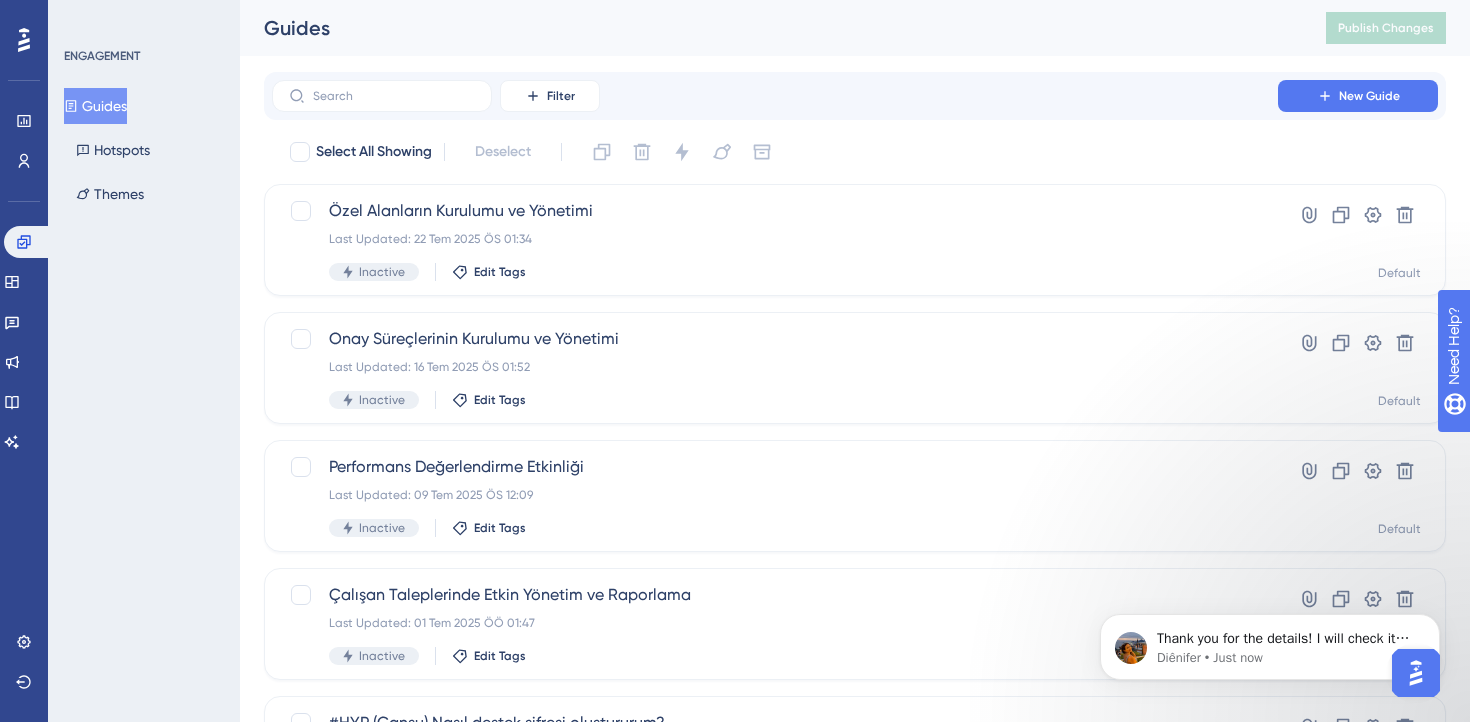 scroll, scrollTop: 0, scrollLeft: 0, axis: both 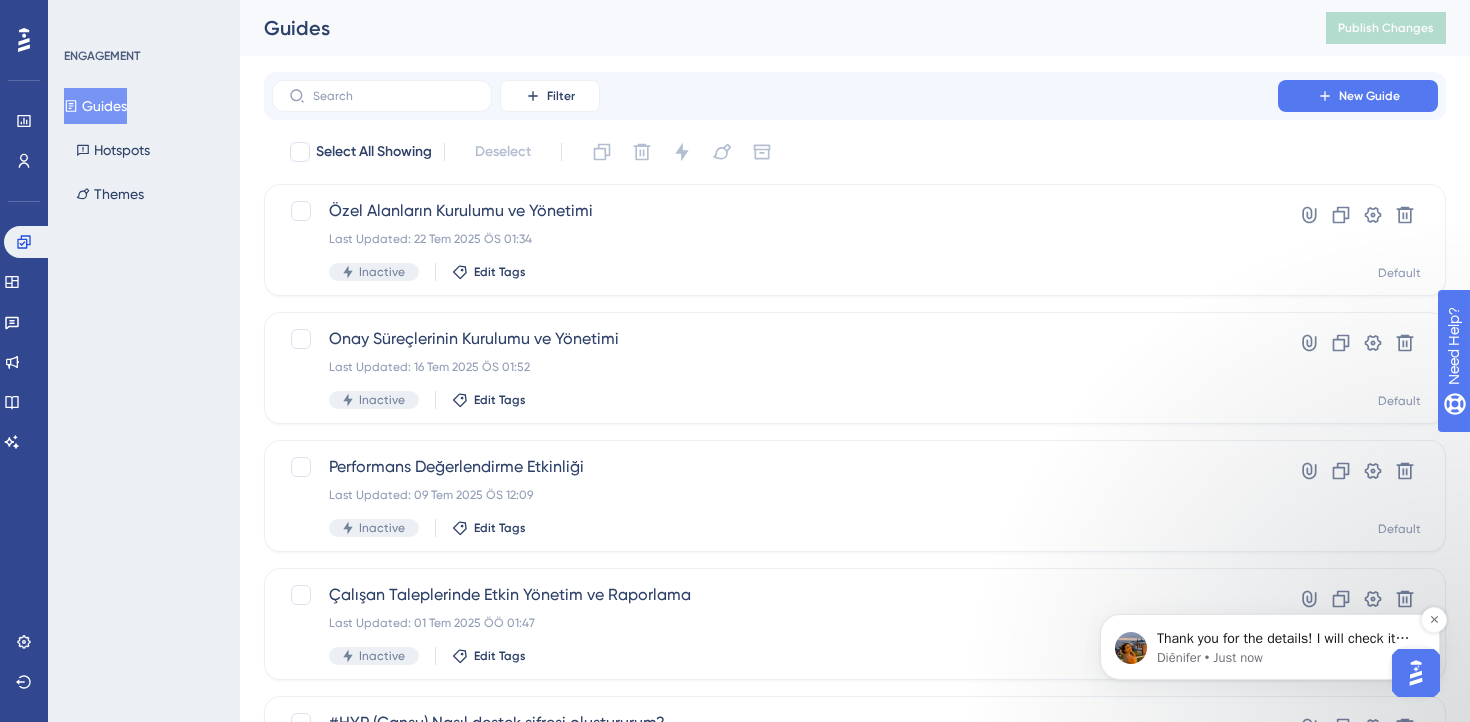 click on "Thank you for the details!   I will check it and will get back to you soon." at bounding box center (1286, 639) 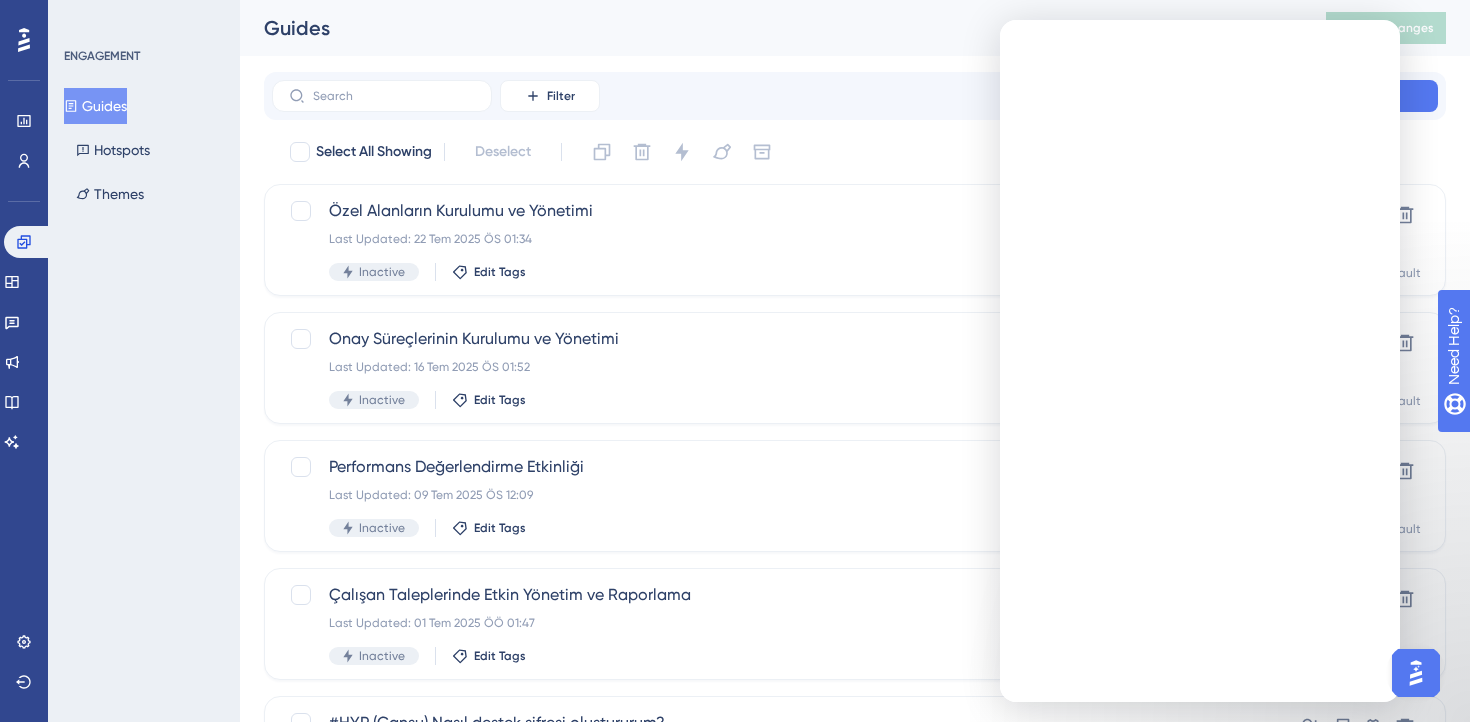 scroll, scrollTop: 0, scrollLeft: 0, axis: both 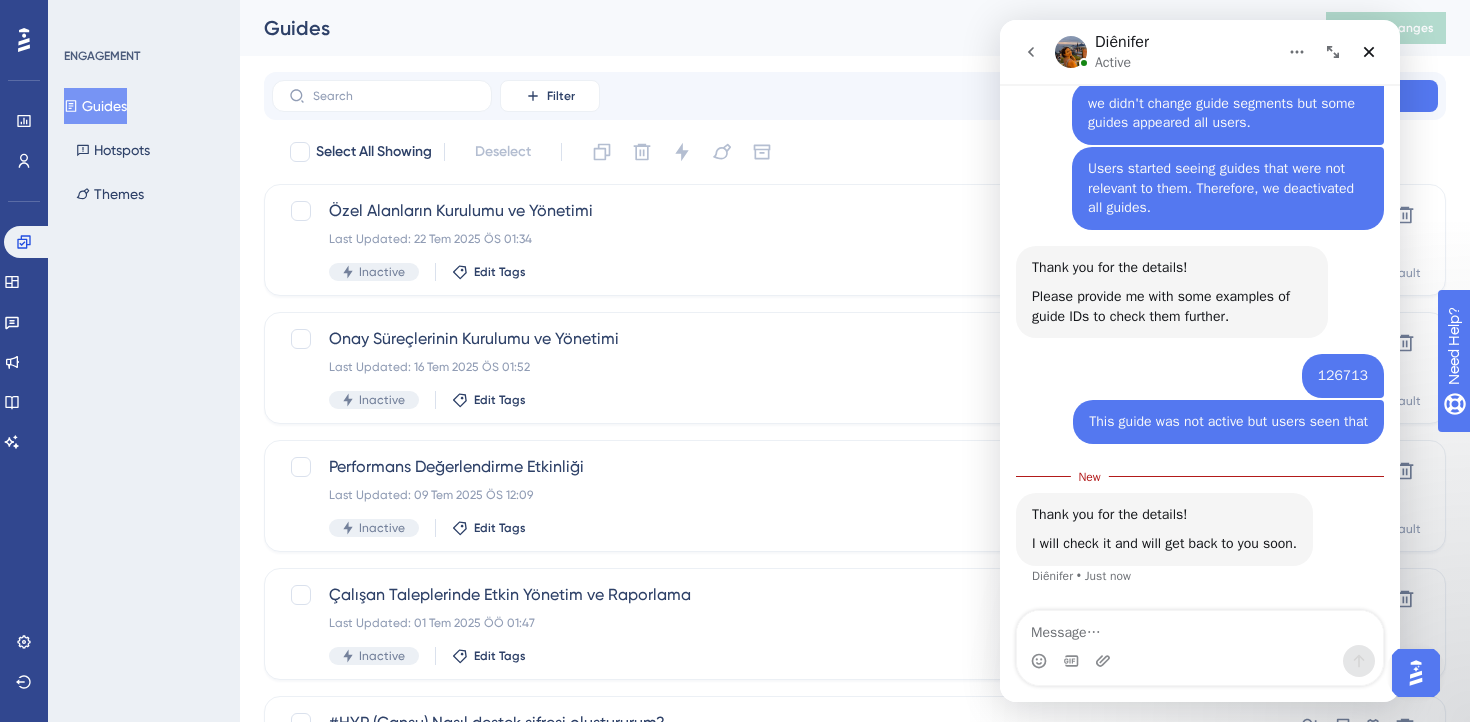 click at bounding box center [1200, 628] 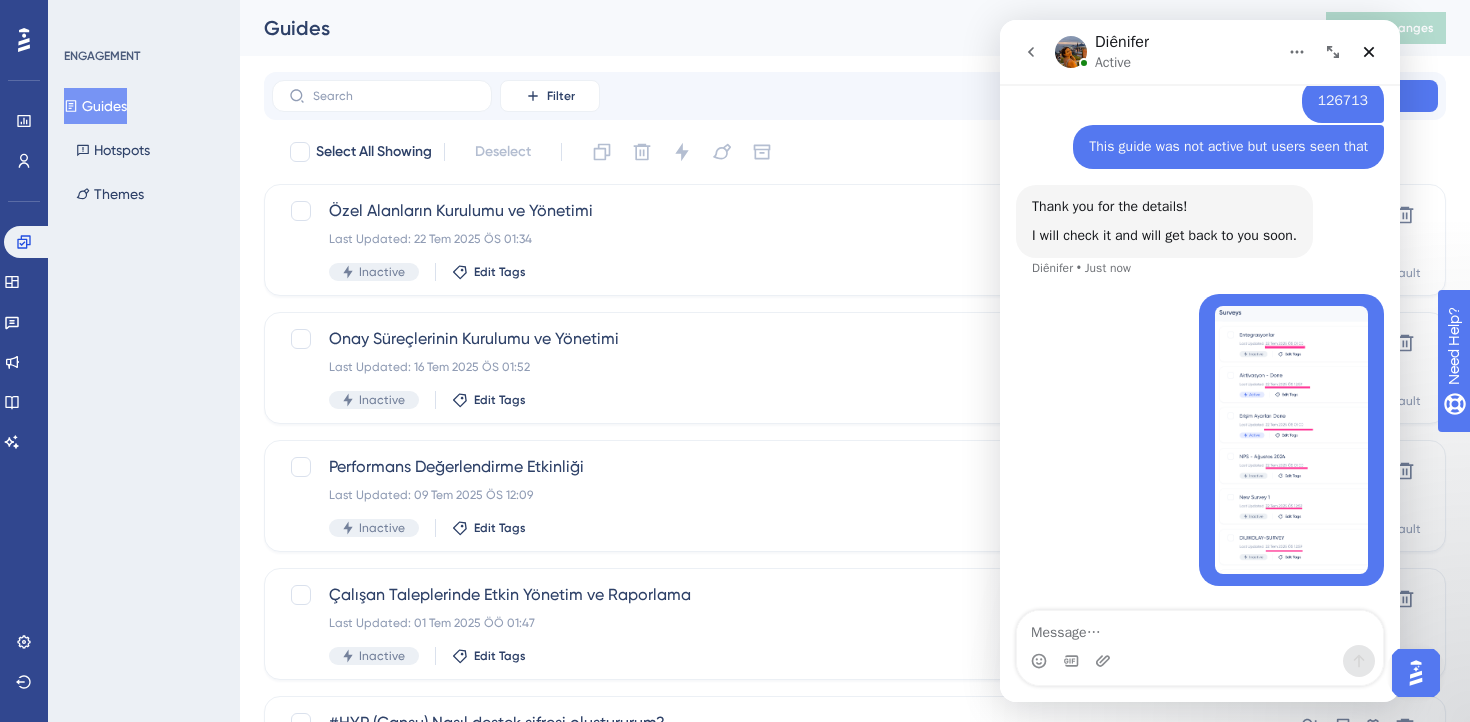 scroll, scrollTop: 1107, scrollLeft: 0, axis: vertical 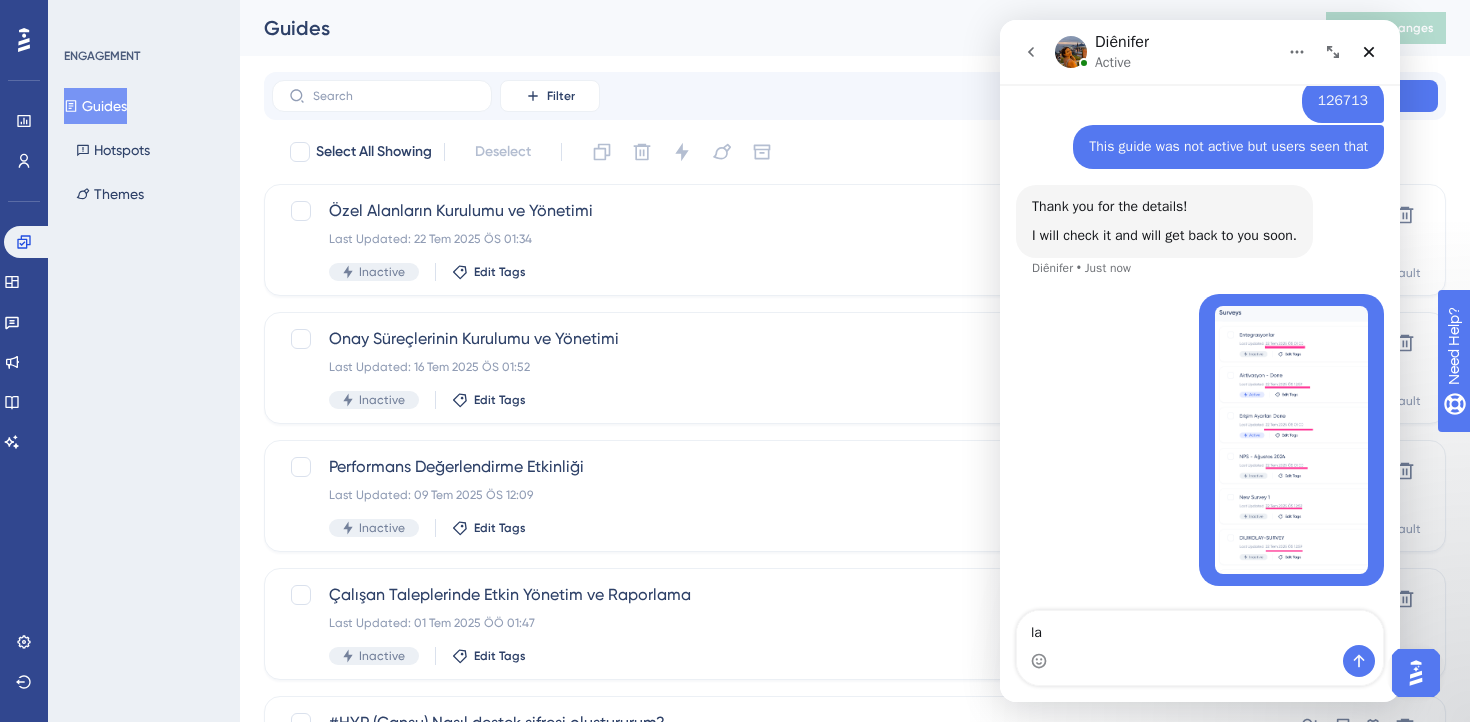 type on "l" 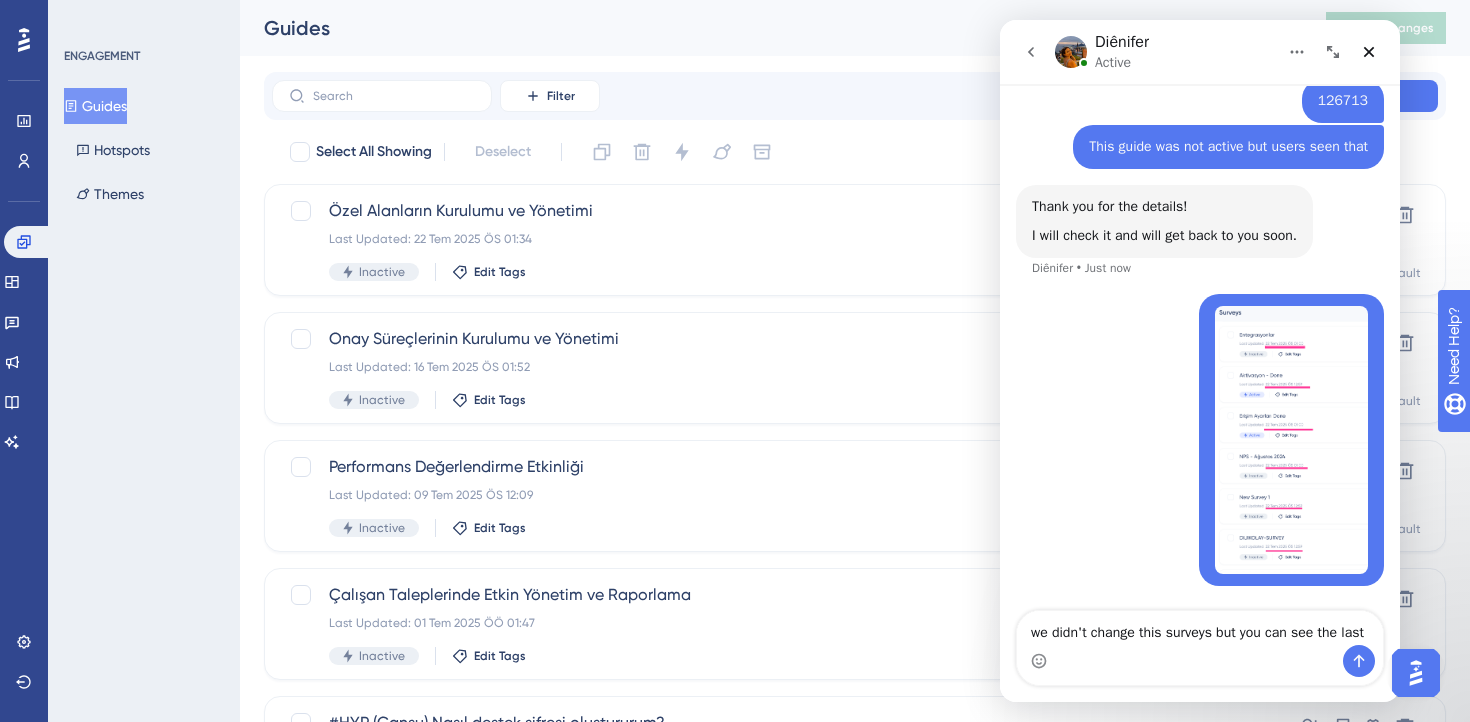 scroll, scrollTop: 1127, scrollLeft: 0, axis: vertical 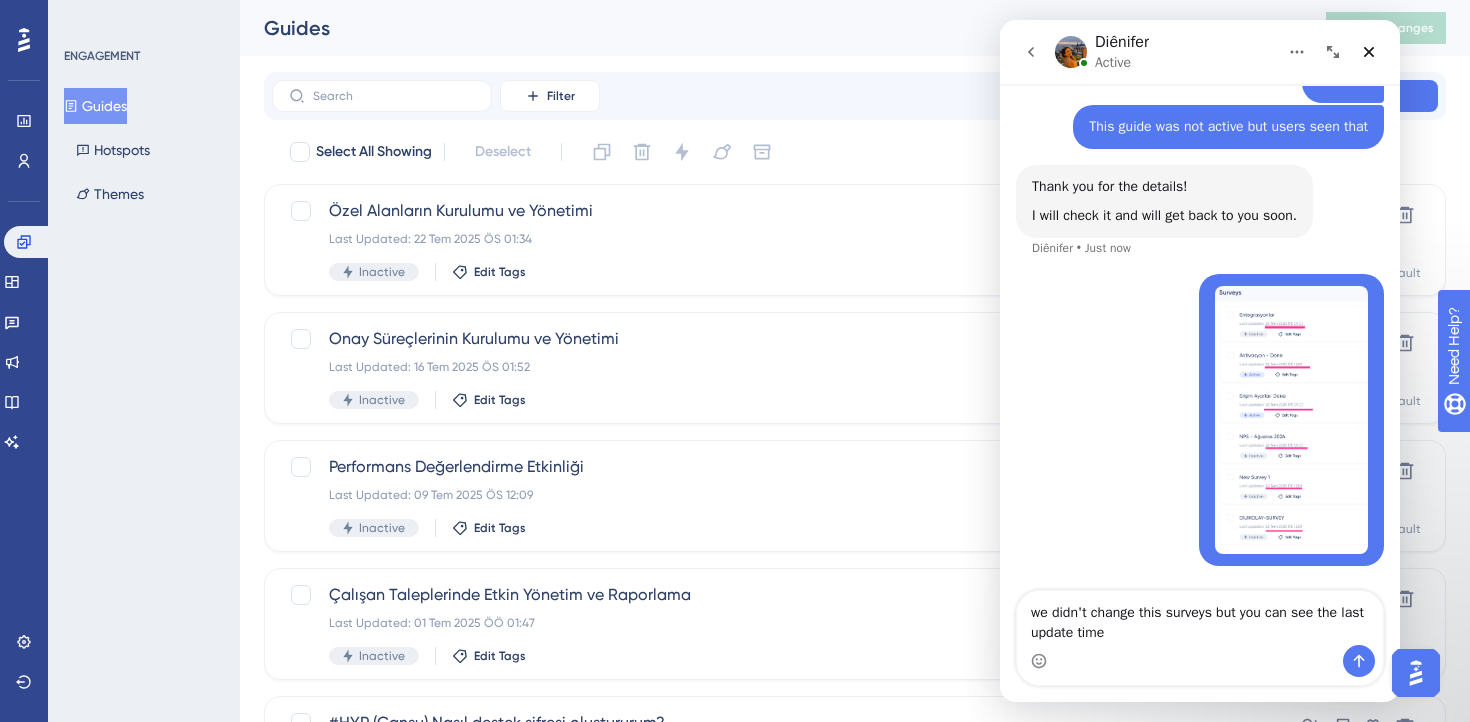 type on "we didn't change this surveys but you can see the last update times" 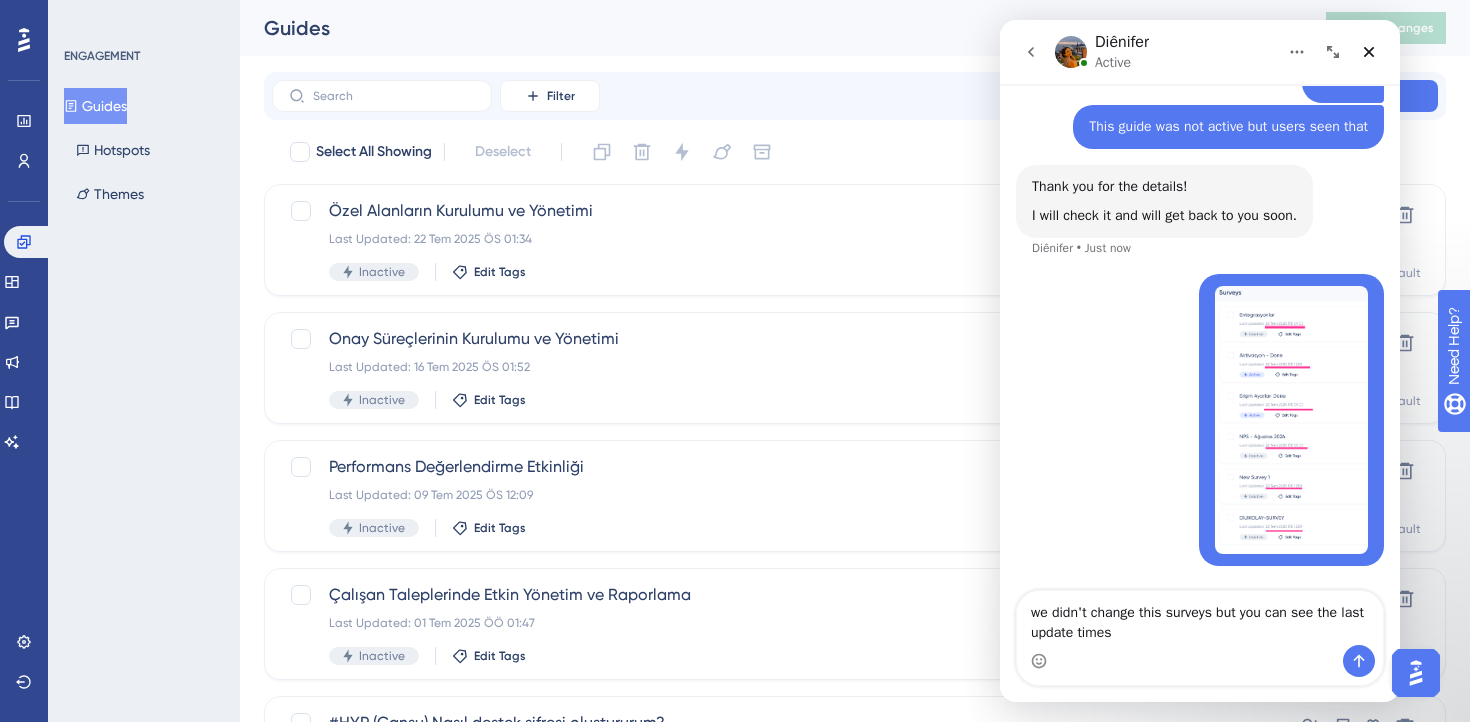 type 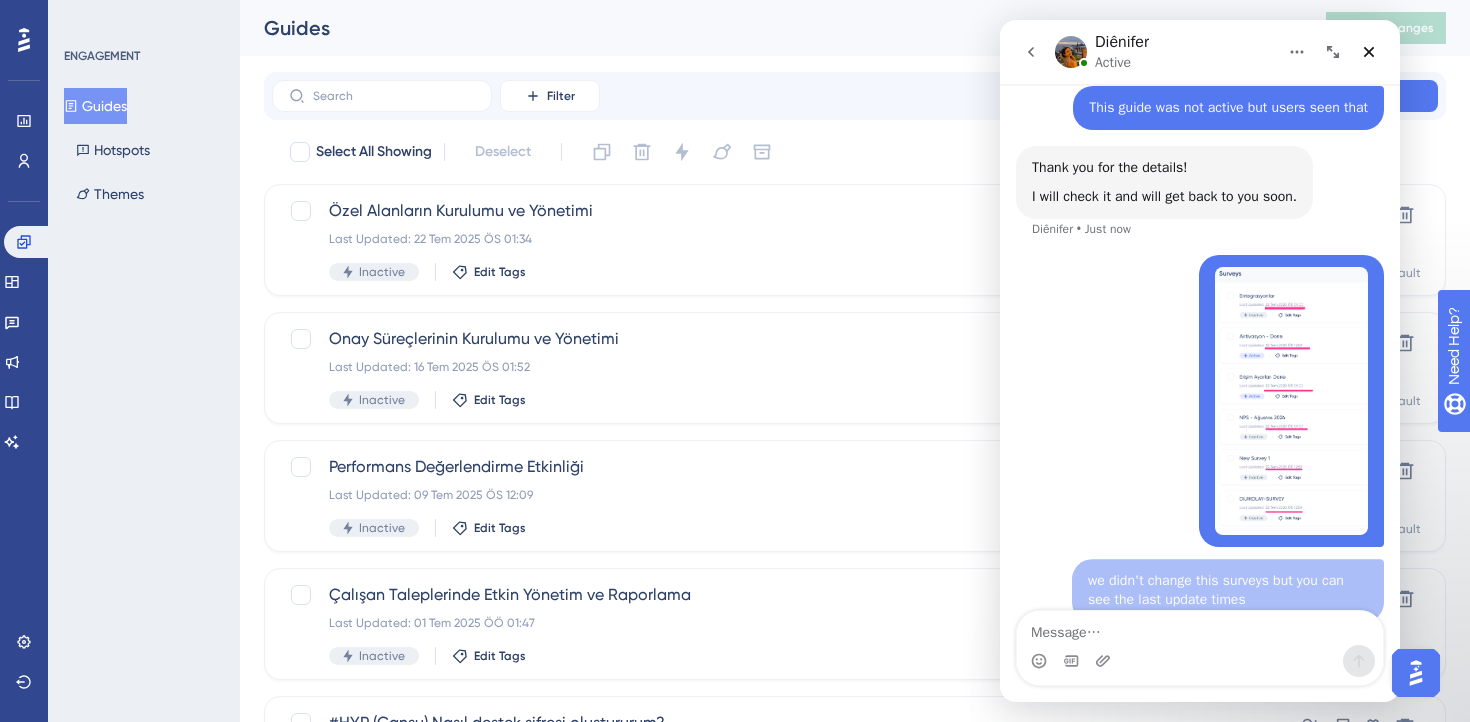 scroll, scrollTop: 1172, scrollLeft: 0, axis: vertical 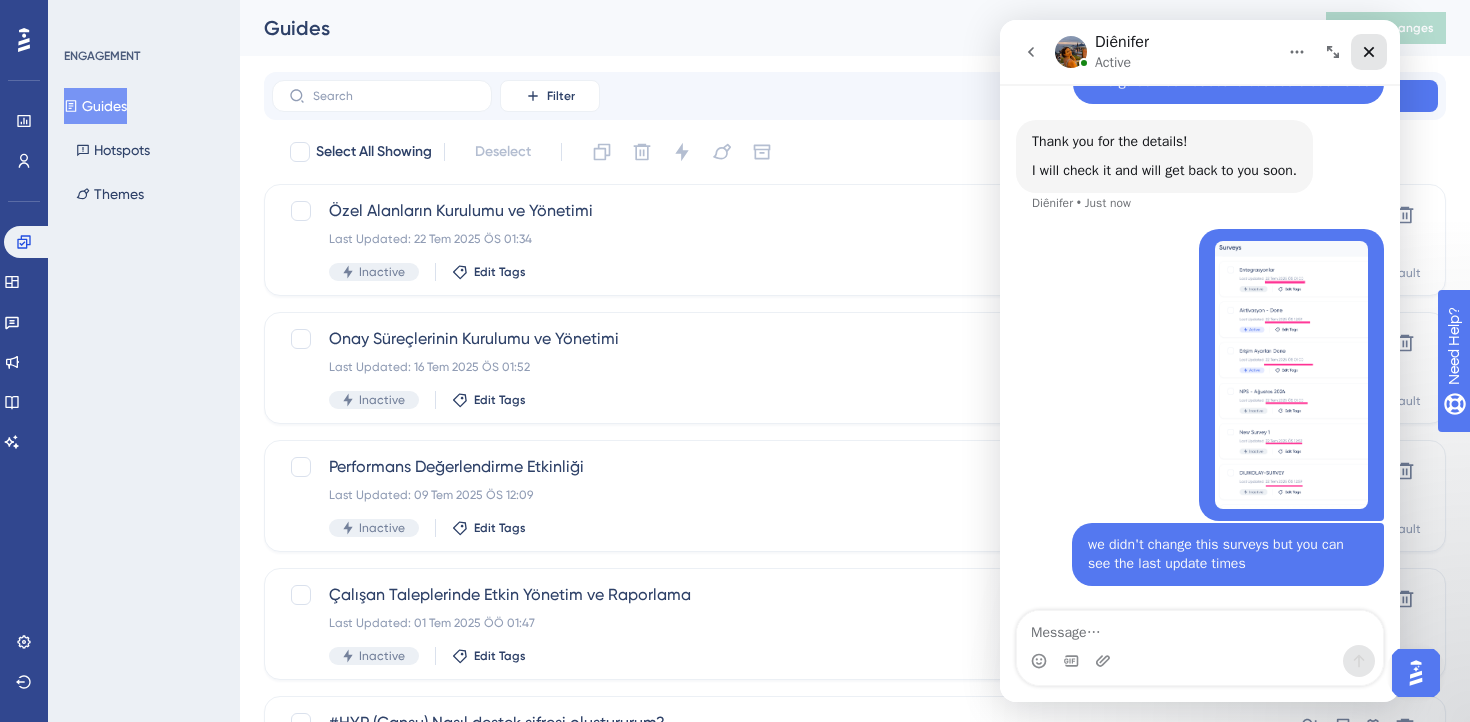 click at bounding box center (1369, 52) 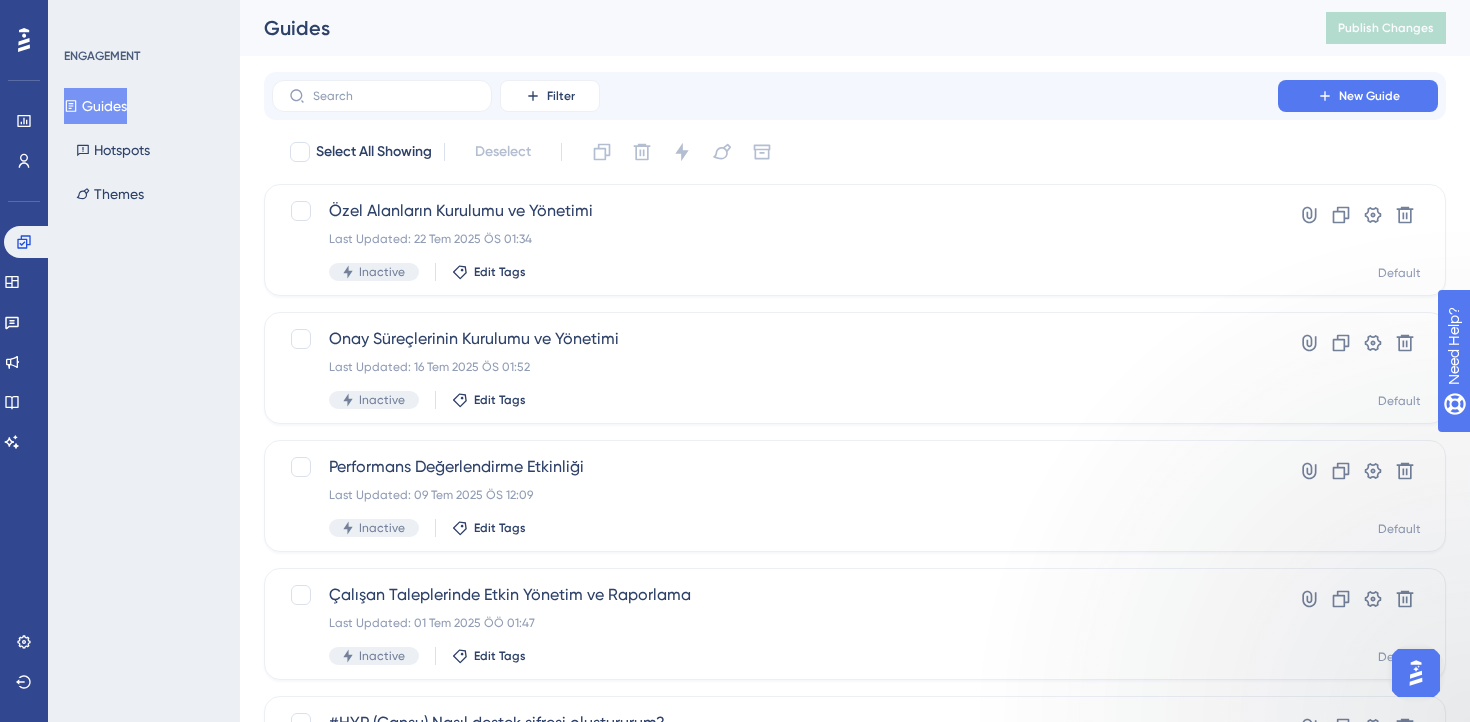 scroll, scrollTop: 0, scrollLeft: 0, axis: both 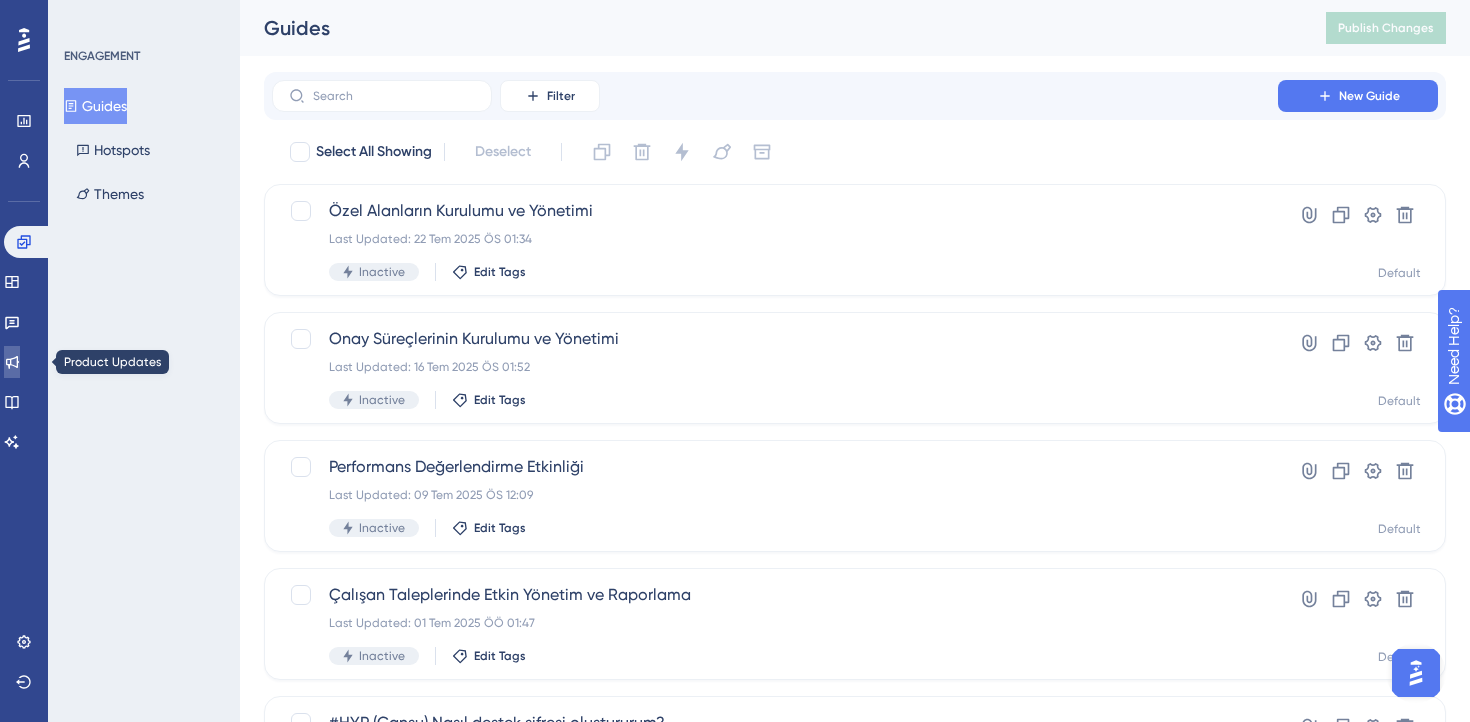 click at bounding box center [12, 362] 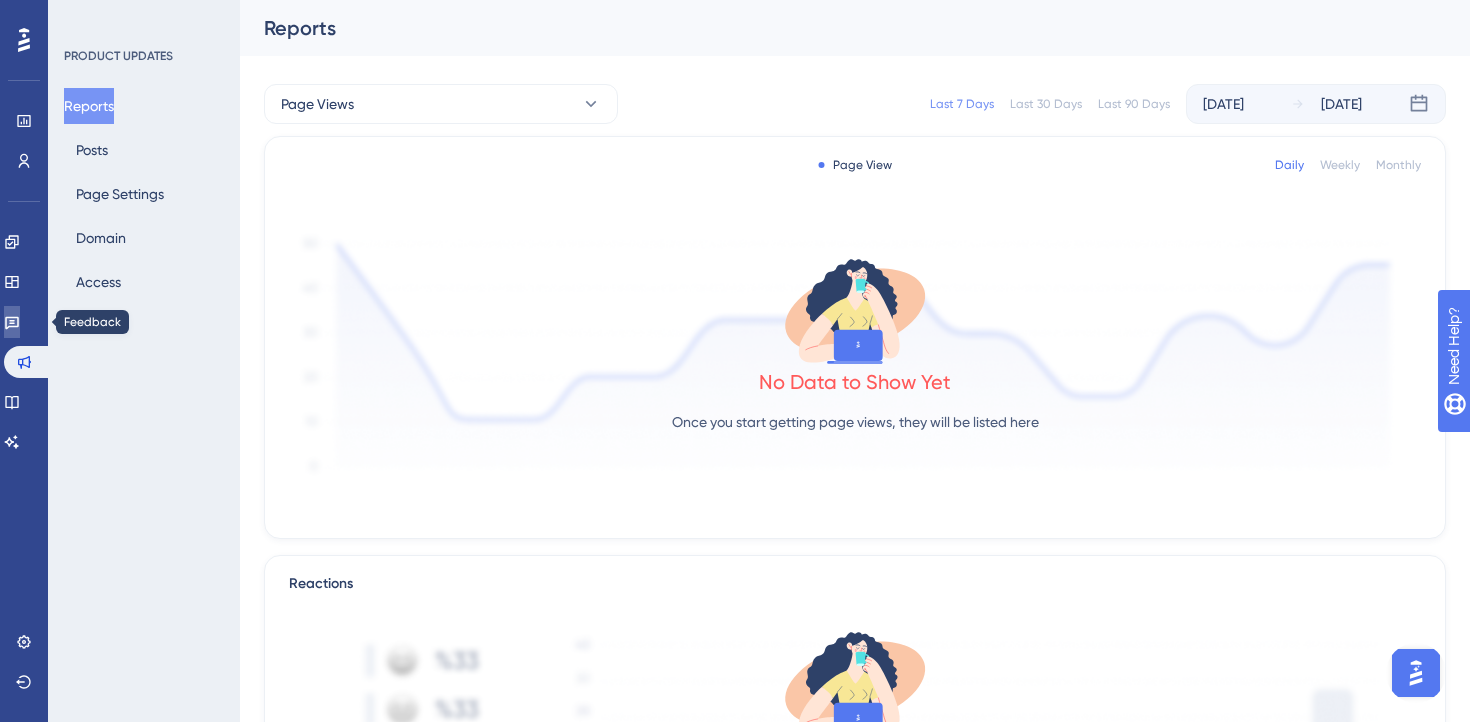 click at bounding box center (12, 322) 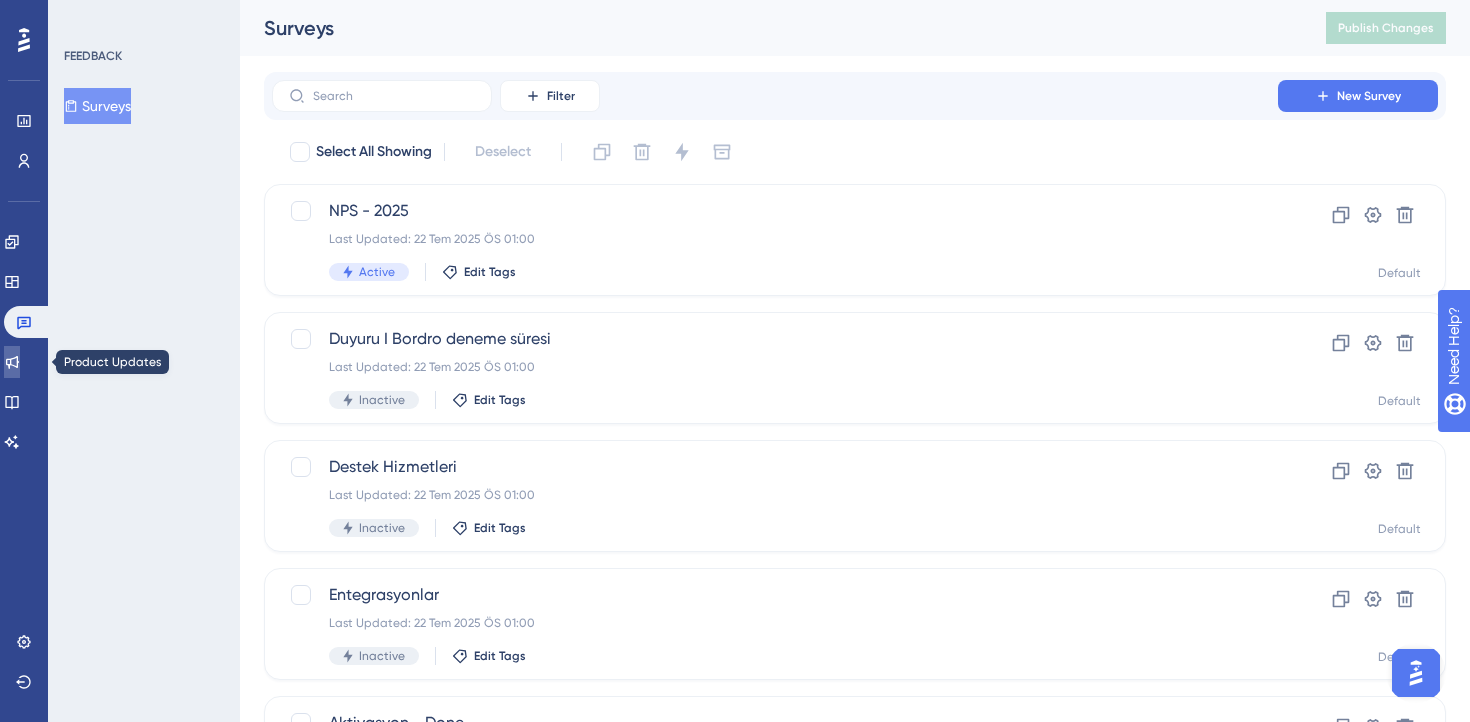 click at bounding box center (12, 362) 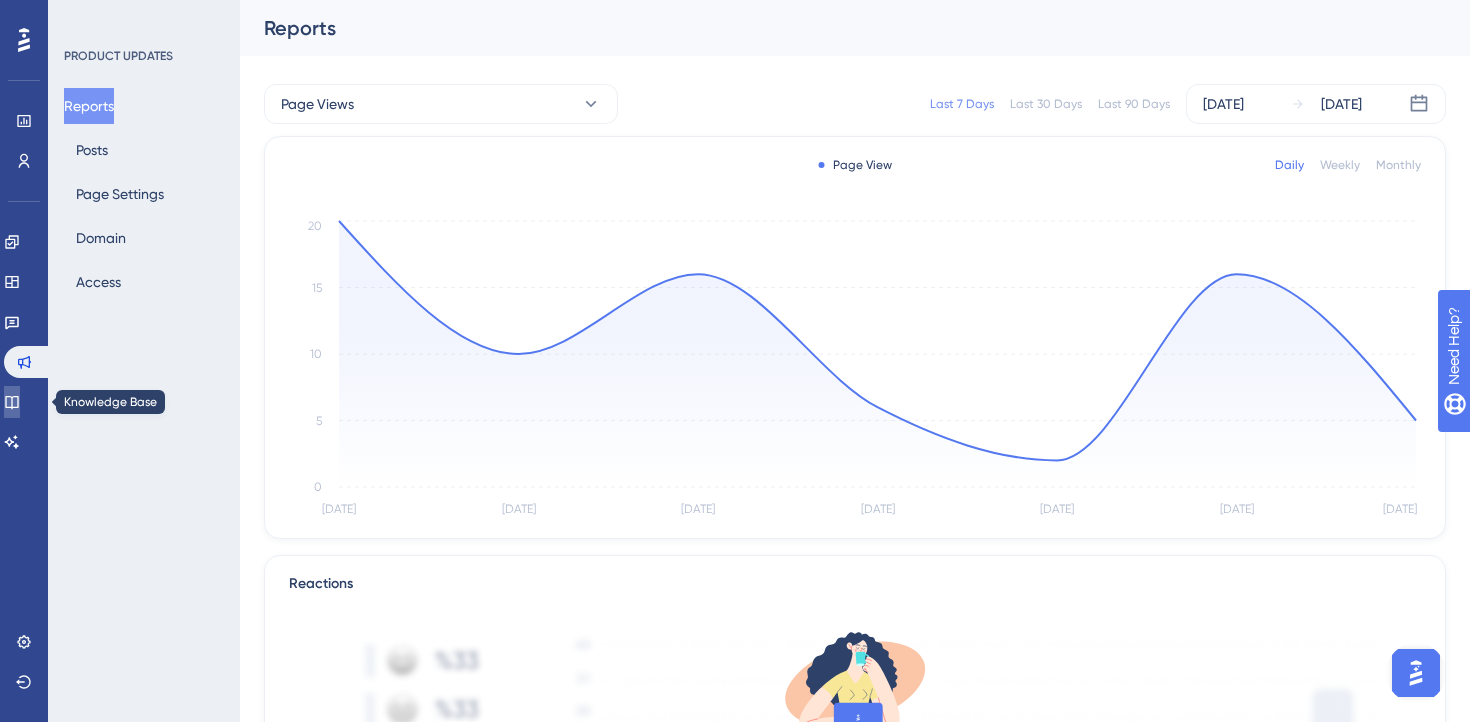 click 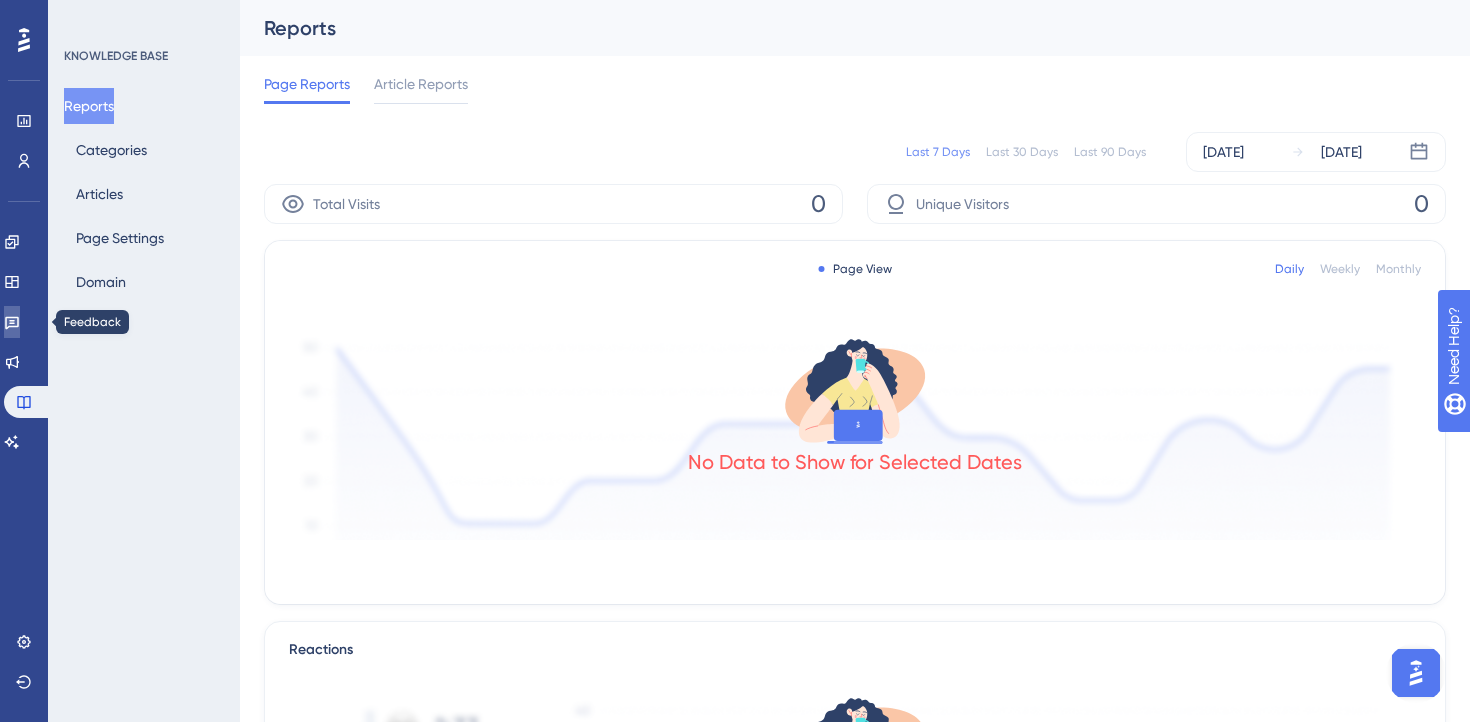 click 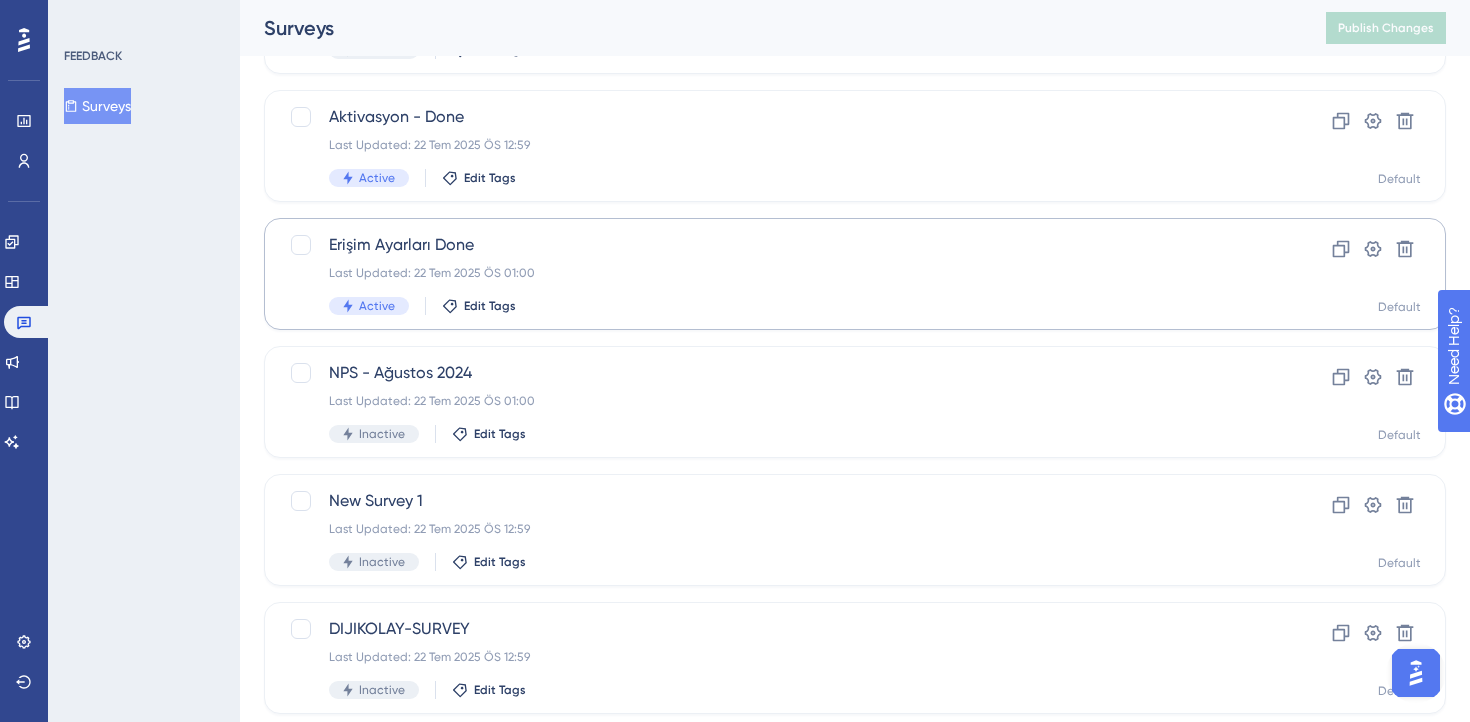 scroll, scrollTop: 613, scrollLeft: 0, axis: vertical 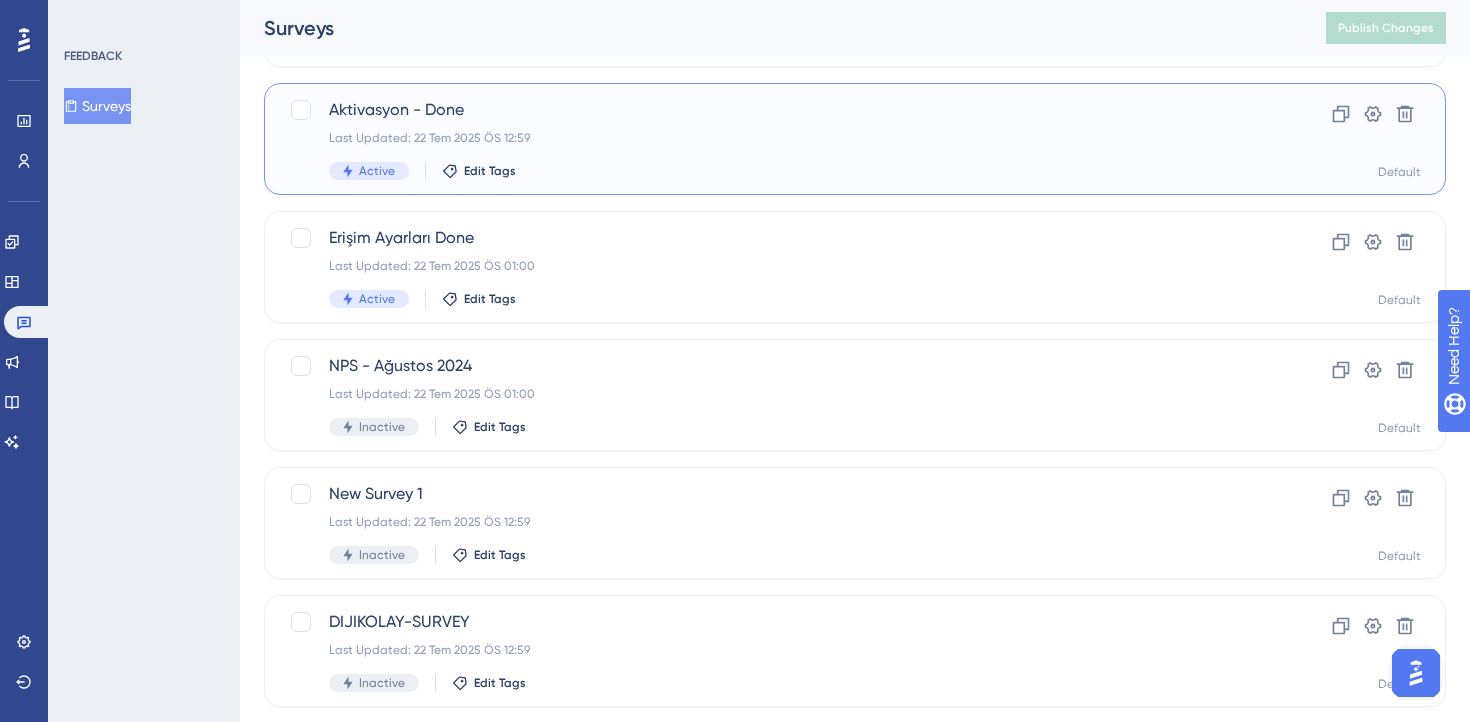 click on "Last Updated: 22 Tem 2025 ÖS 12:59" at bounding box center (775, 138) 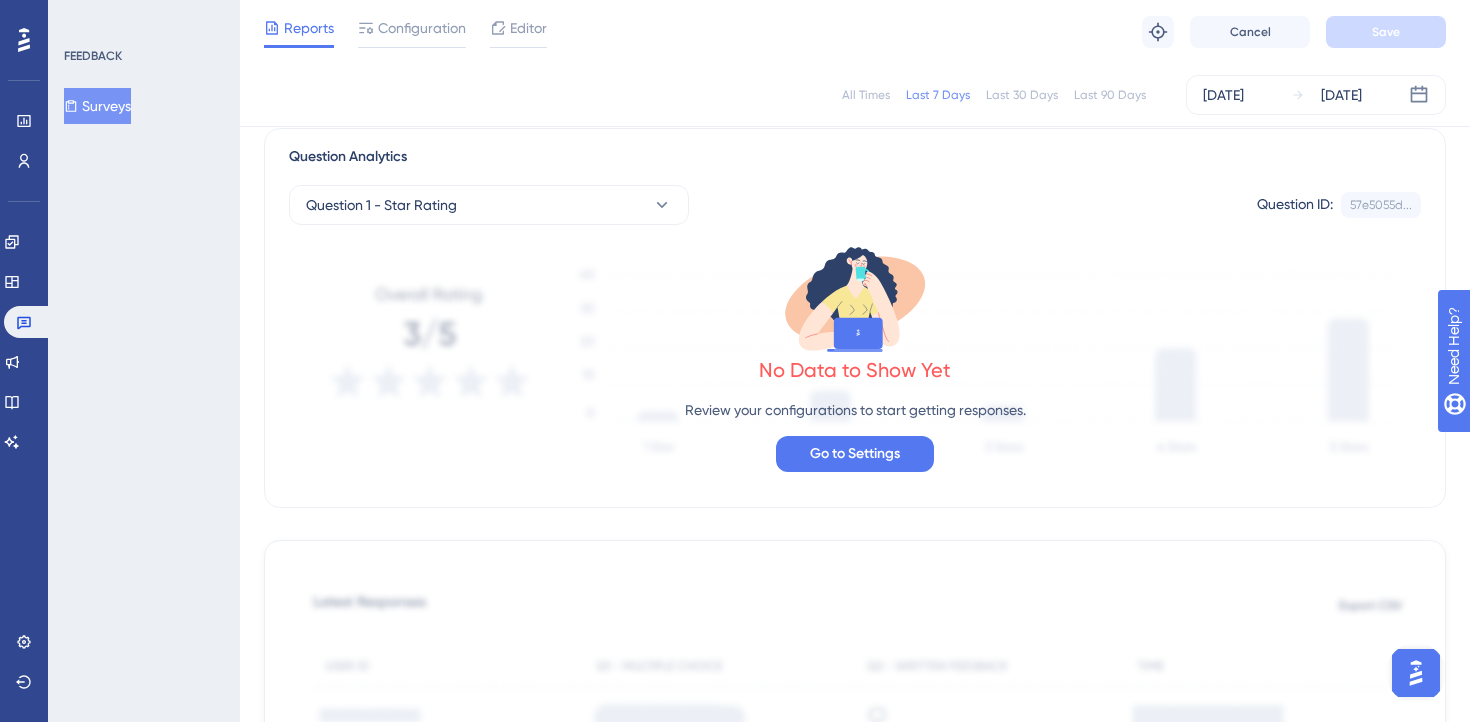 scroll, scrollTop: 0, scrollLeft: 0, axis: both 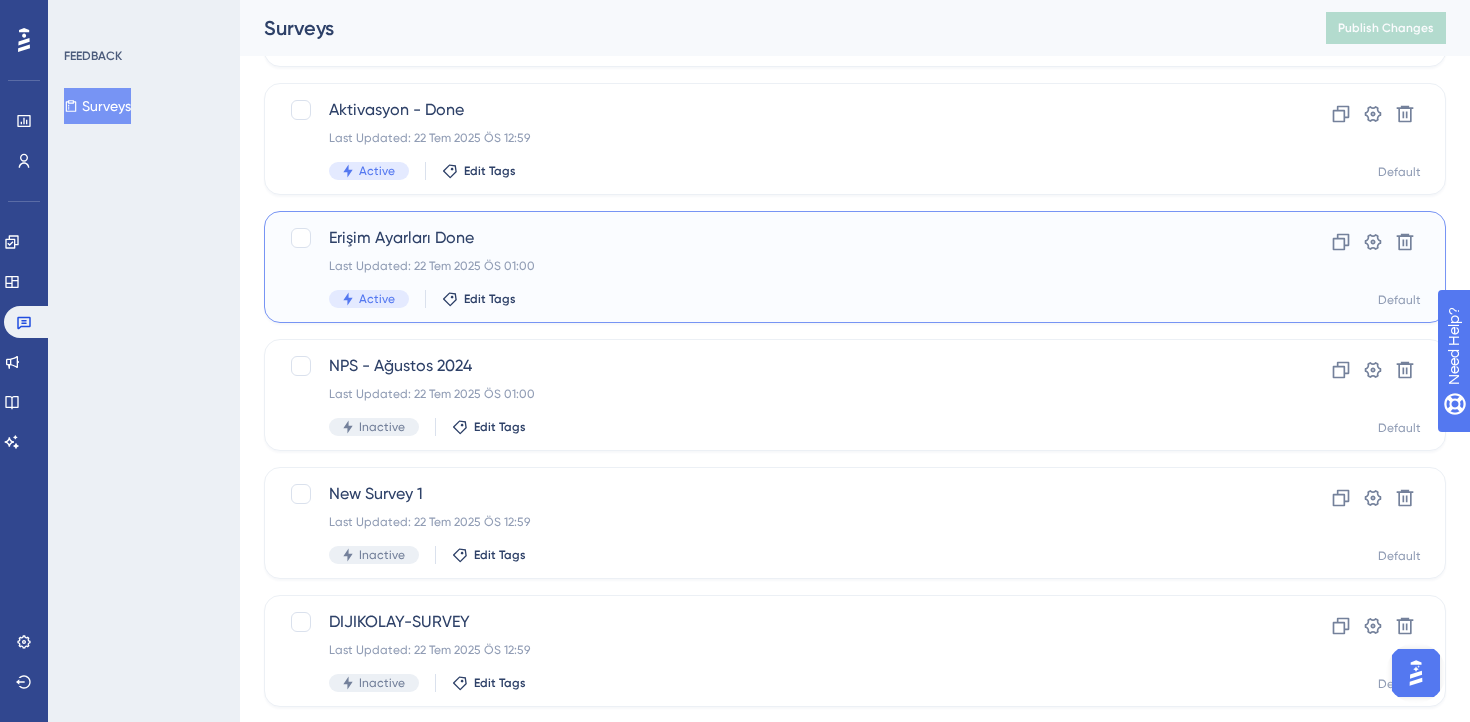 click on "Last Updated: 22 Tem 2025 ÖS 01:00" at bounding box center (775, 266) 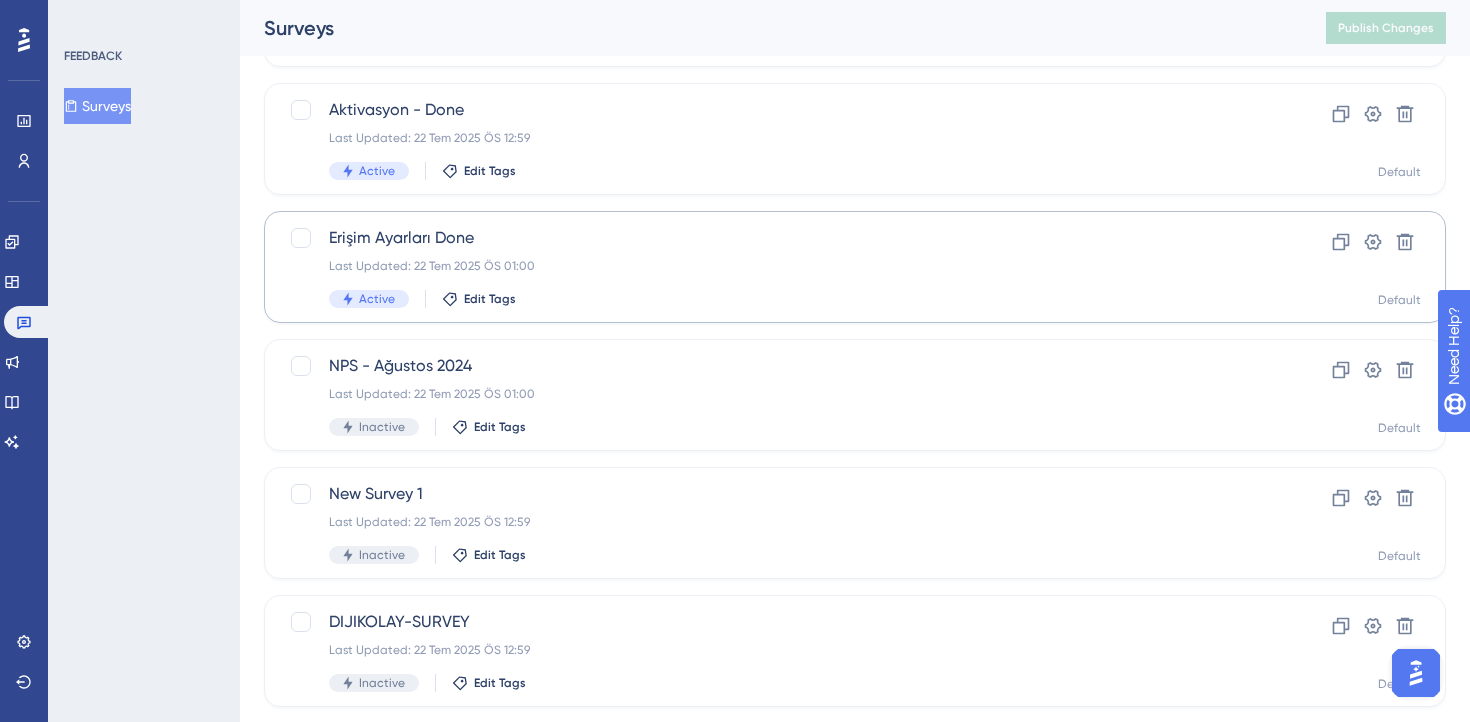 scroll, scrollTop: 0, scrollLeft: 0, axis: both 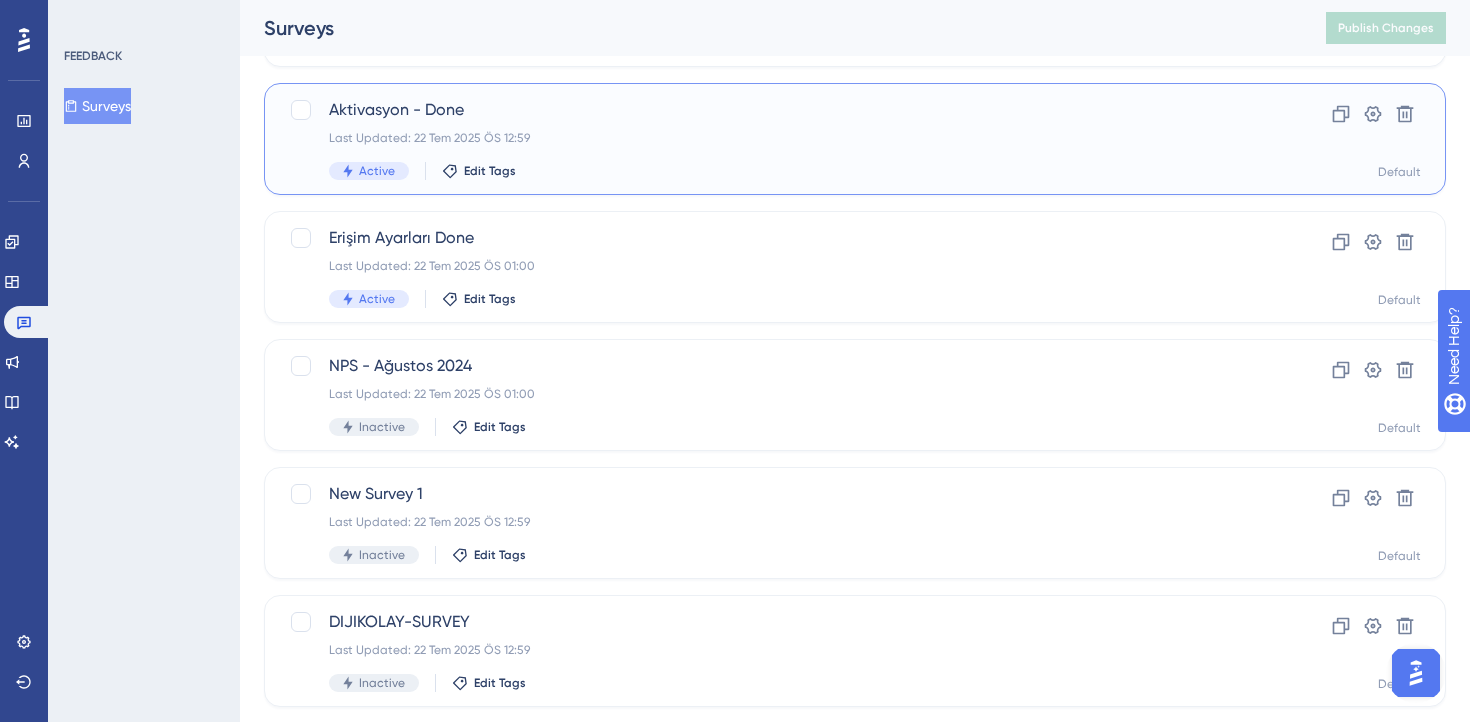 click on "Active Edit Tags" at bounding box center [775, 171] 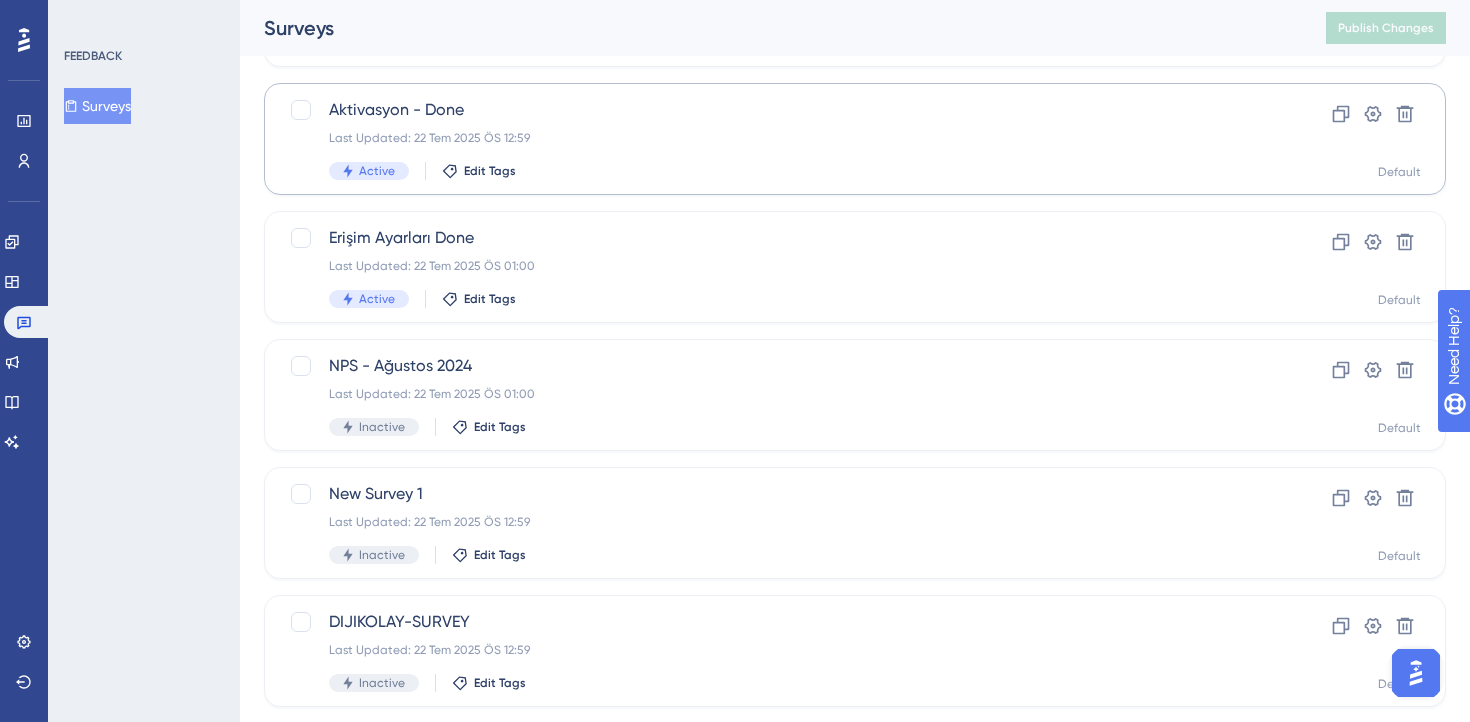 scroll, scrollTop: 0, scrollLeft: 0, axis: both 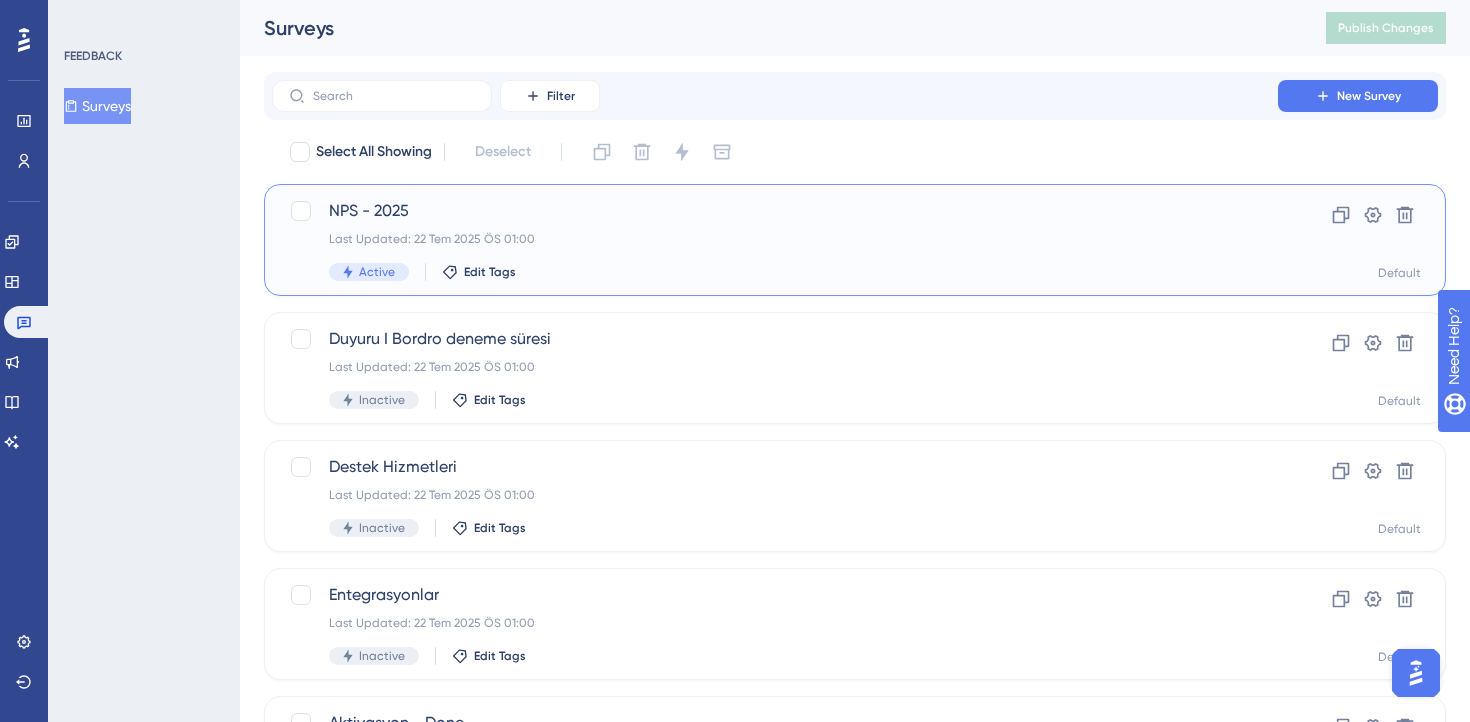 click on "Last Updated: 22 Tem 2025 ÖS 01:00" at bounding box center [775, 239] 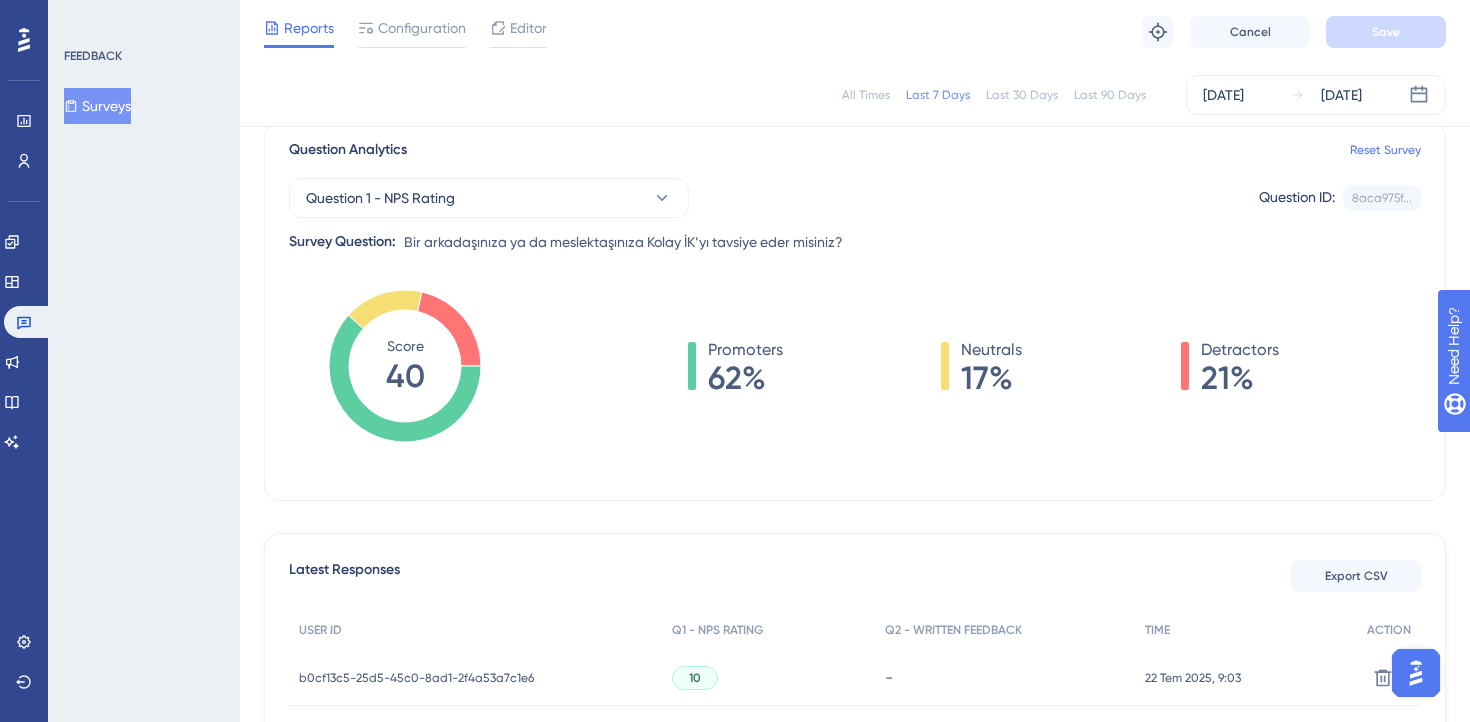 scroll, scrollTop: 0, scrollLeft: 0, axis: both 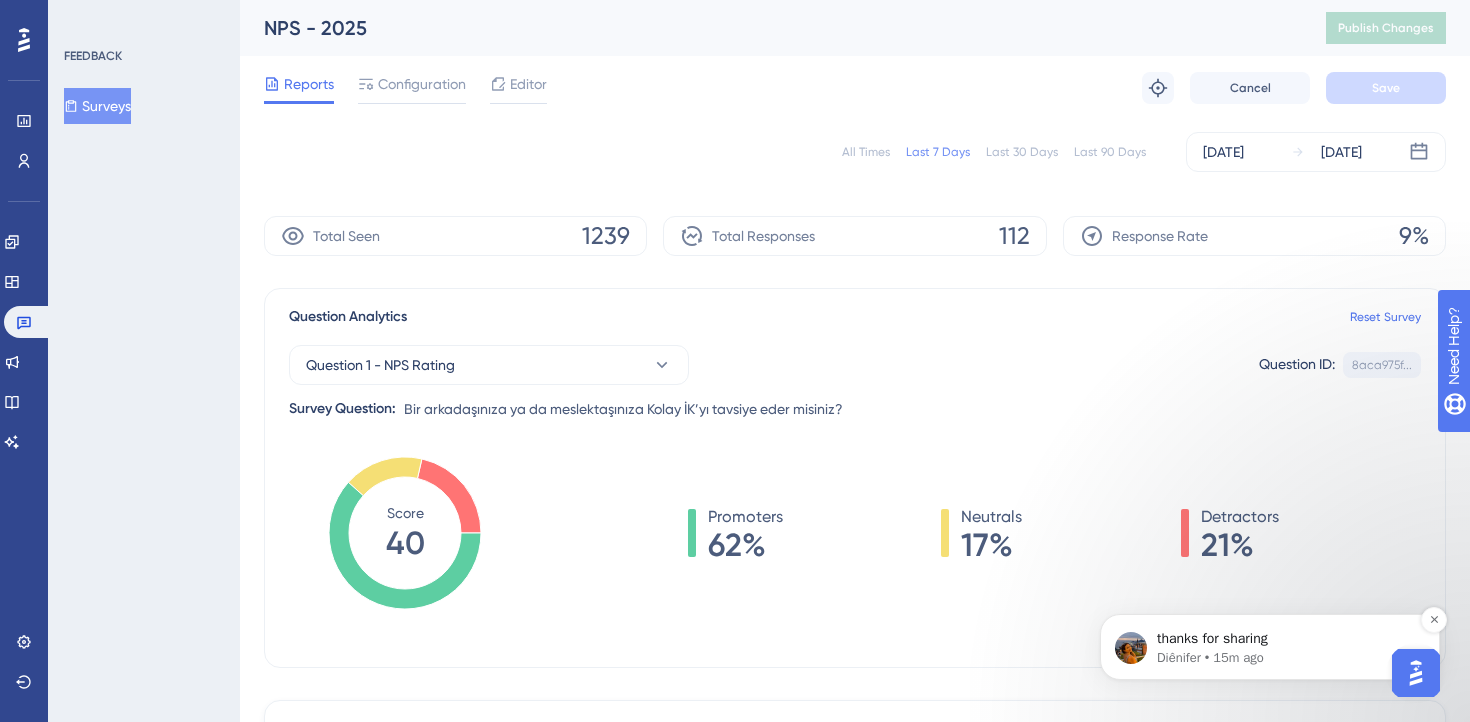 click on "thanks for sharing" at bounding box center (1286, 639) 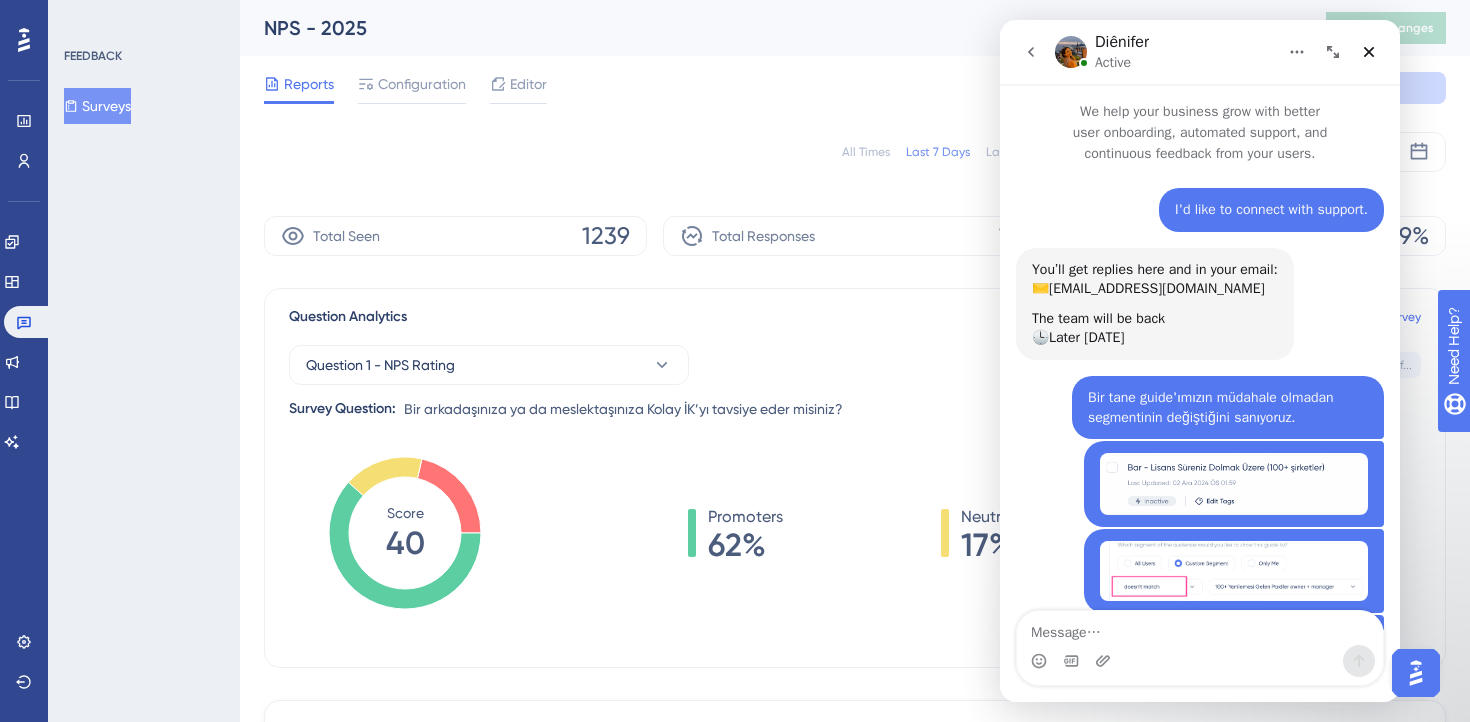 scroll, scrollTop: 3, scrollLeft: 0, axis: vertical 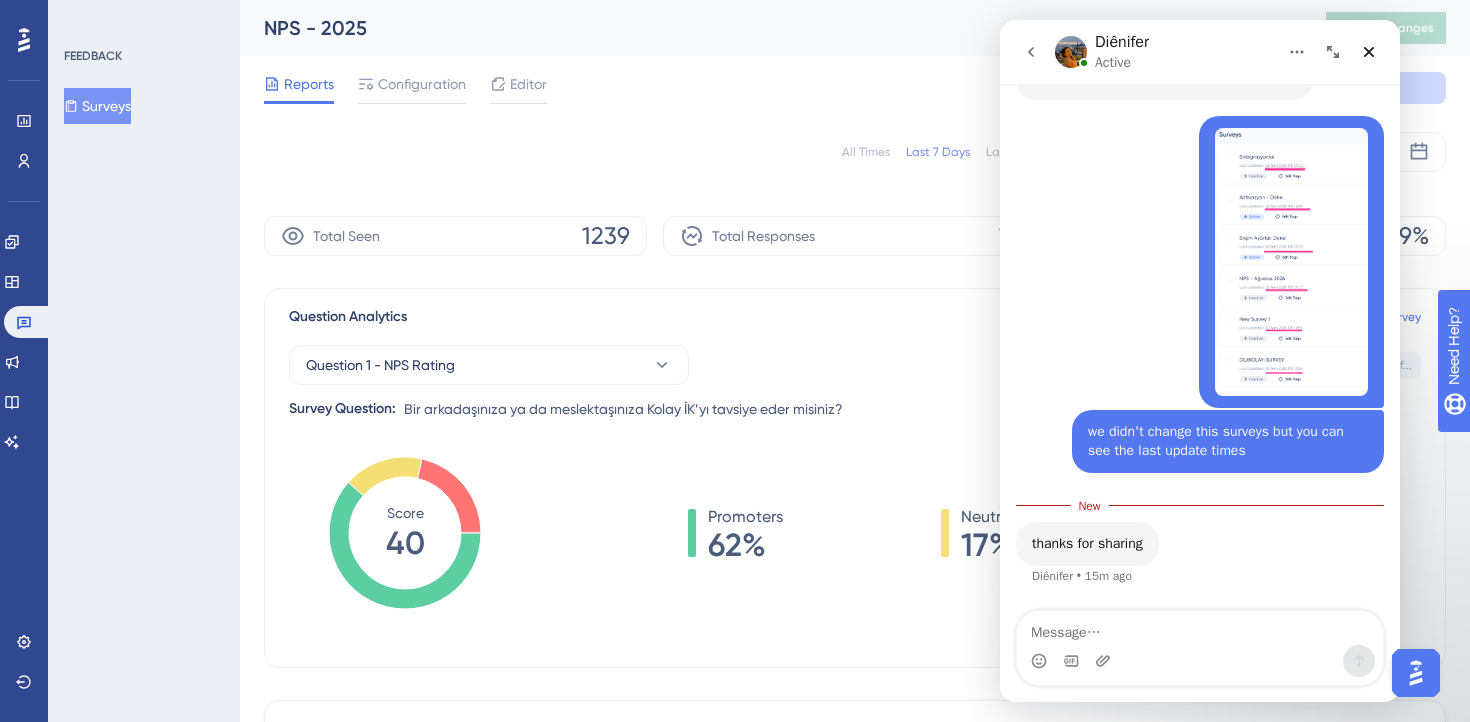 click at bounding box center [1291, 262] 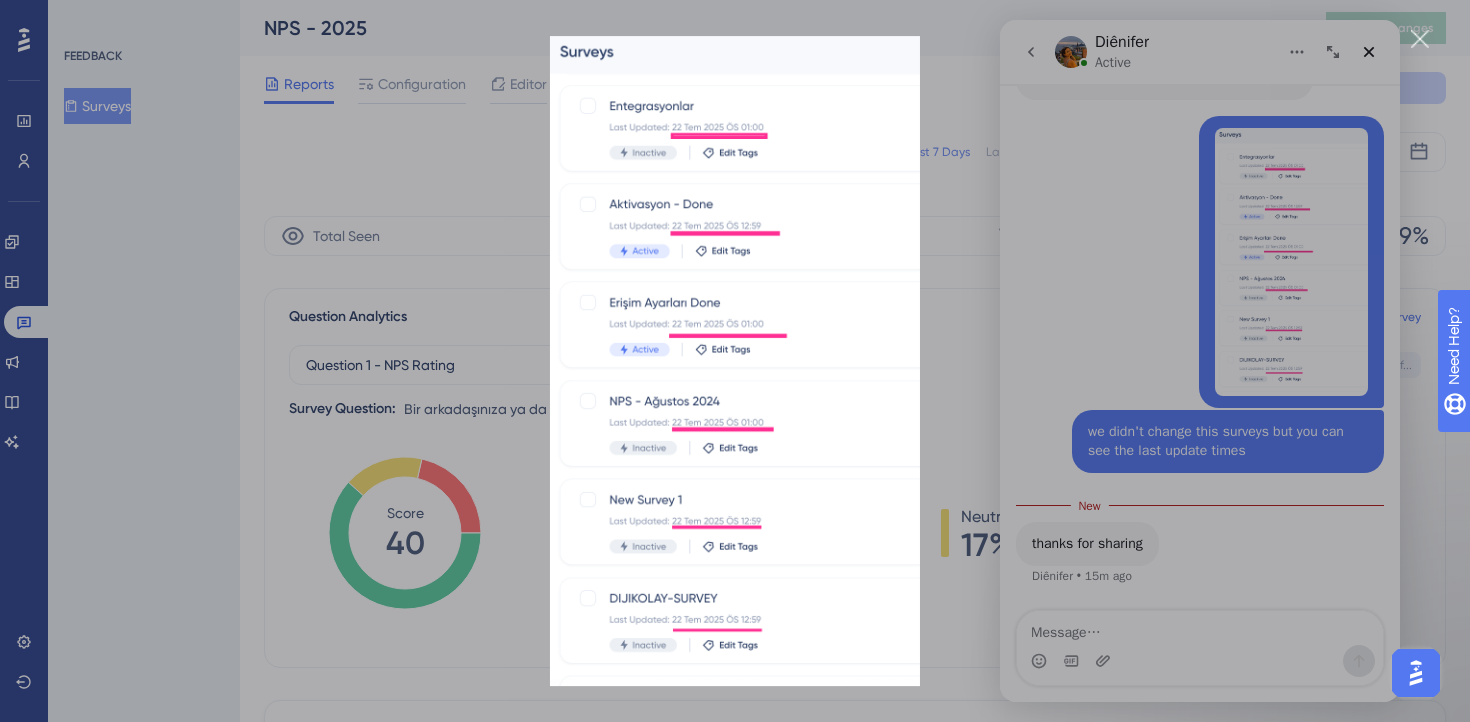 scroll, scrollTop: 0, scrollLeft: 0, axis: both 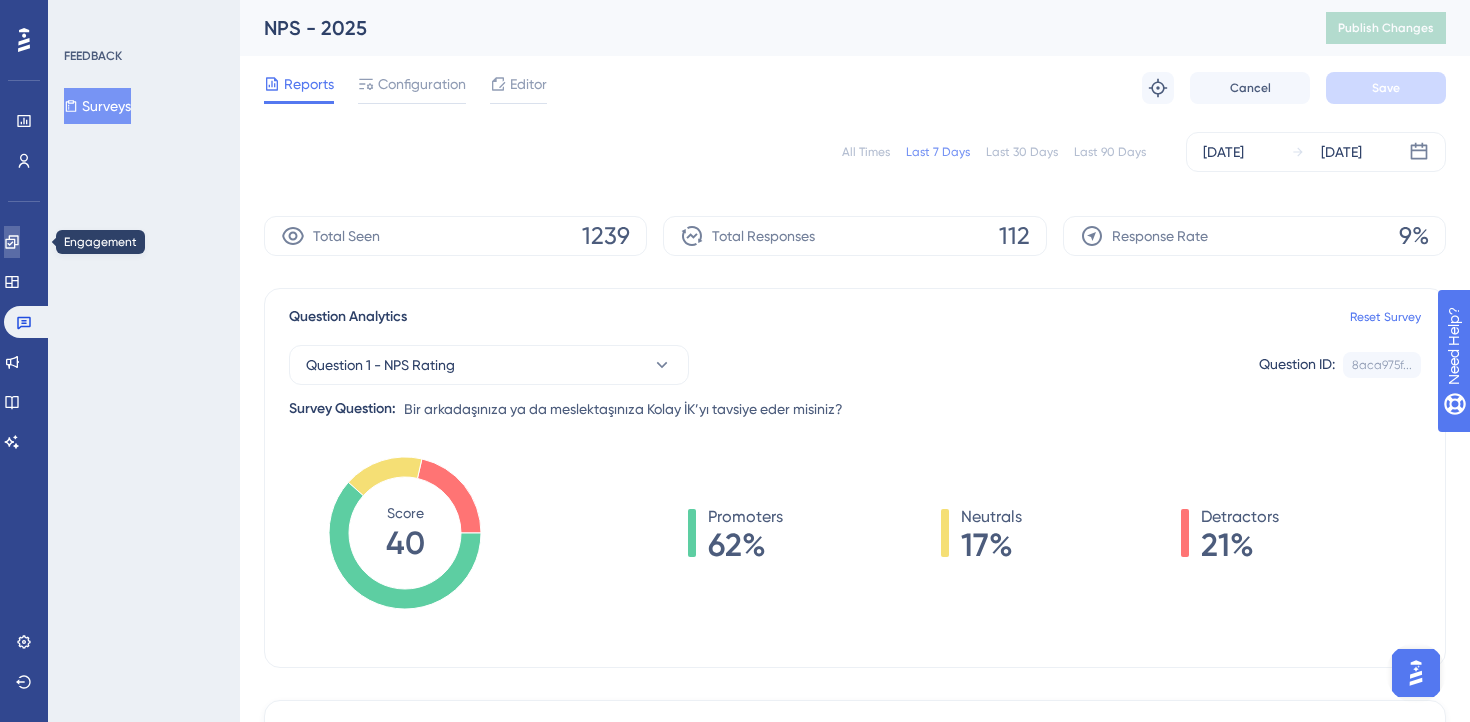 click at bounding box center [12, 242] 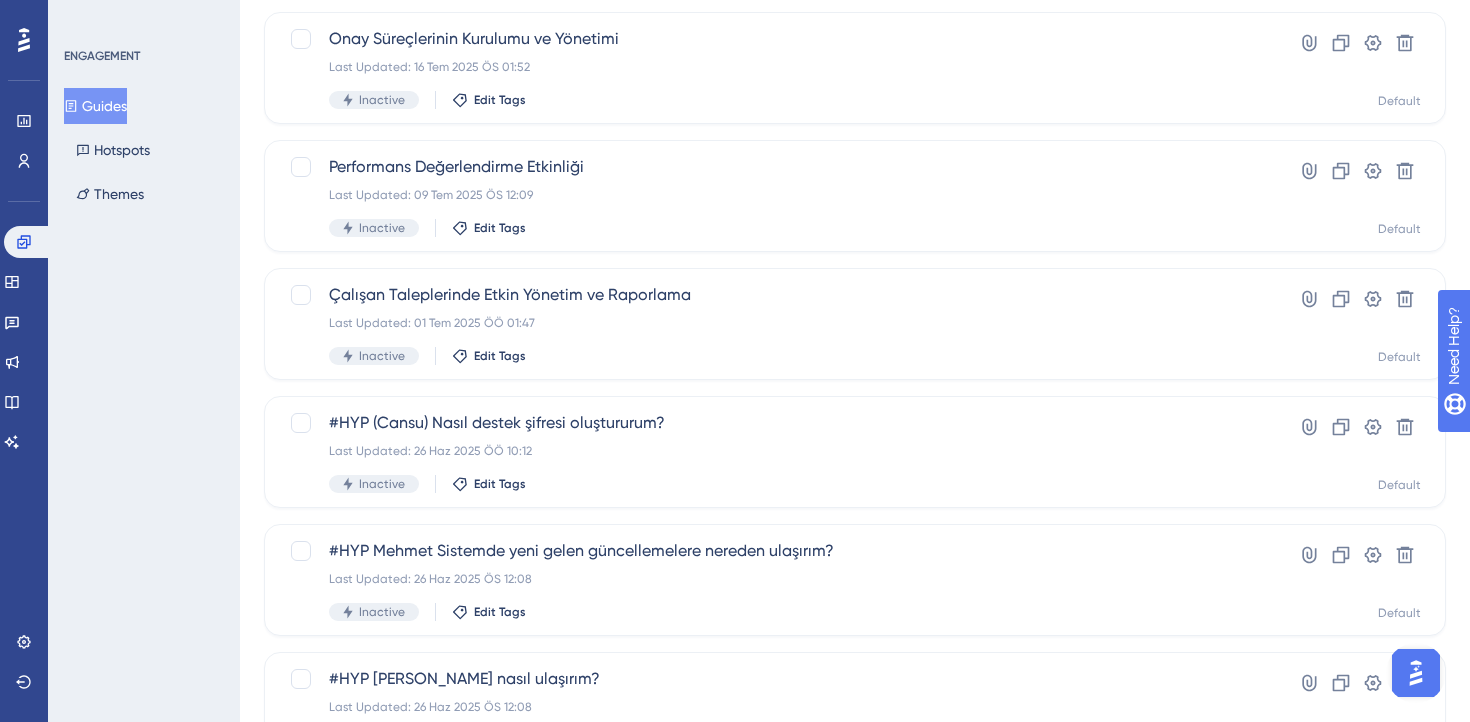 scroll, scrollTop: 0, scrollLeft: 0, axis: both 